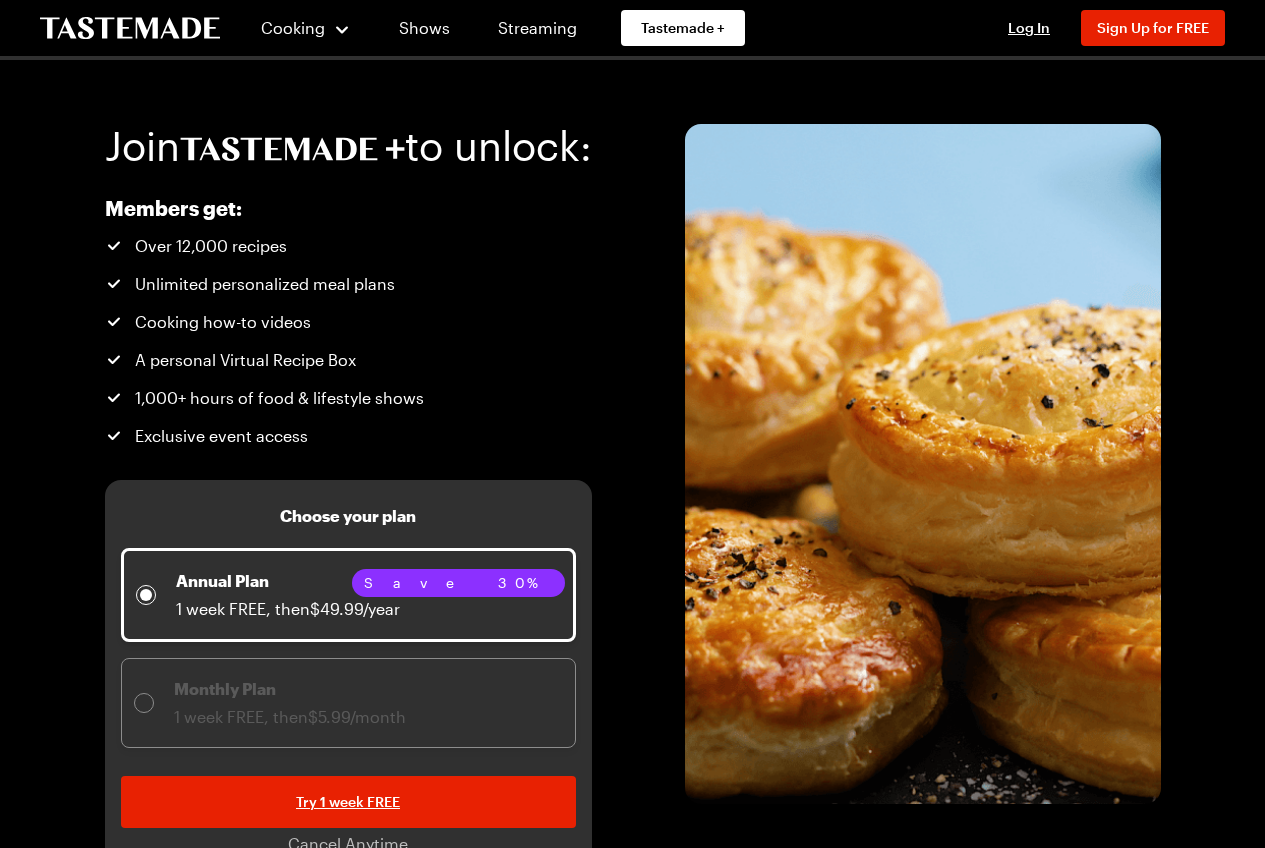 scroll, scrollTop: 0, scrollLeft: 0, axis: both 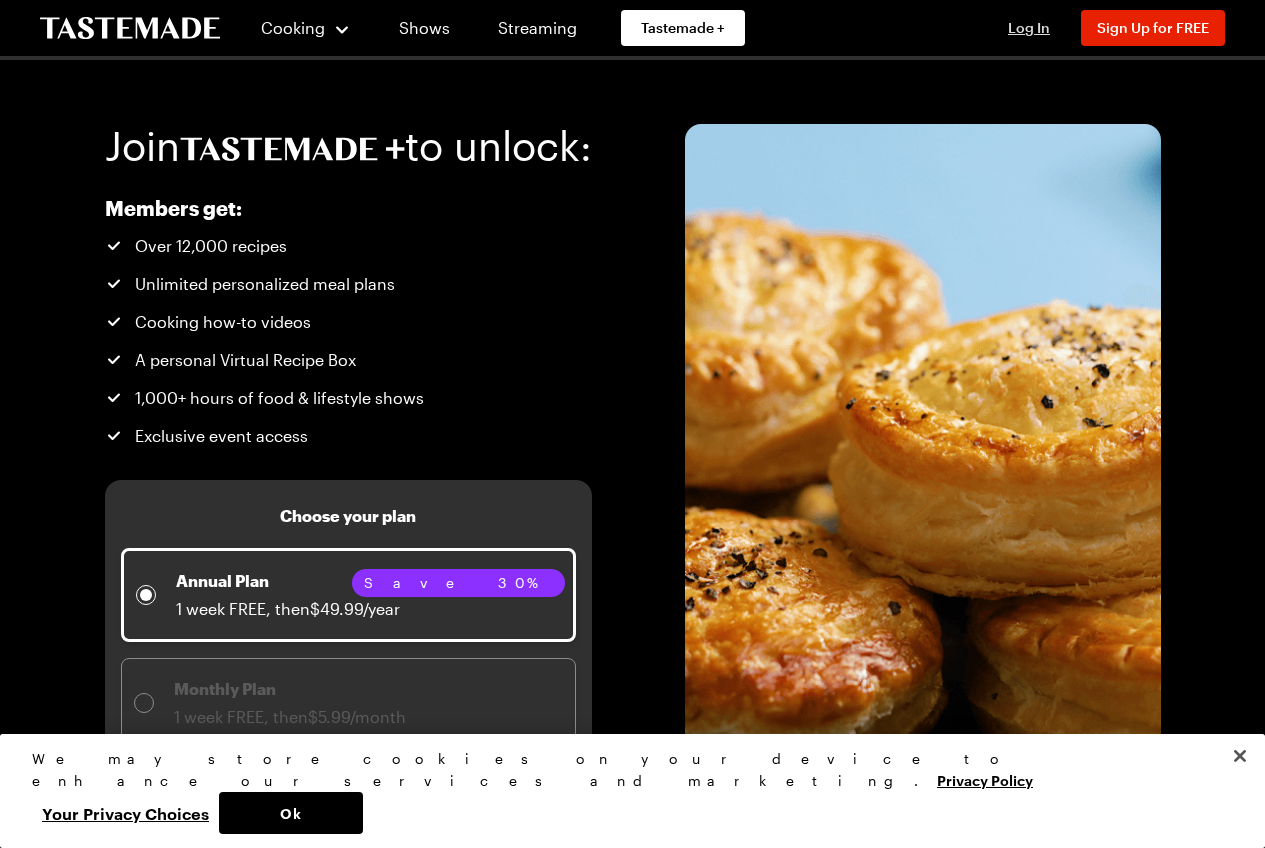 click on "Log In" at bounding box center [1029, 27] 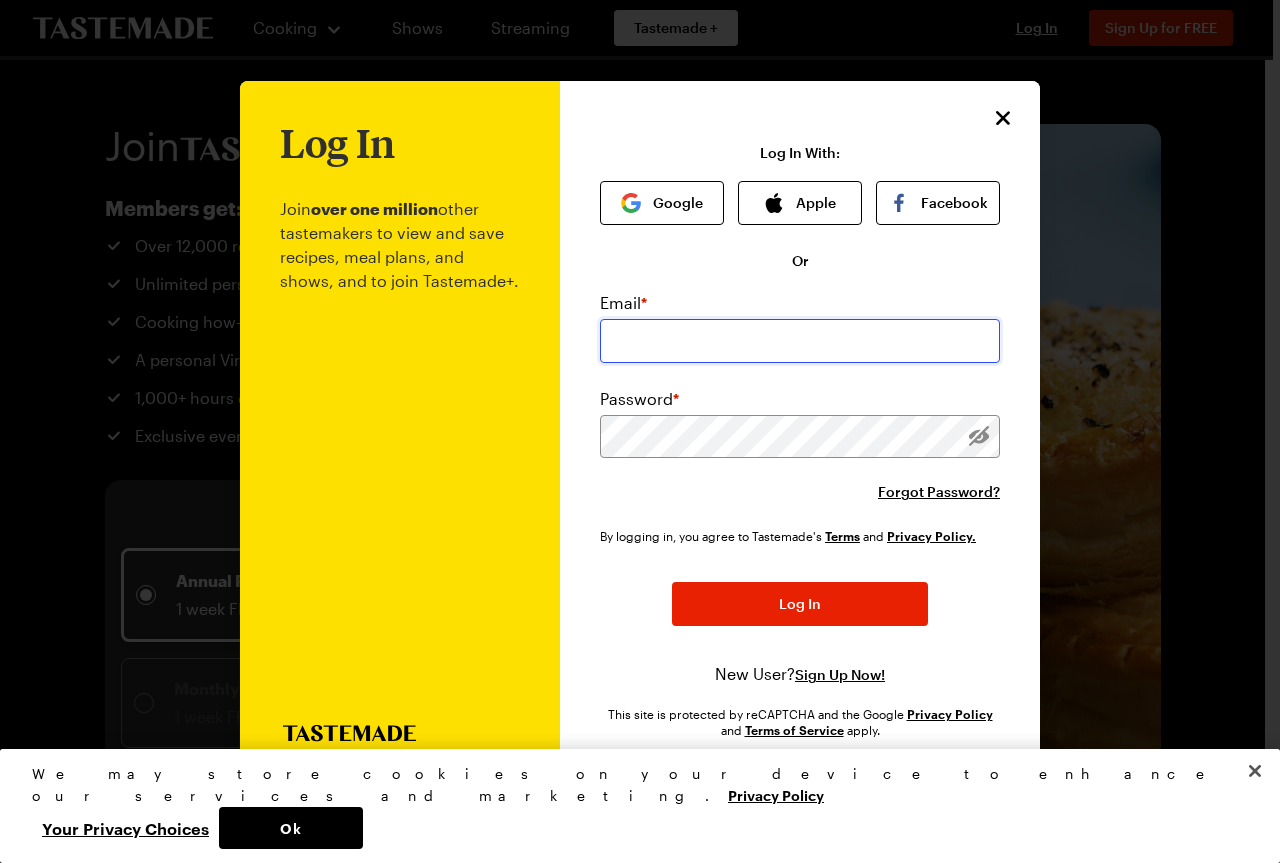 click at bounding box center [800, 341] 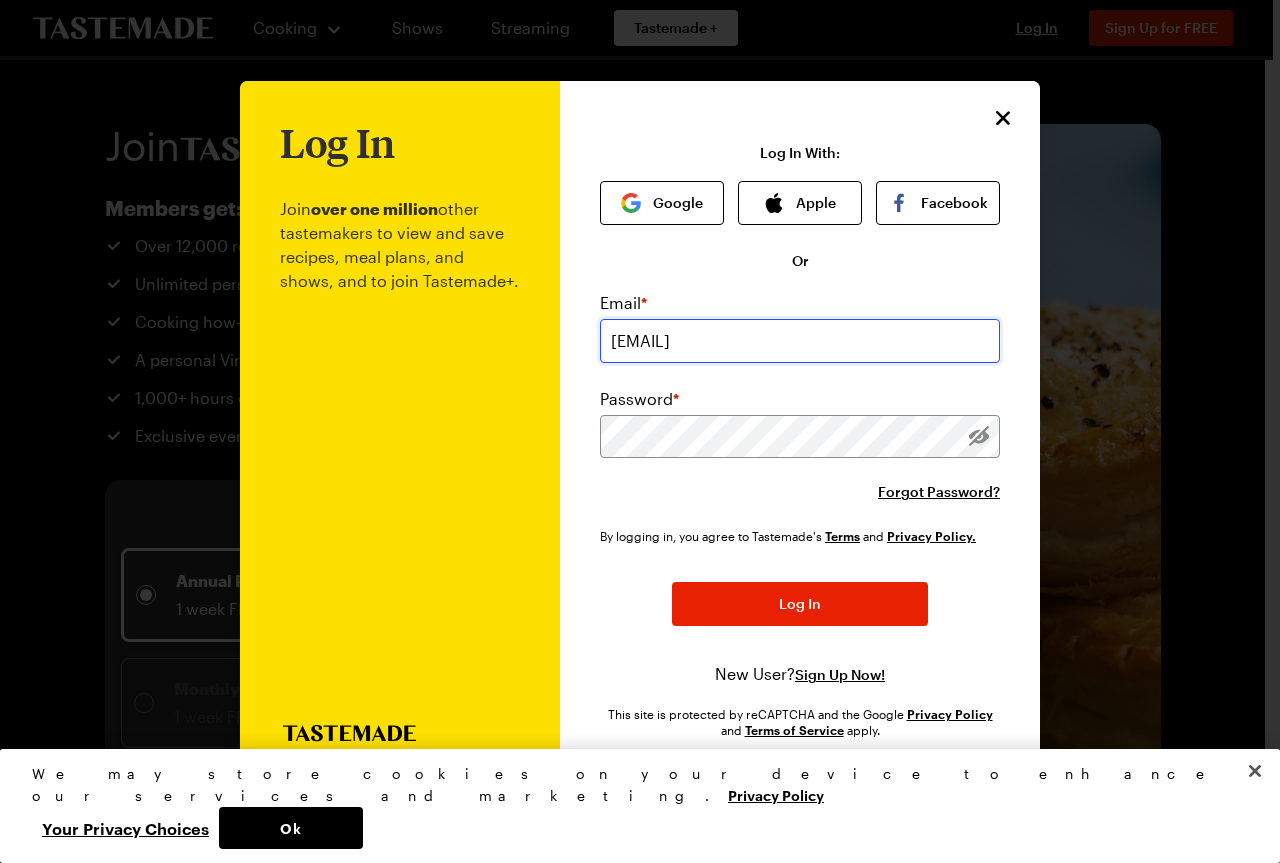 click on "[EMAIL]" at bounding box center [800, 341] 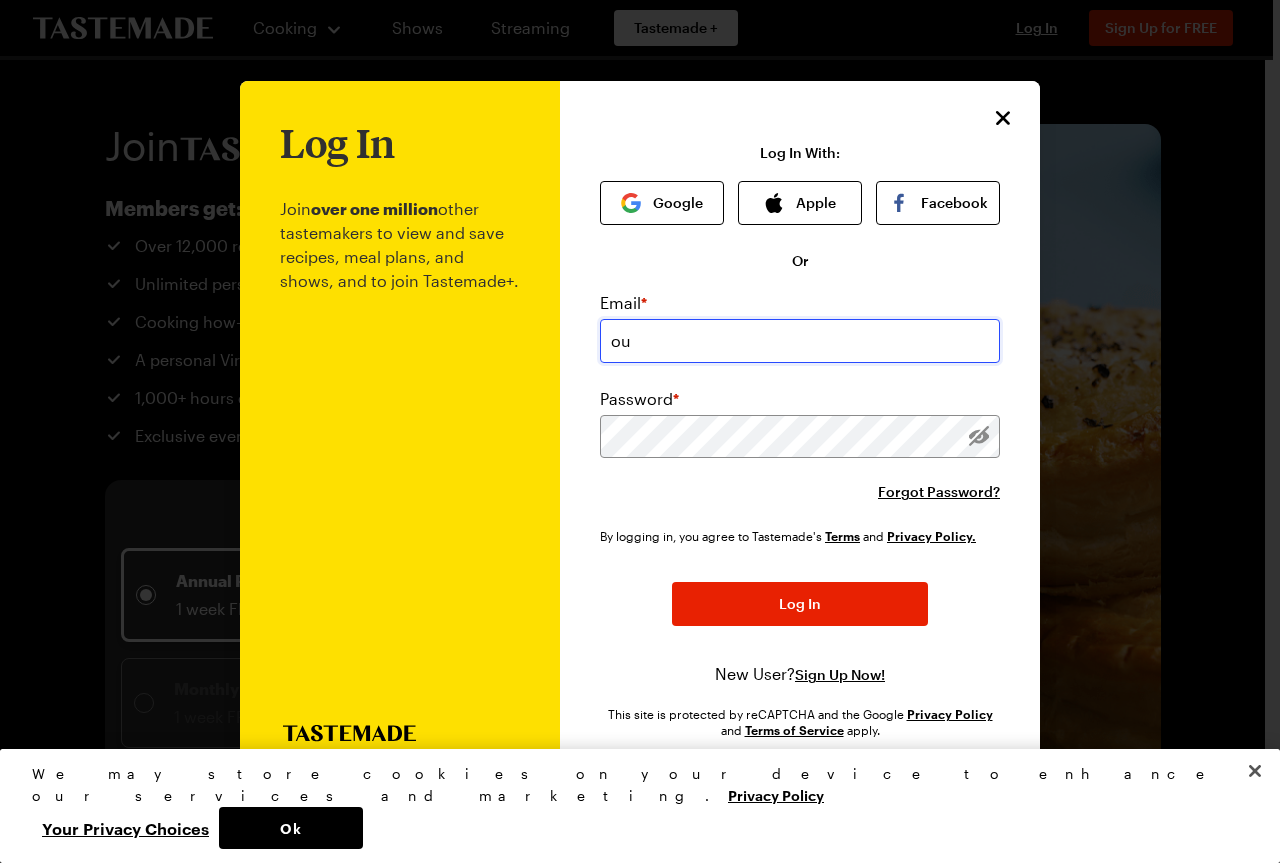 type on "o" 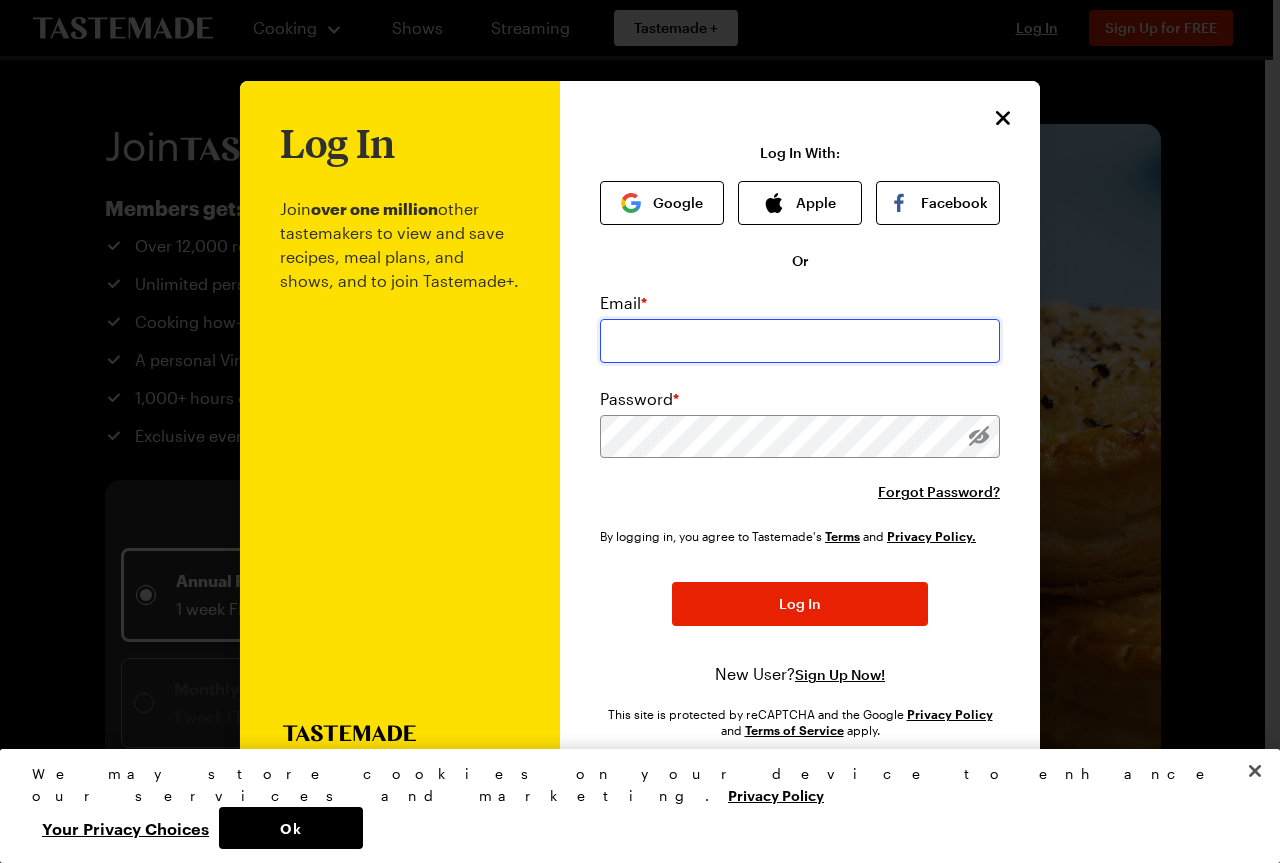 type 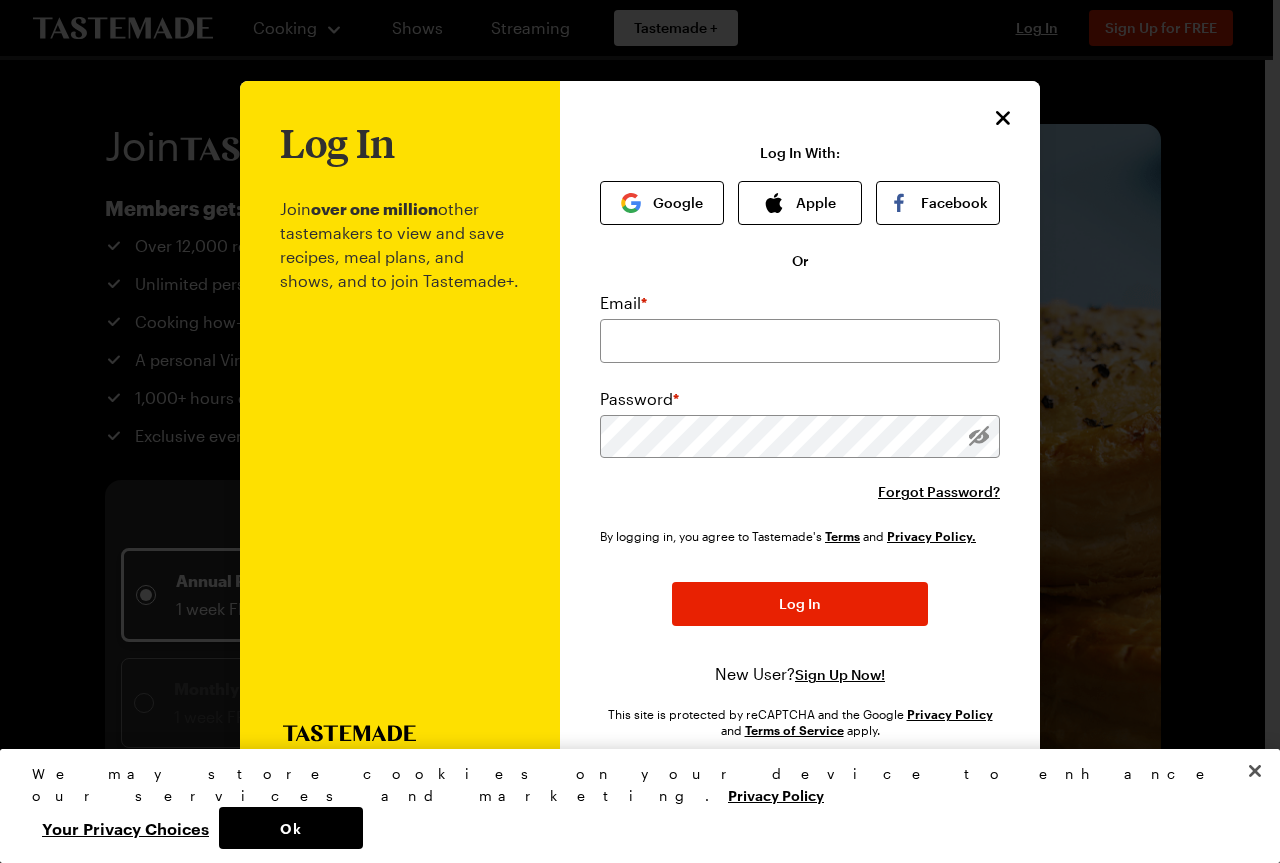 click on "New User?" at bounding box center [755, 673] 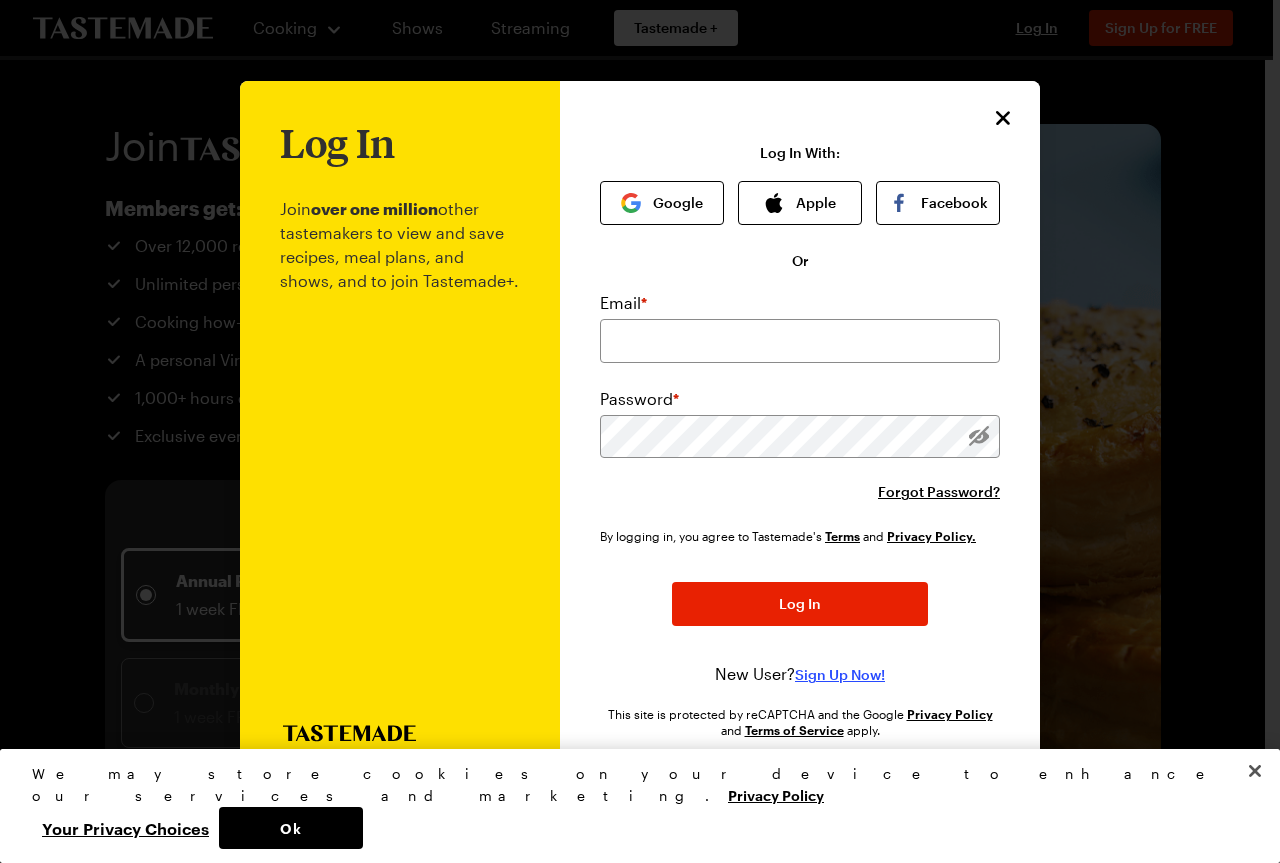 click on "Sign Up Now!" at bounding box center (840, 675) 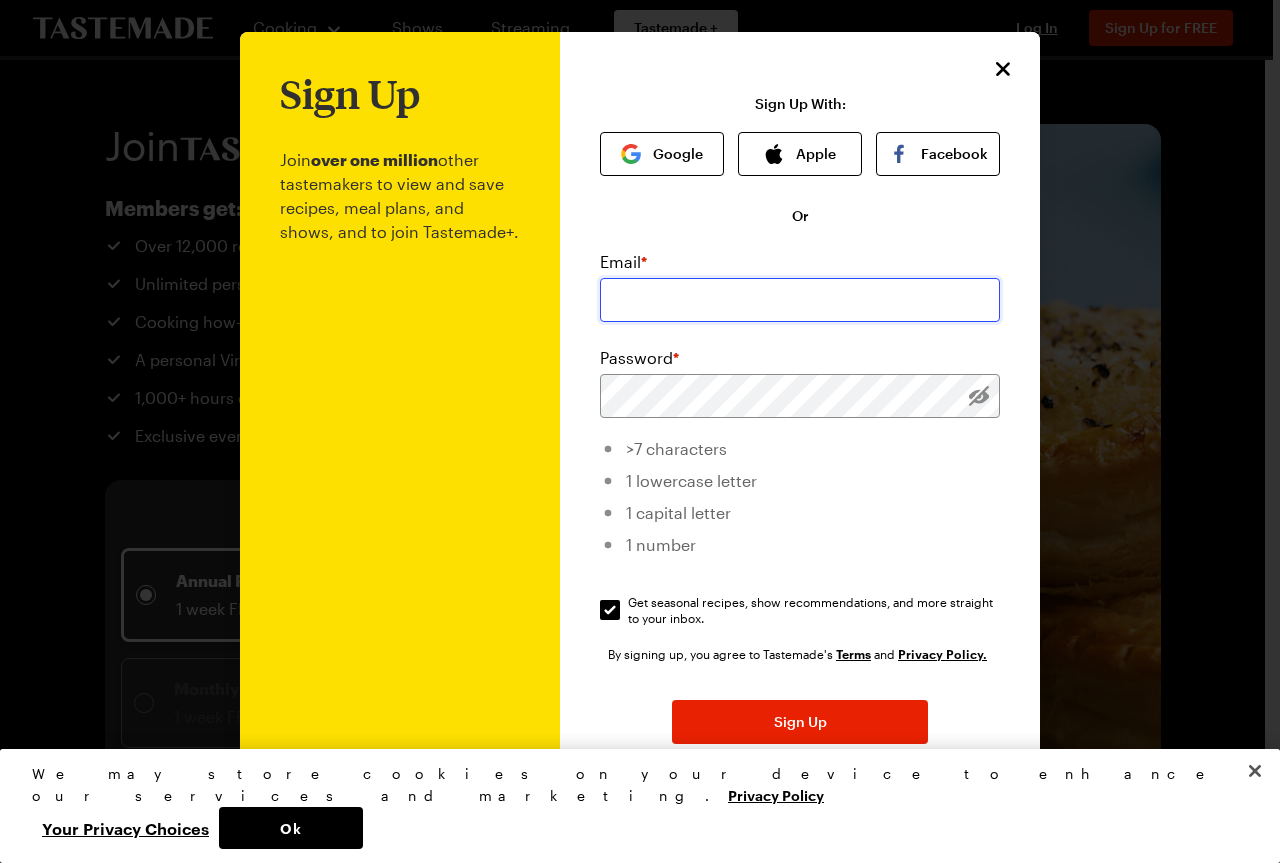 click at bounding box center [800, 300] 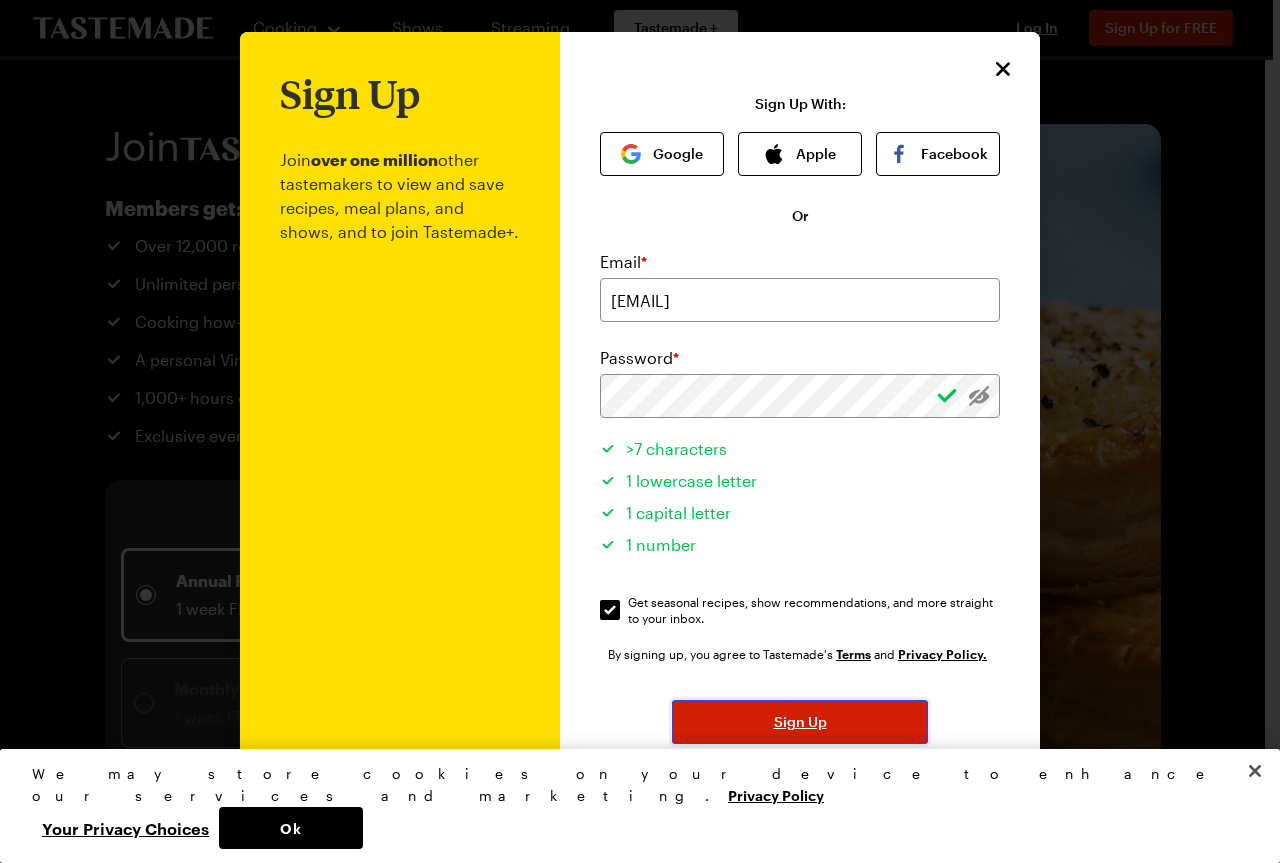 click on "Sign Up" at bounding box center [800, 722] 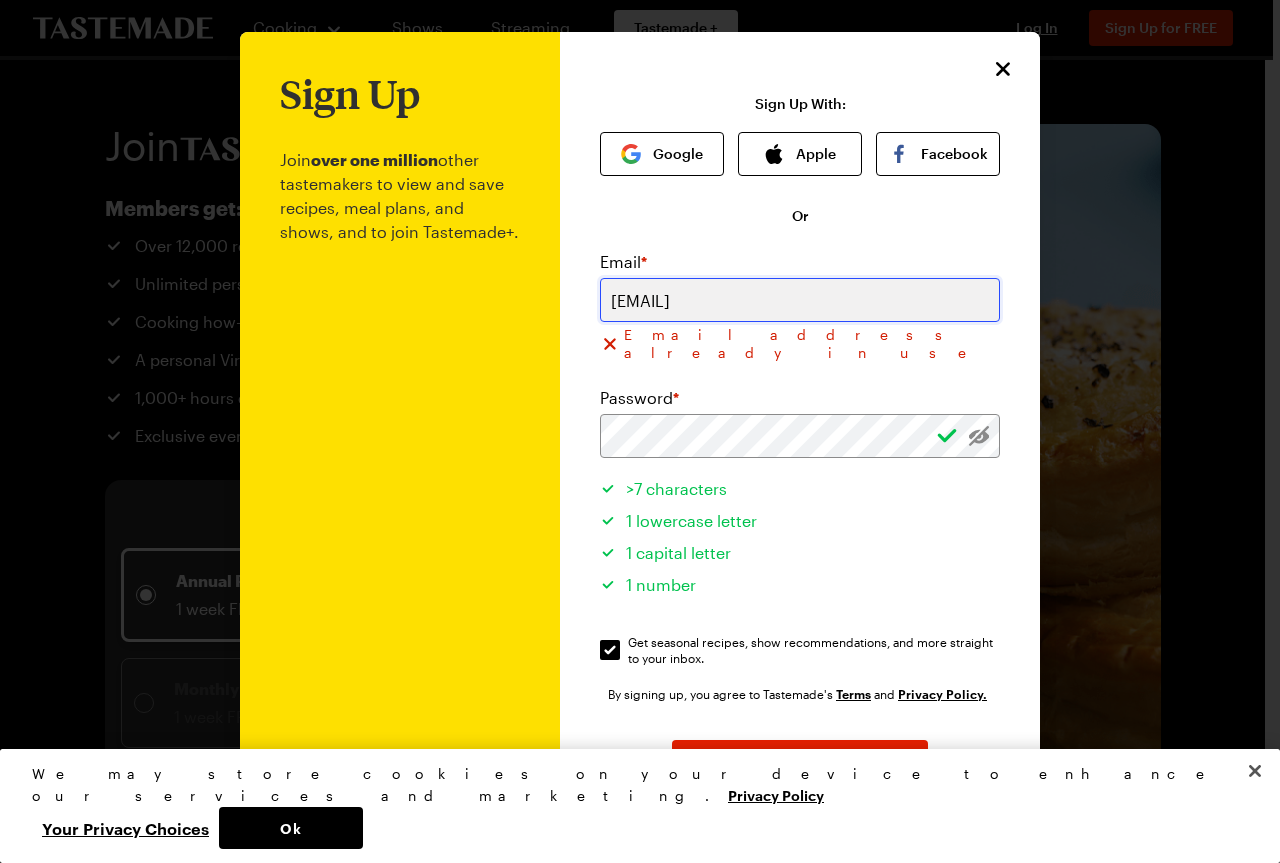 click on "[EMAIL]" at bounding box center [800, 300] 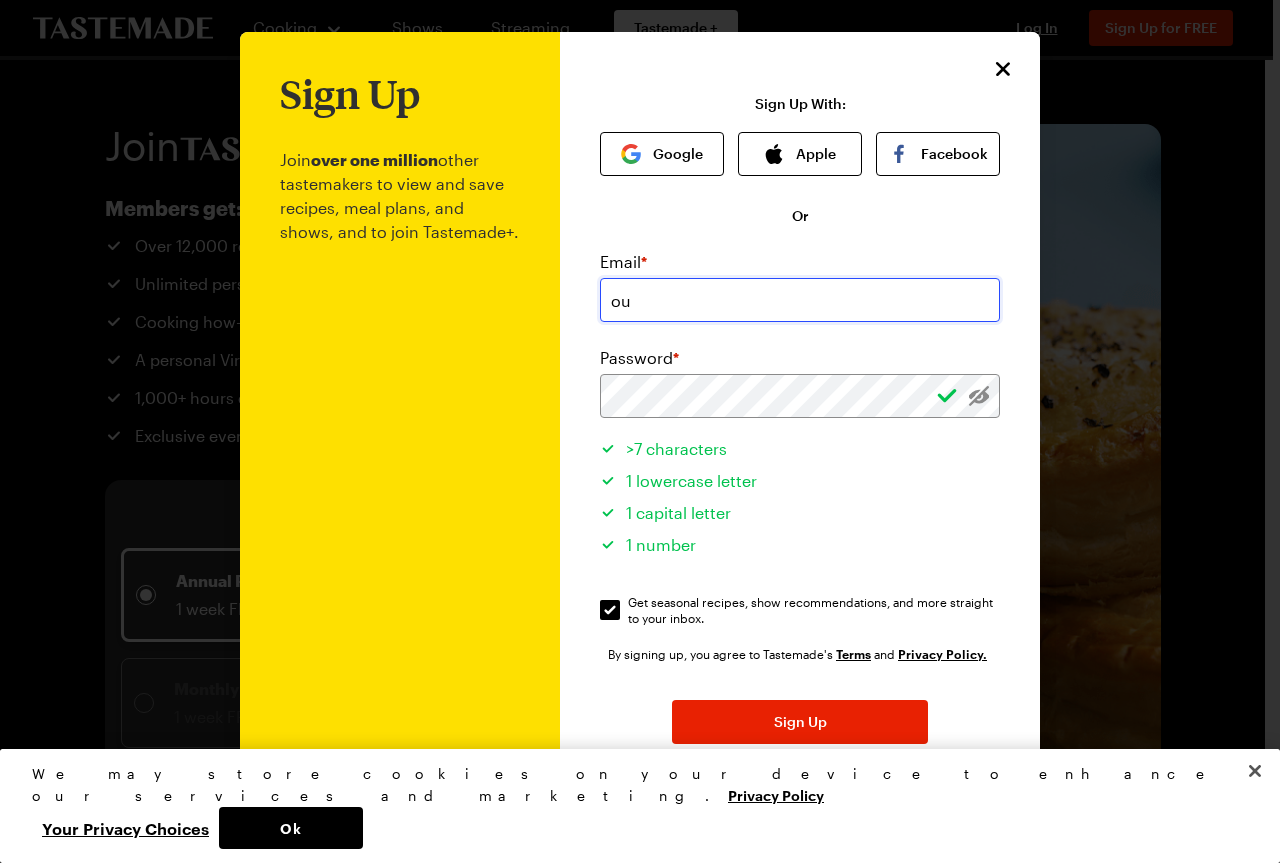 type on "o" 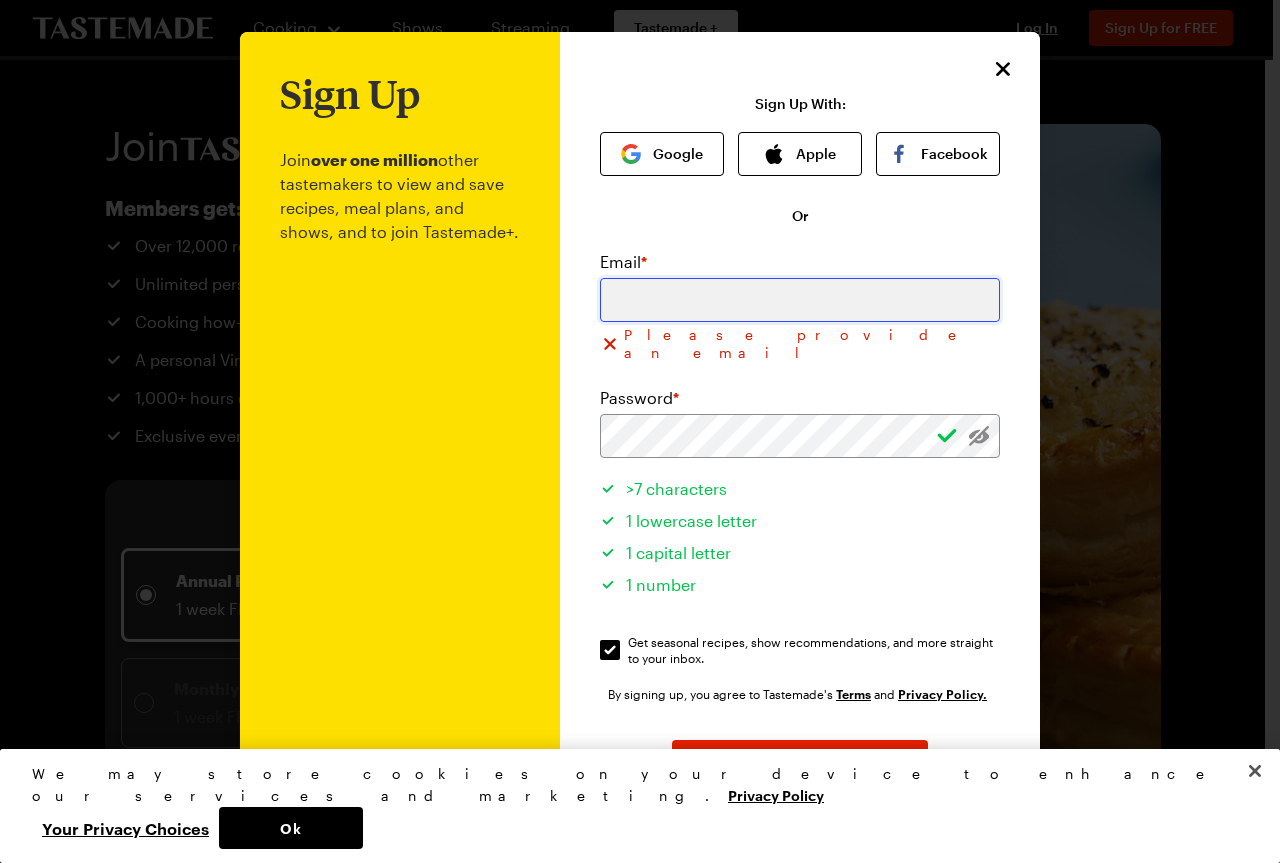 type 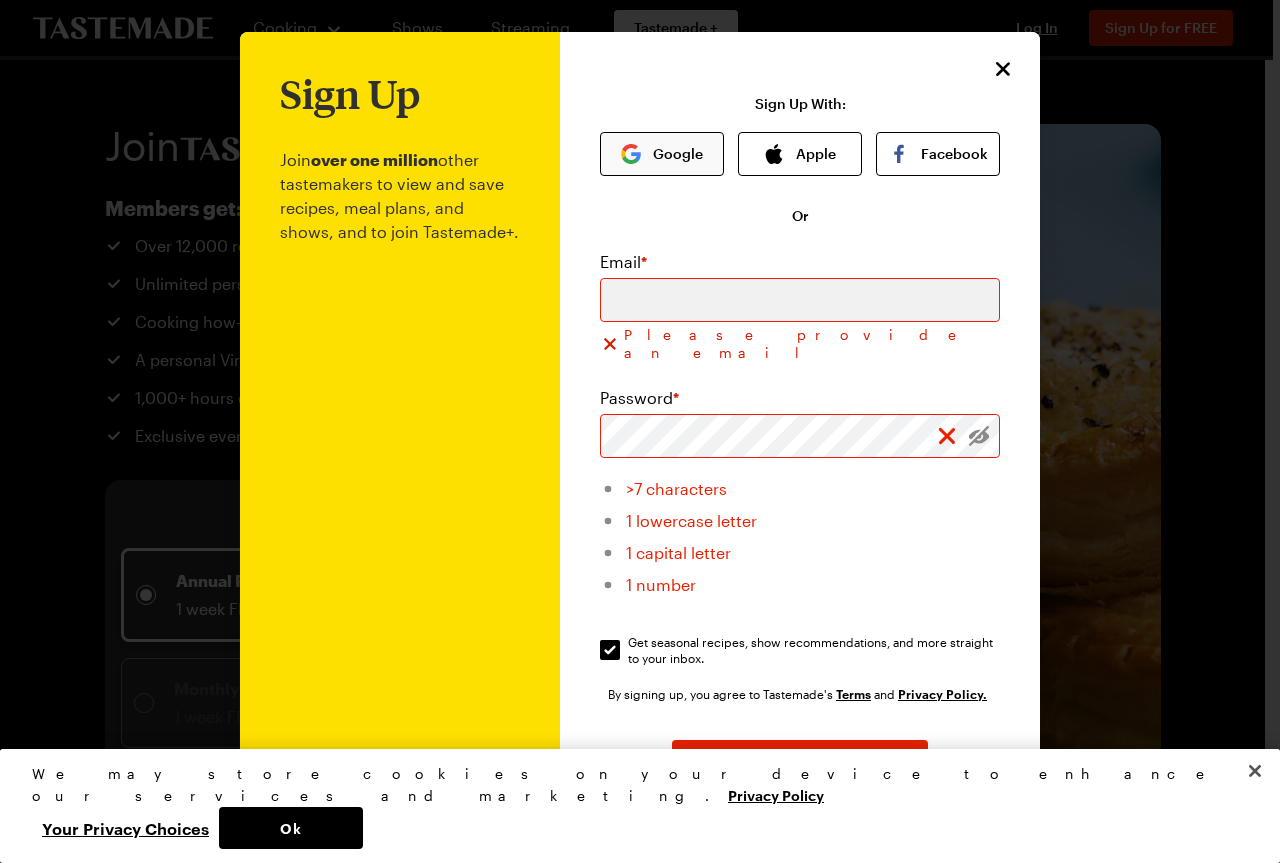 click on "Google" at bounding box center [662, 154] 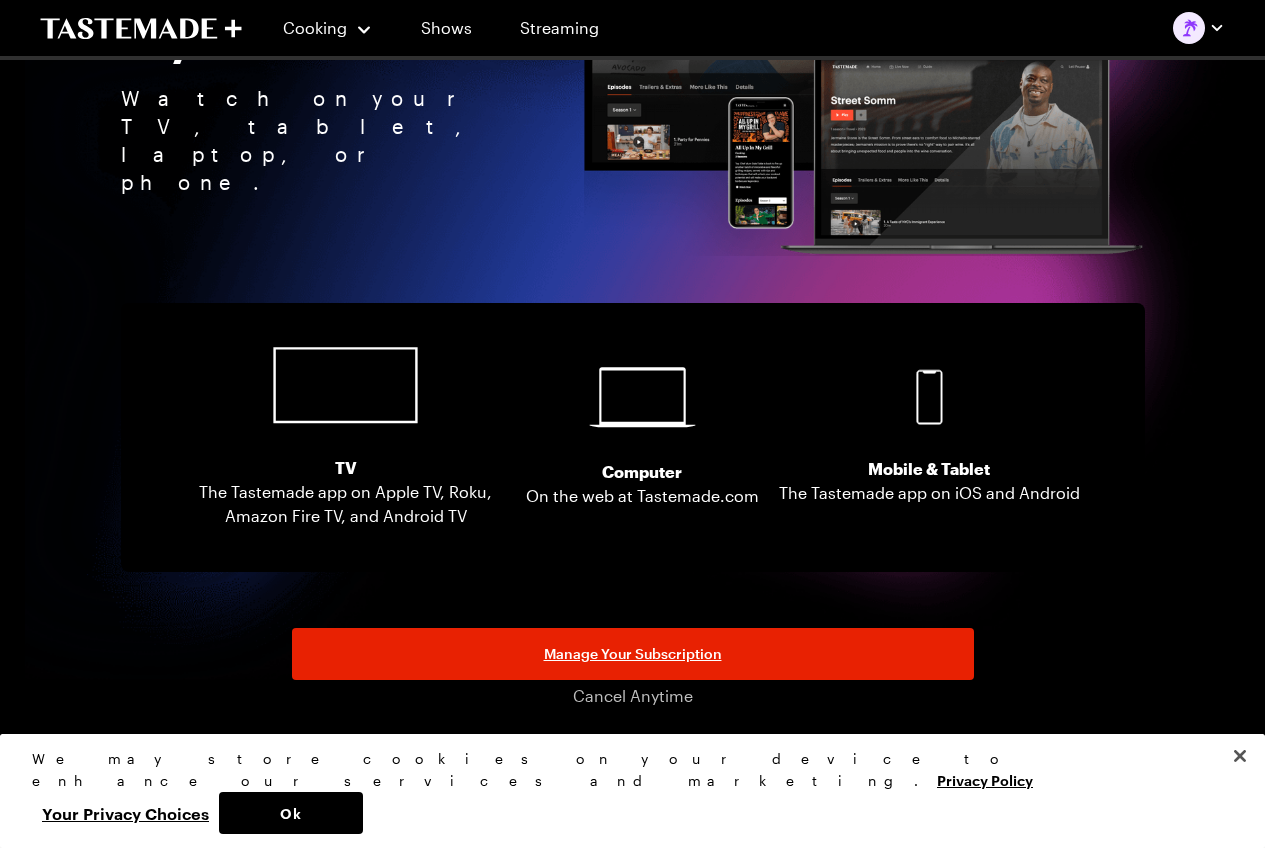 scroll, scrollTop: 3080, scrollLeft: 0, axis: vertical 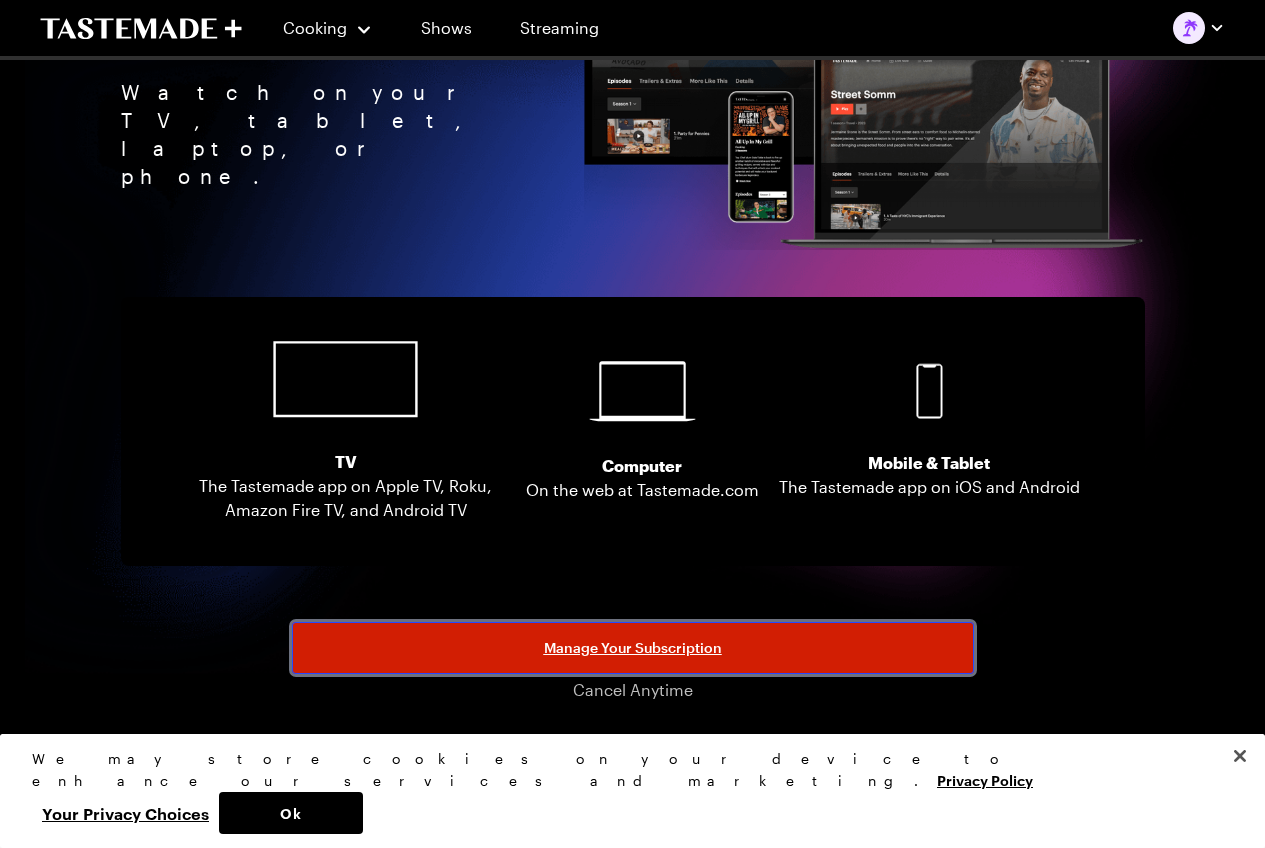 click on "Manage Your Subscription" at bounding box center [633, 648] 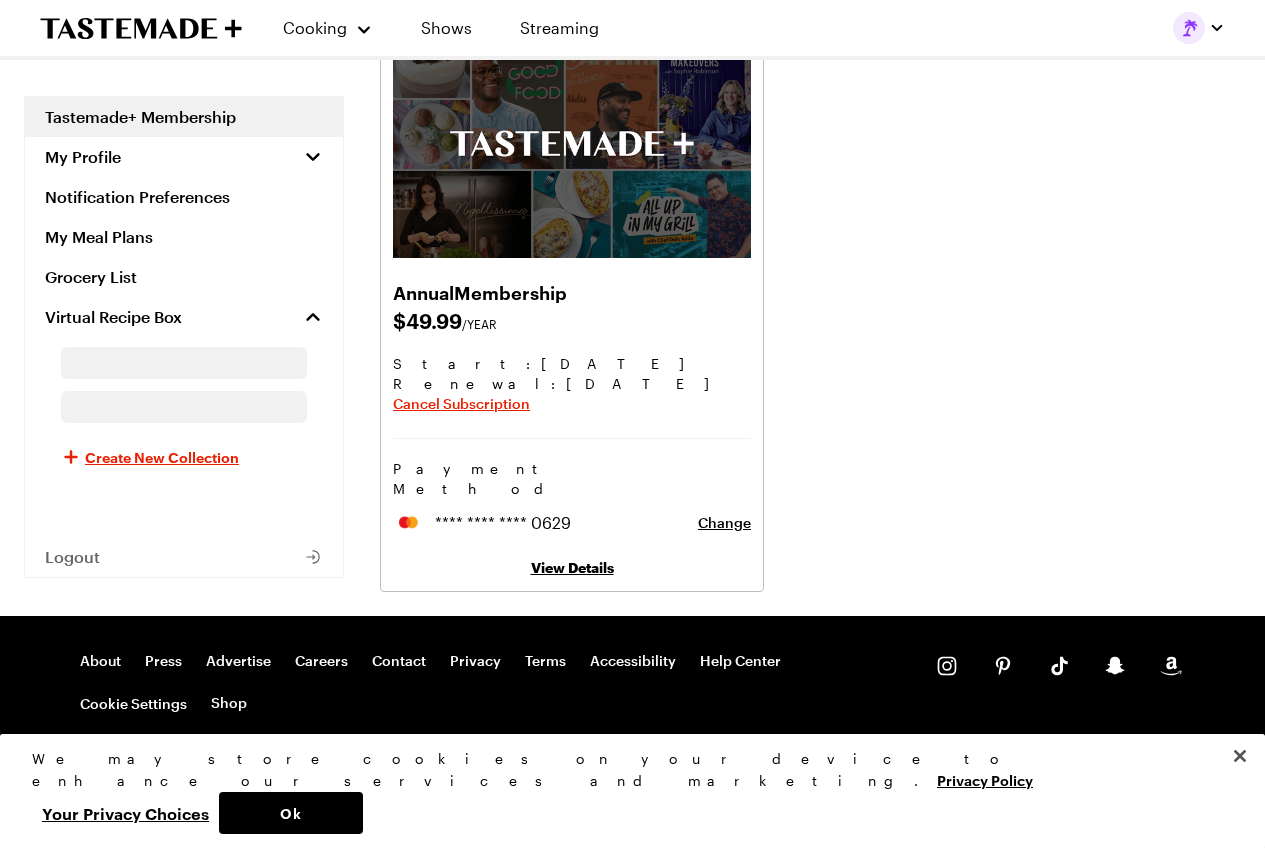 scroll, scrollTop: 0, scrollLeft: 0, axis: both 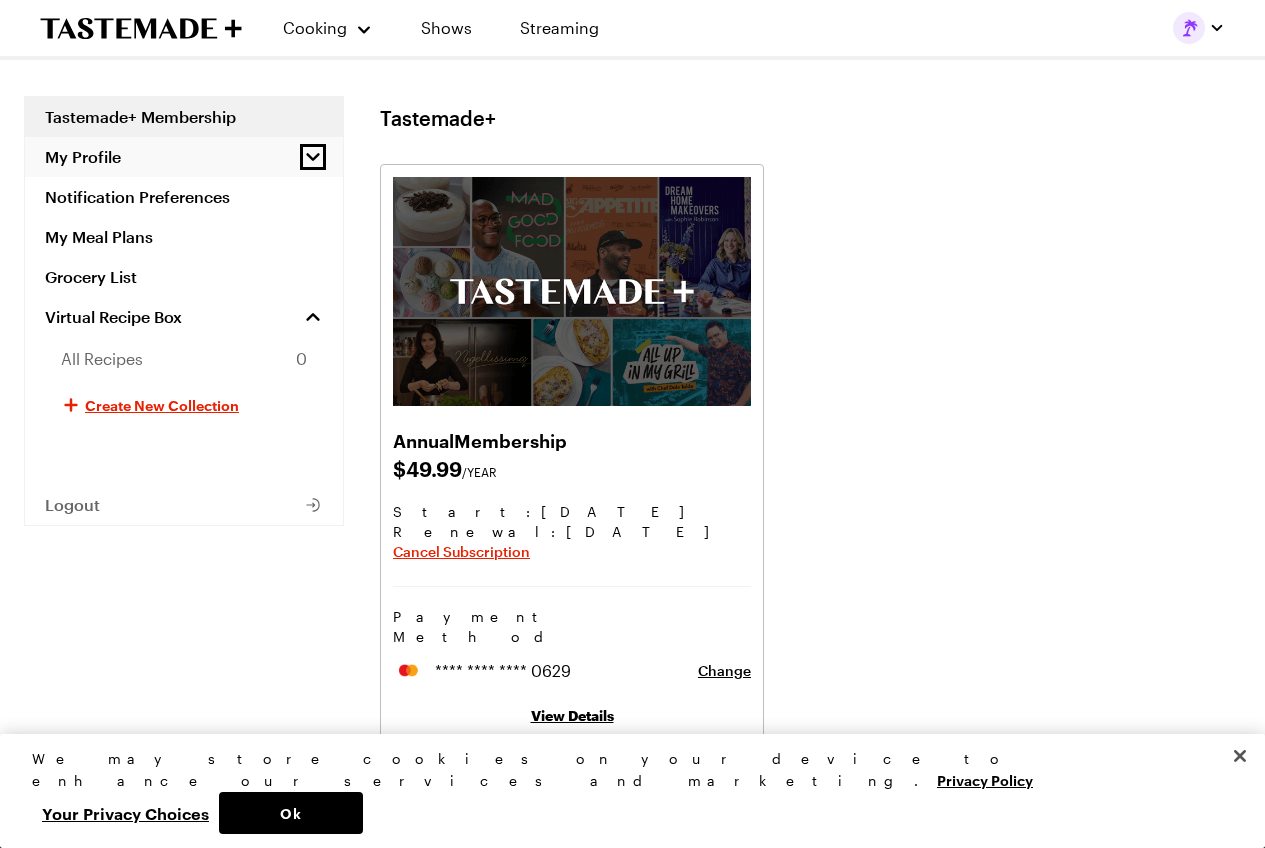 click 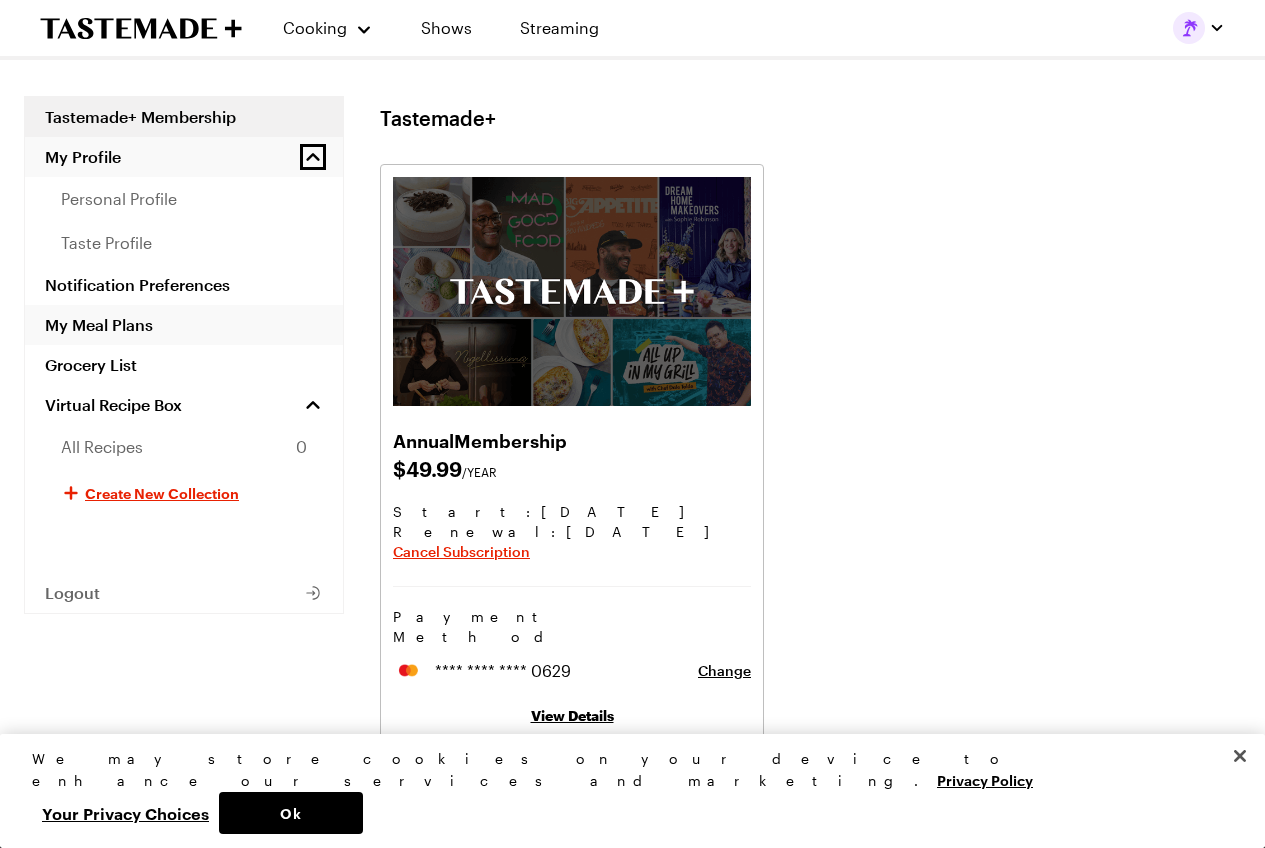 click on "My Meal Plans" at bounding box center (184, 325) 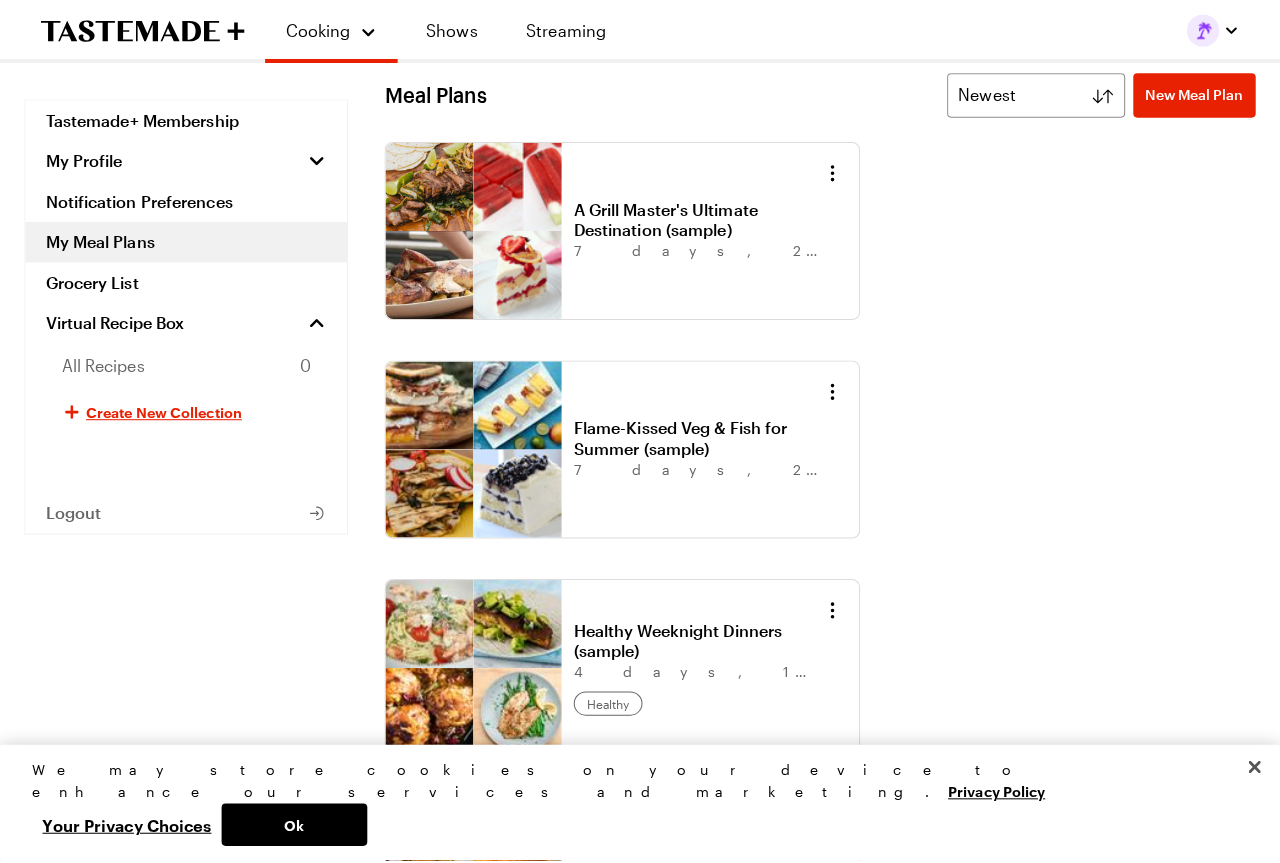 scroll, scrollTop: 0, scrollLeft: 0, axis: both 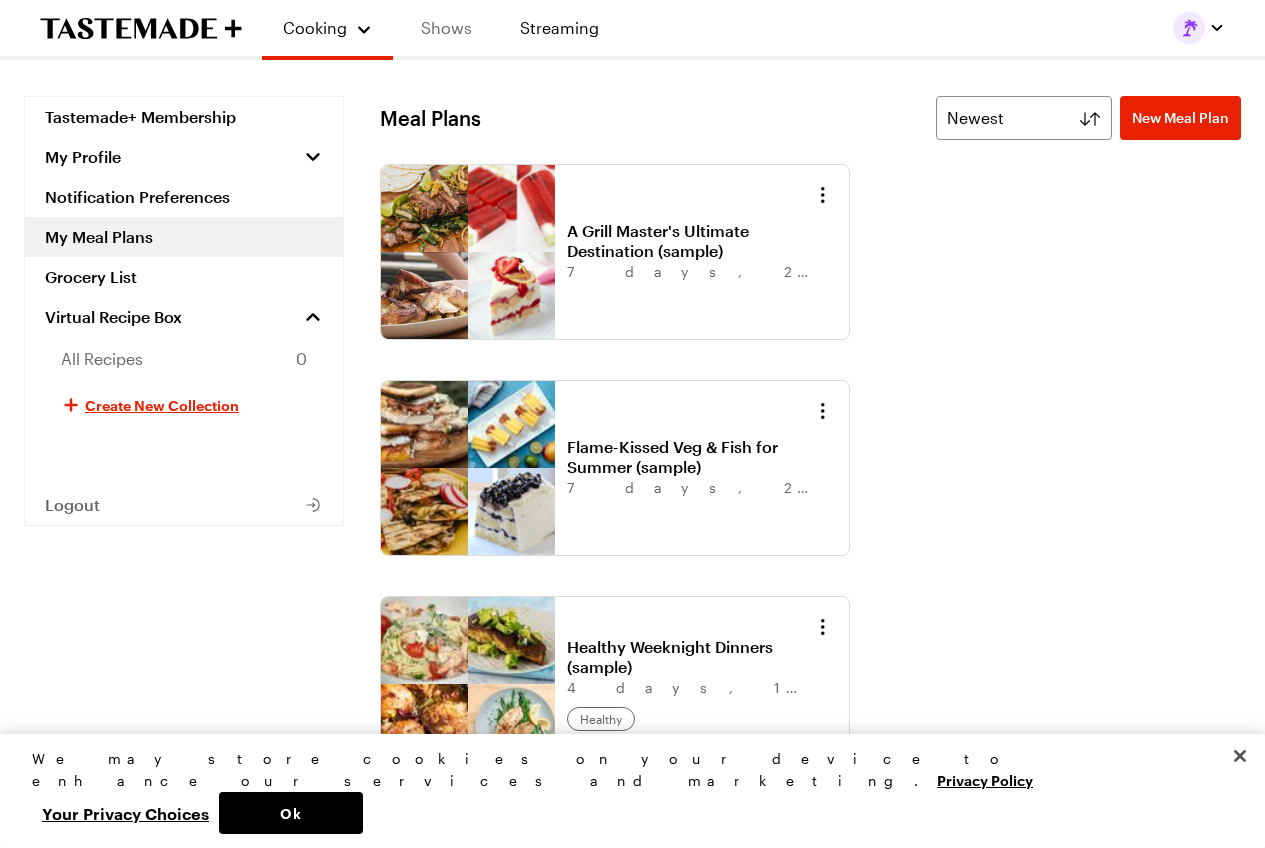 click on "Shows" at bounding box center (446, 28) 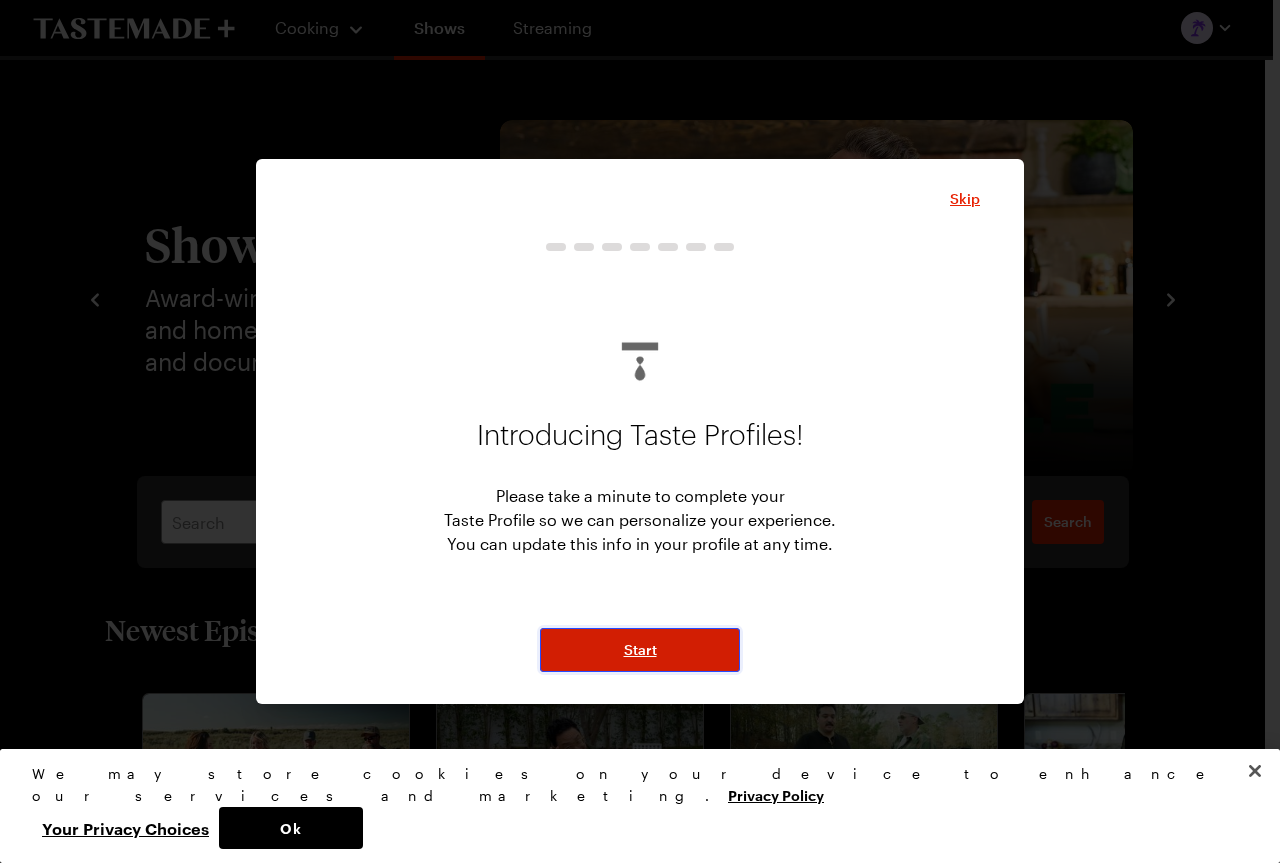 click on "Start" at bounding box center (640, 650) 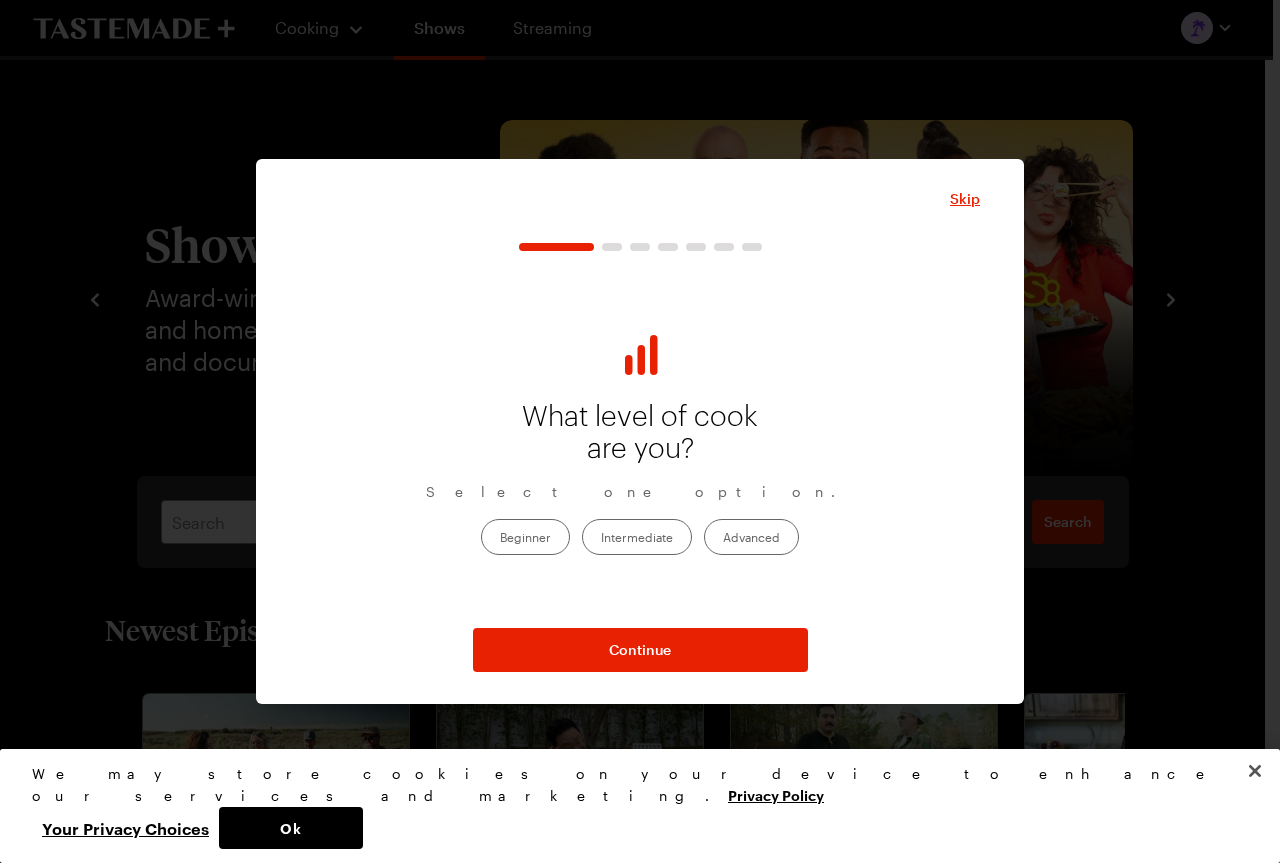 click on "Beginner" at bounding box center [525, 537] 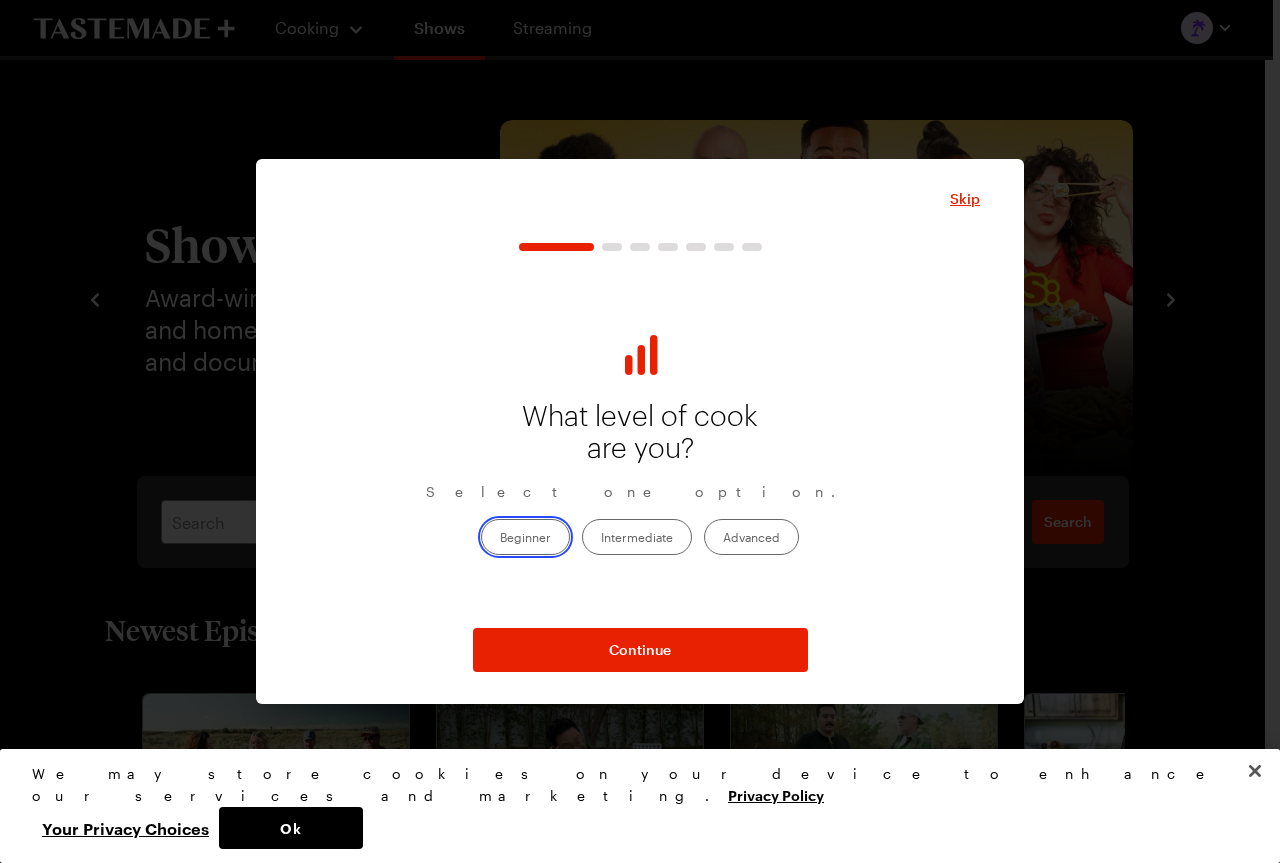 click on "Beginner" at bounding box center (500, 538) 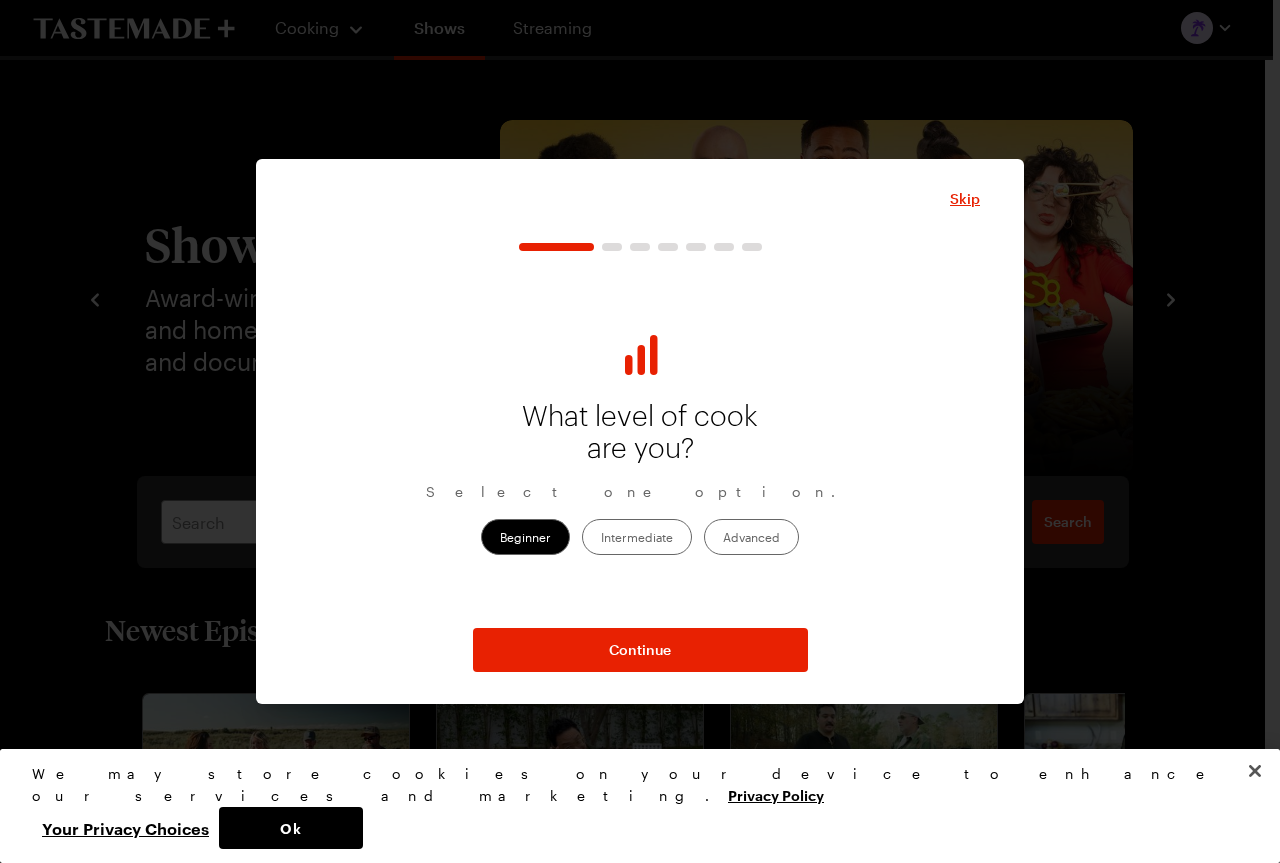 click on "Intermediate" at bounding box center (637, 537) 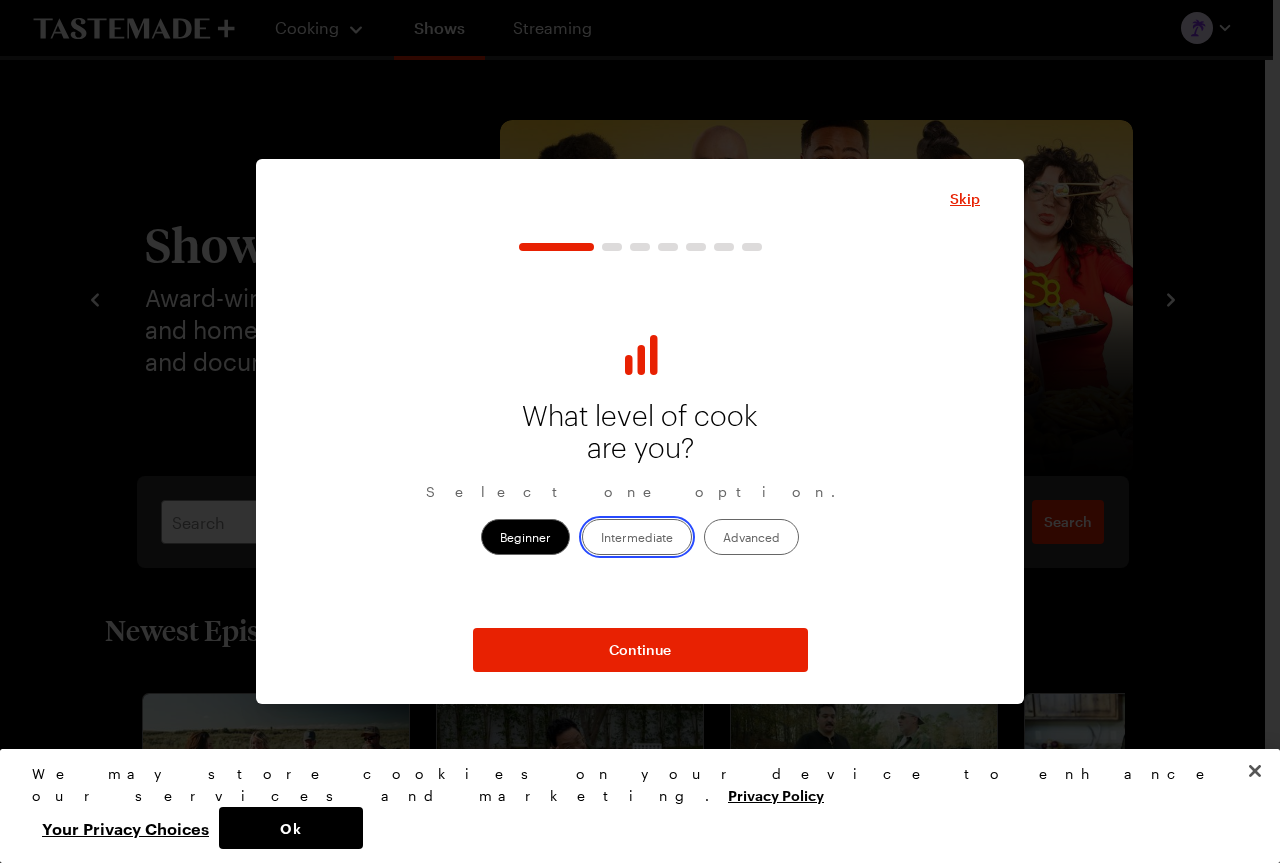 click on "Intermediate" at bounding box center [601, 538] 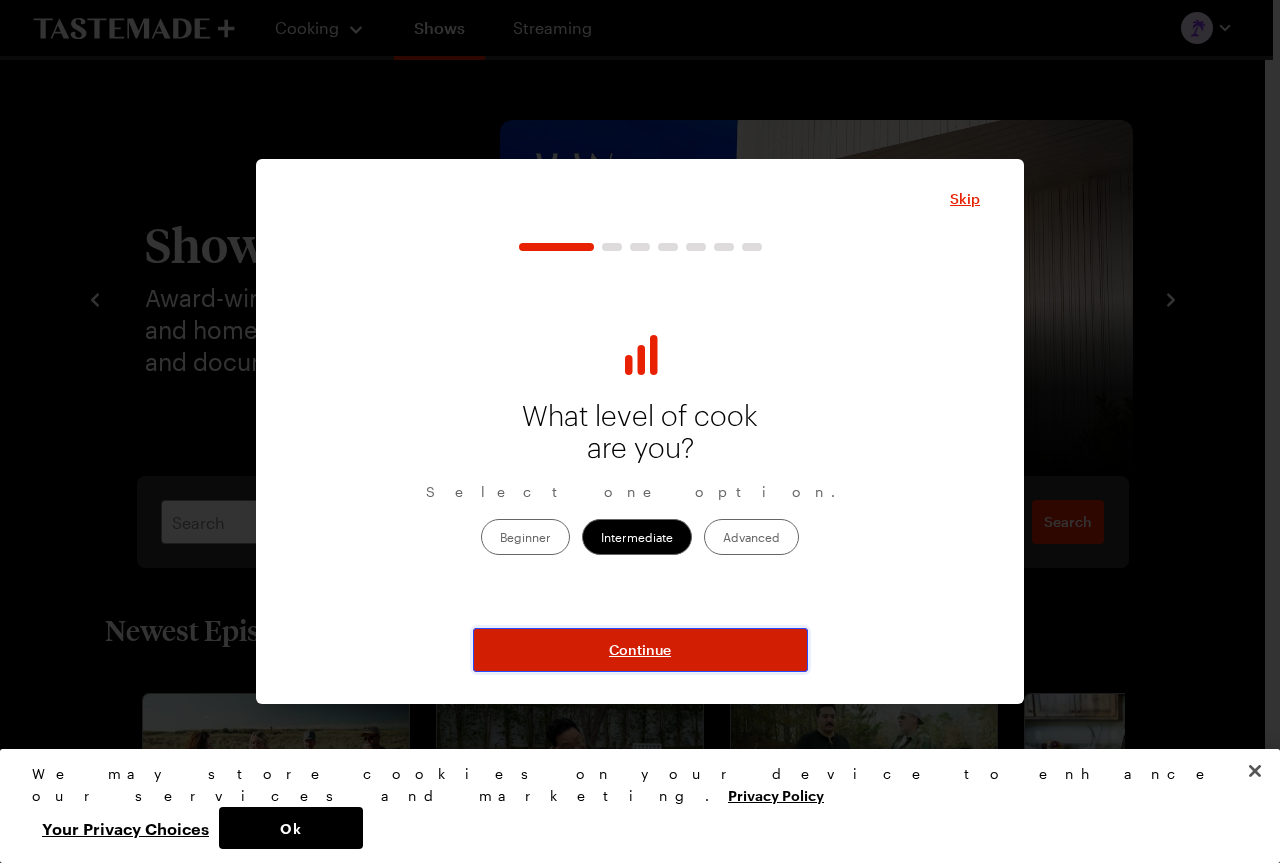 click on "Continue" at bounding box center [640, 650] 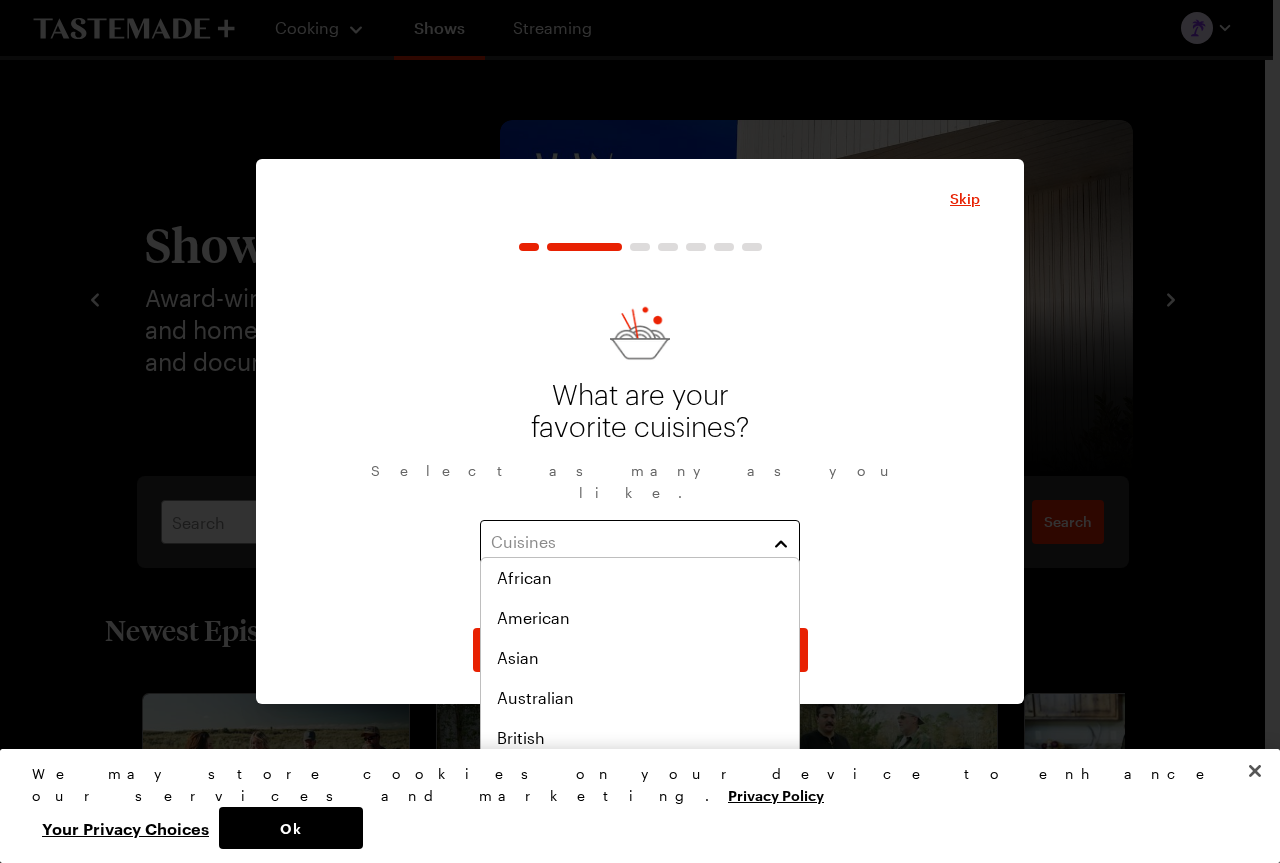 click on "Cuisines" at bounding box center [640, 542] 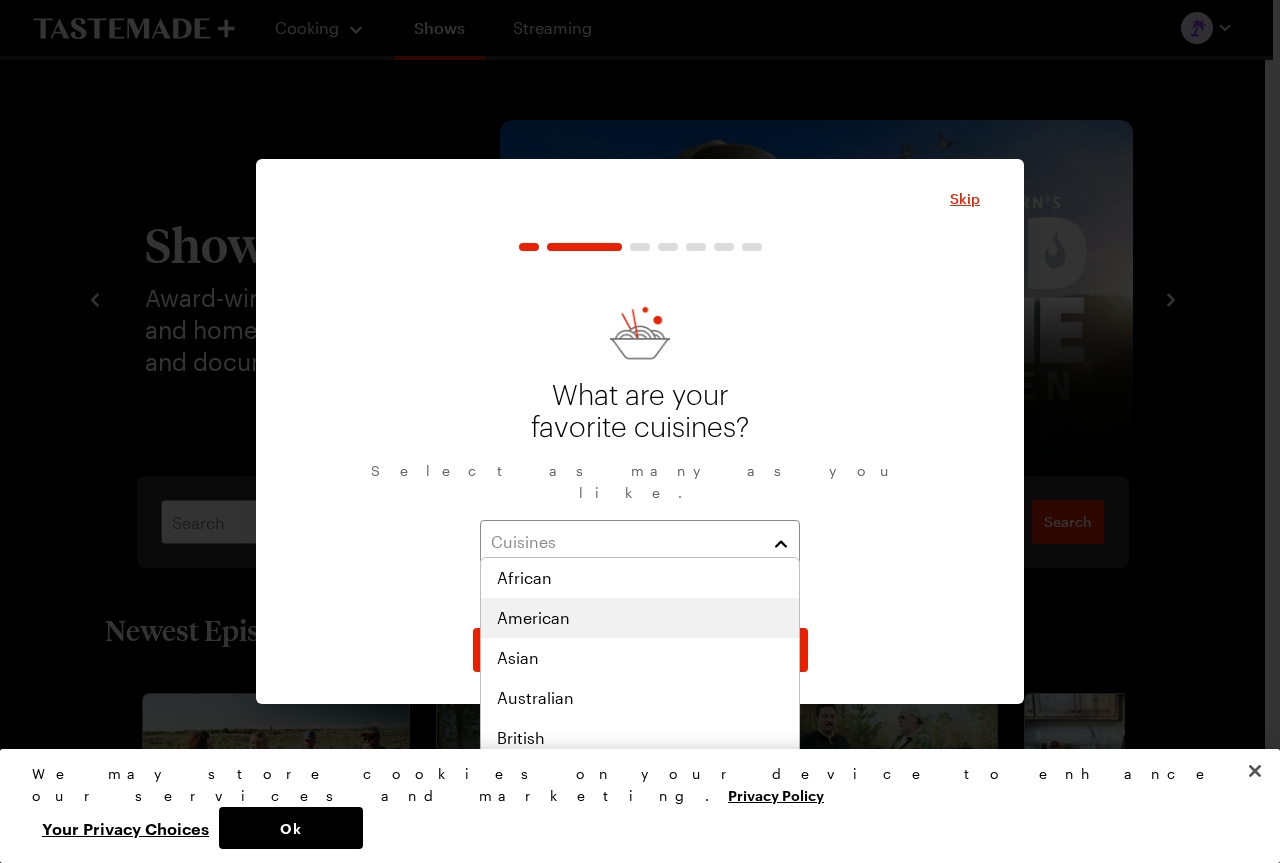 click on "American" at bounding box center [640, 618] 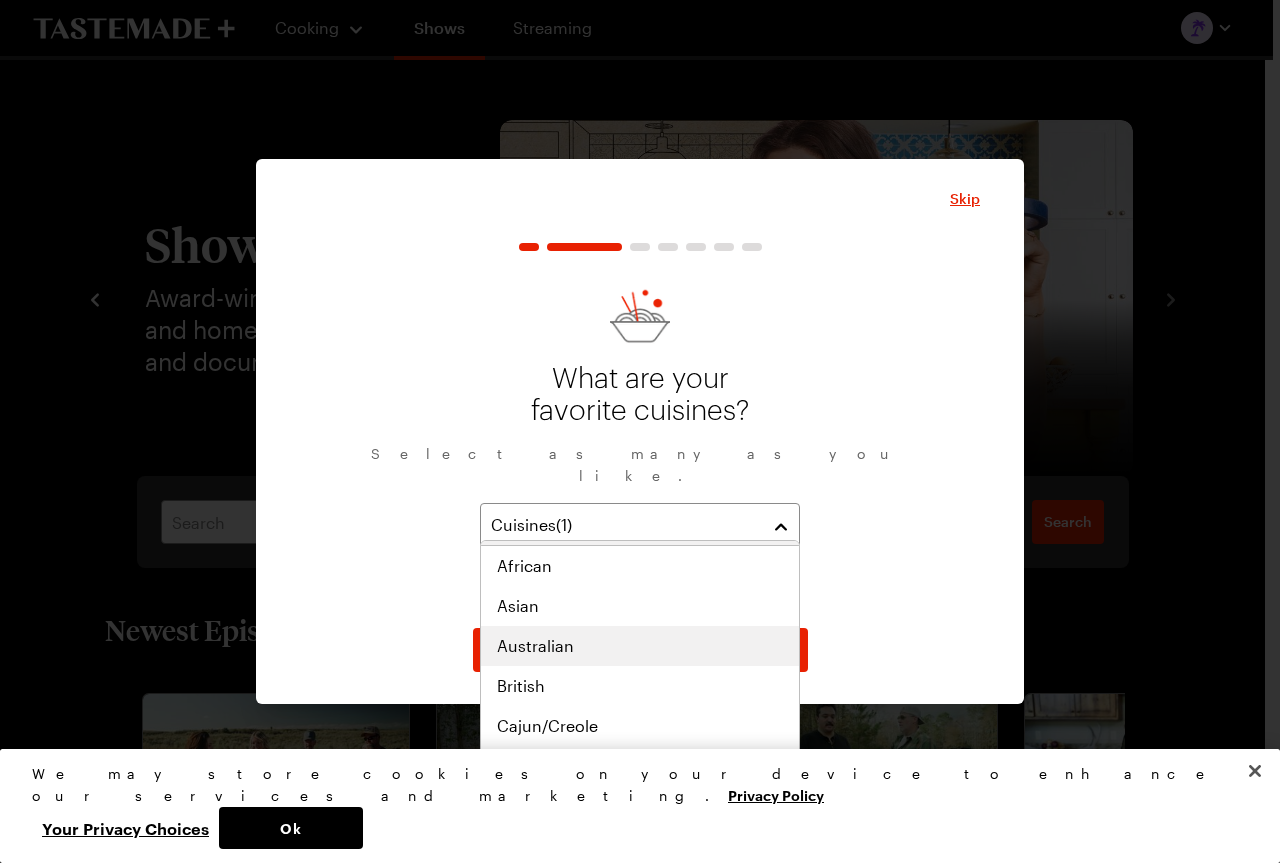 scroll, scrollTop: 0, scrollLeft: 0, axis: both 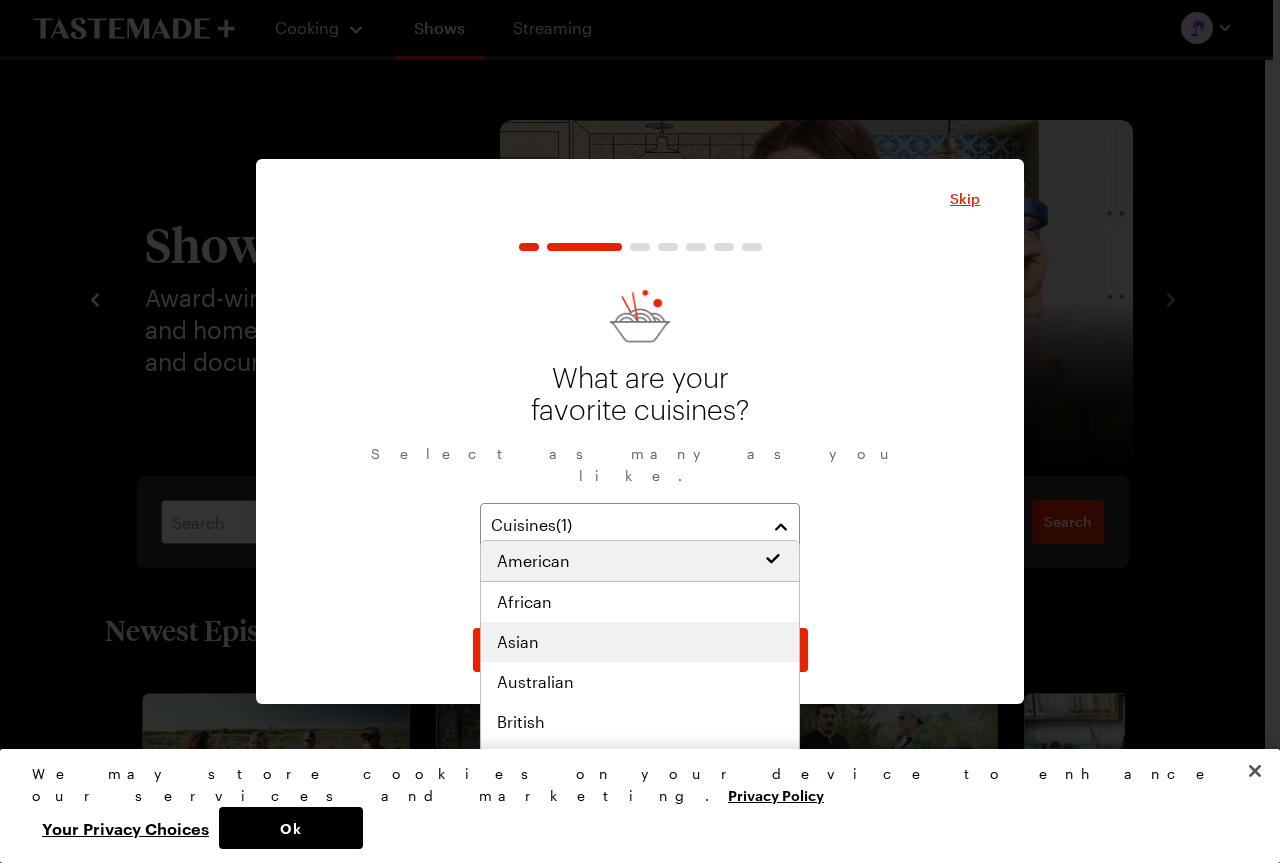 click on "Asian" at bounding box center [640, 642] 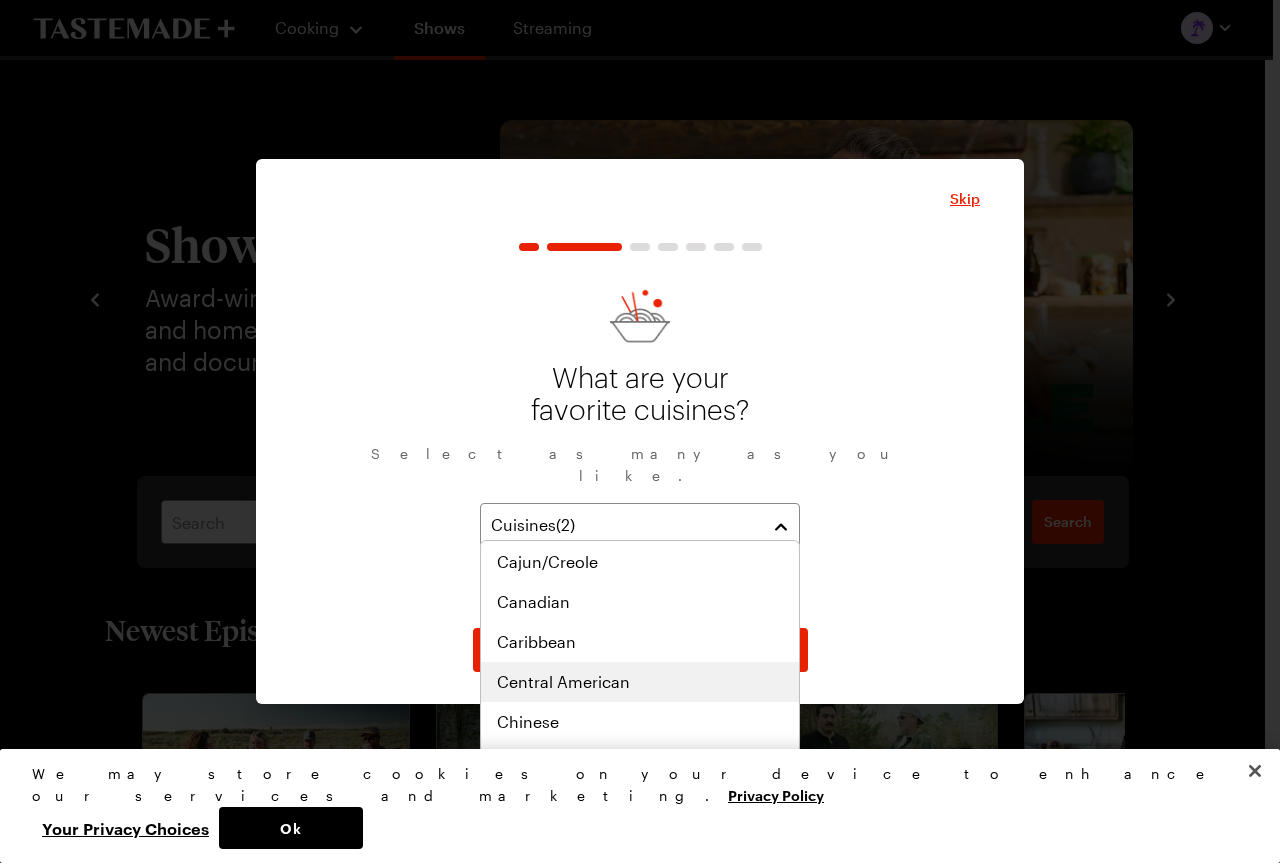scroll, scrollTop: 300, scrollLeft: 0, axis: vertical 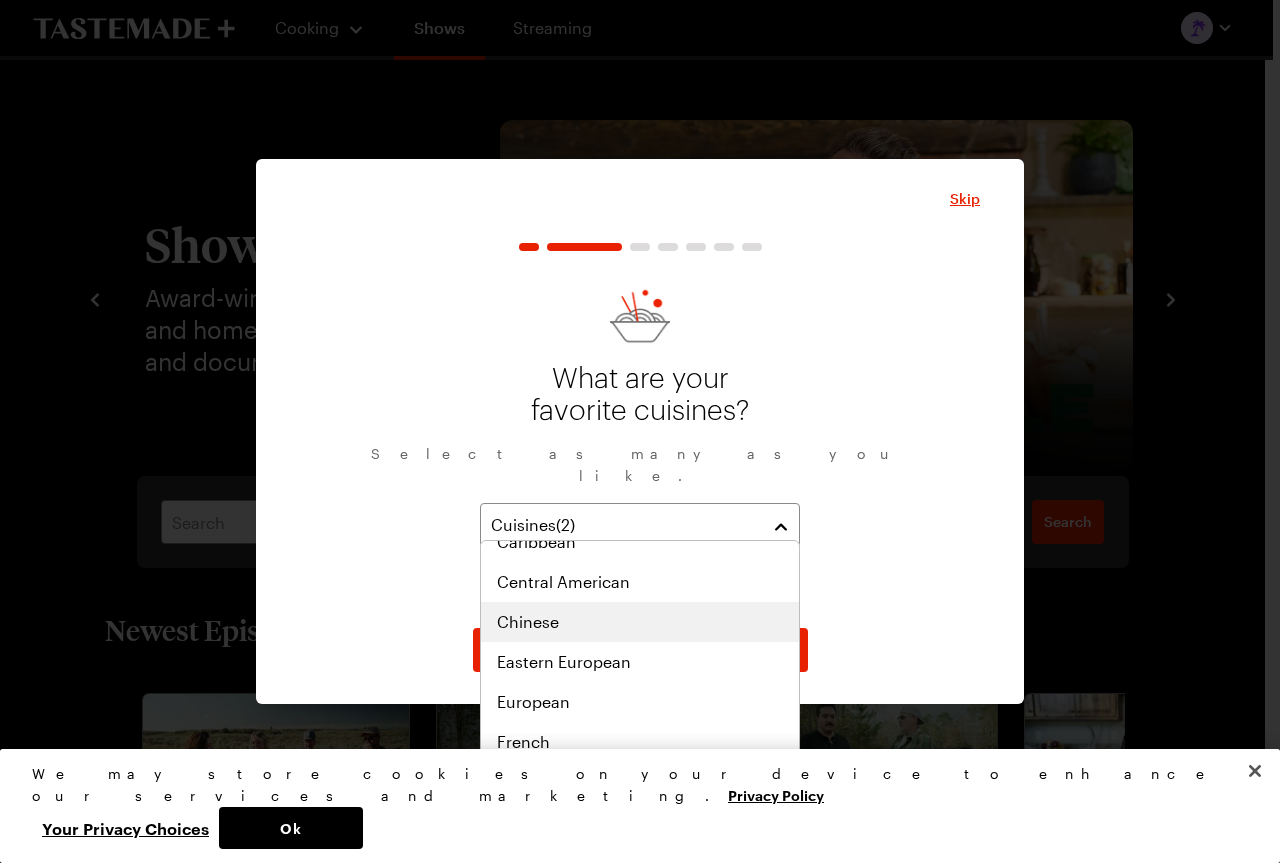 click on "Chinese" at bounding box center [640, 622] 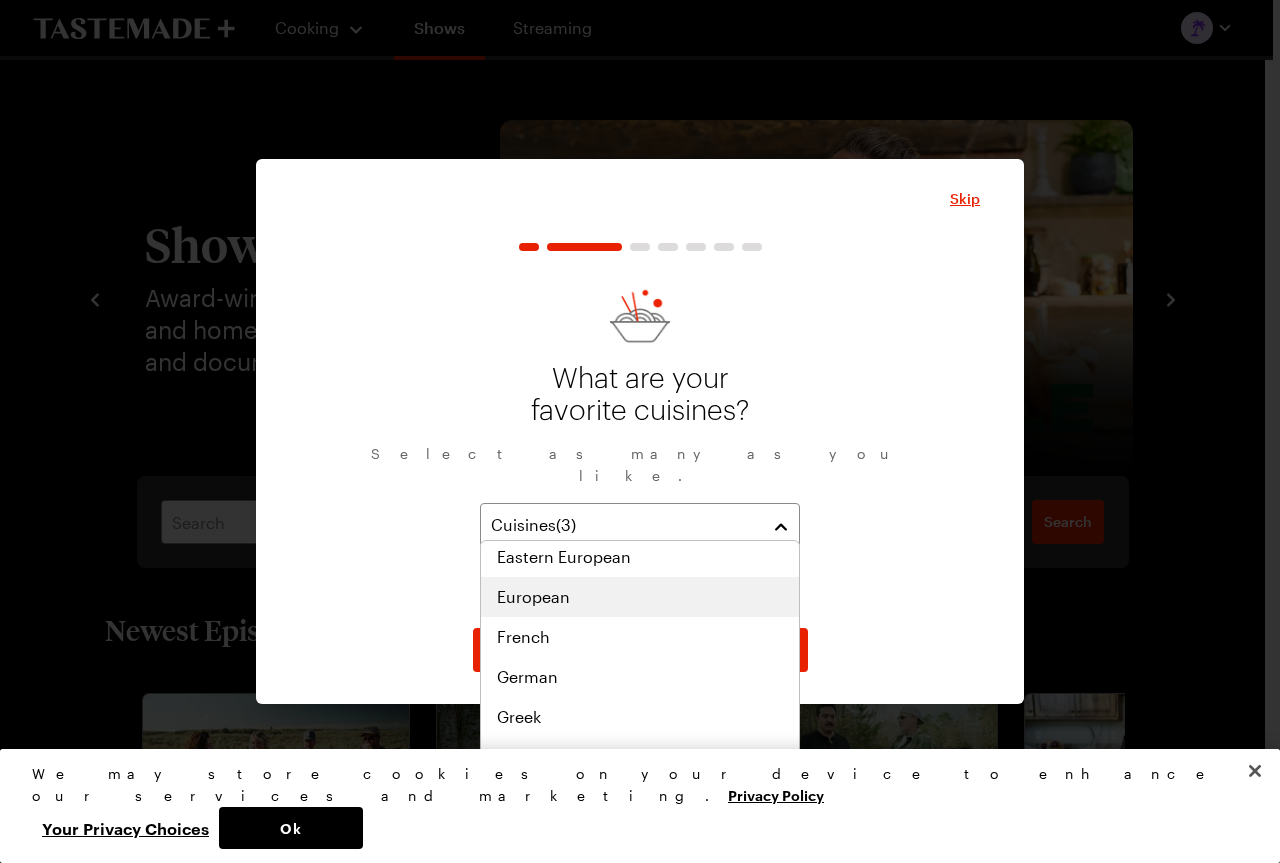 scroll, scrollTop: 440, scrollLeft: 0, axis: vertical 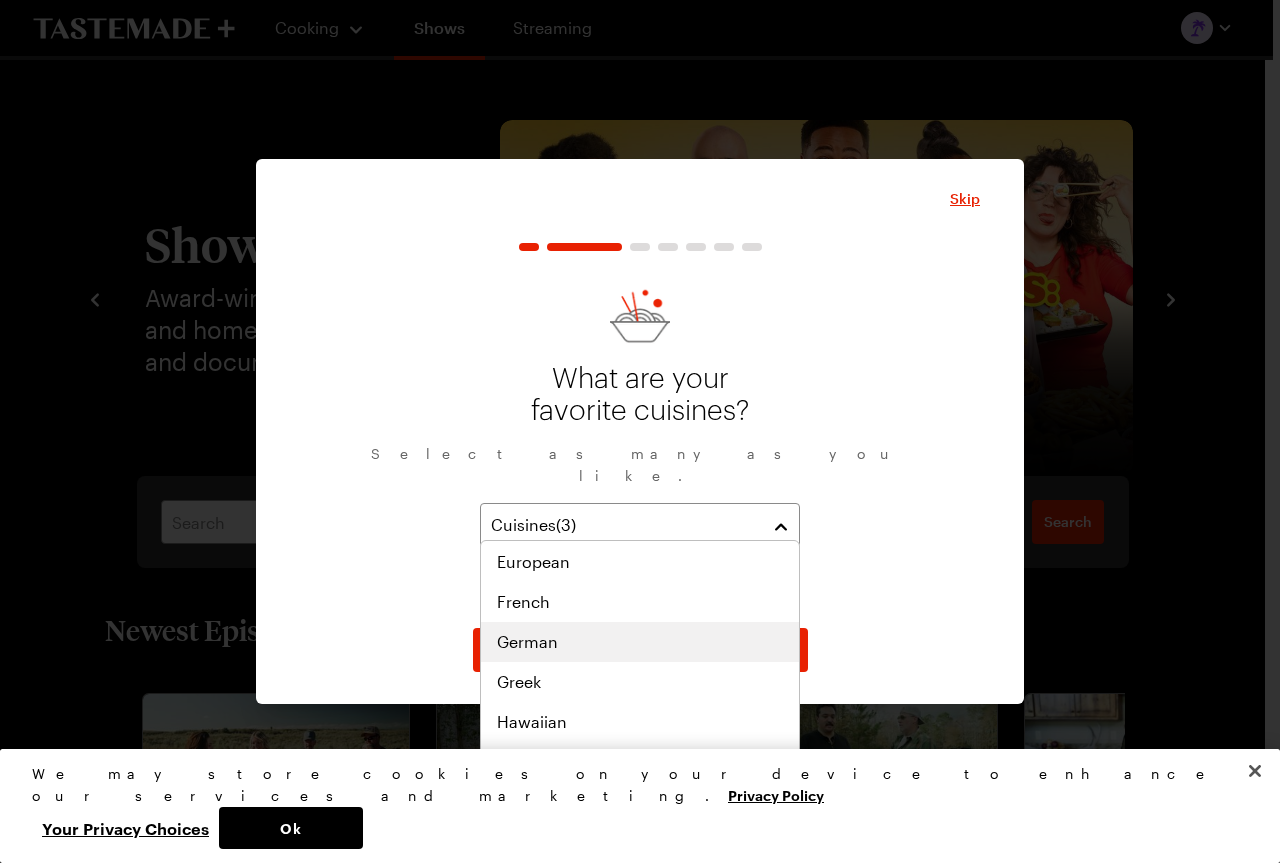 click on "German" at bounding box center [640, 642] 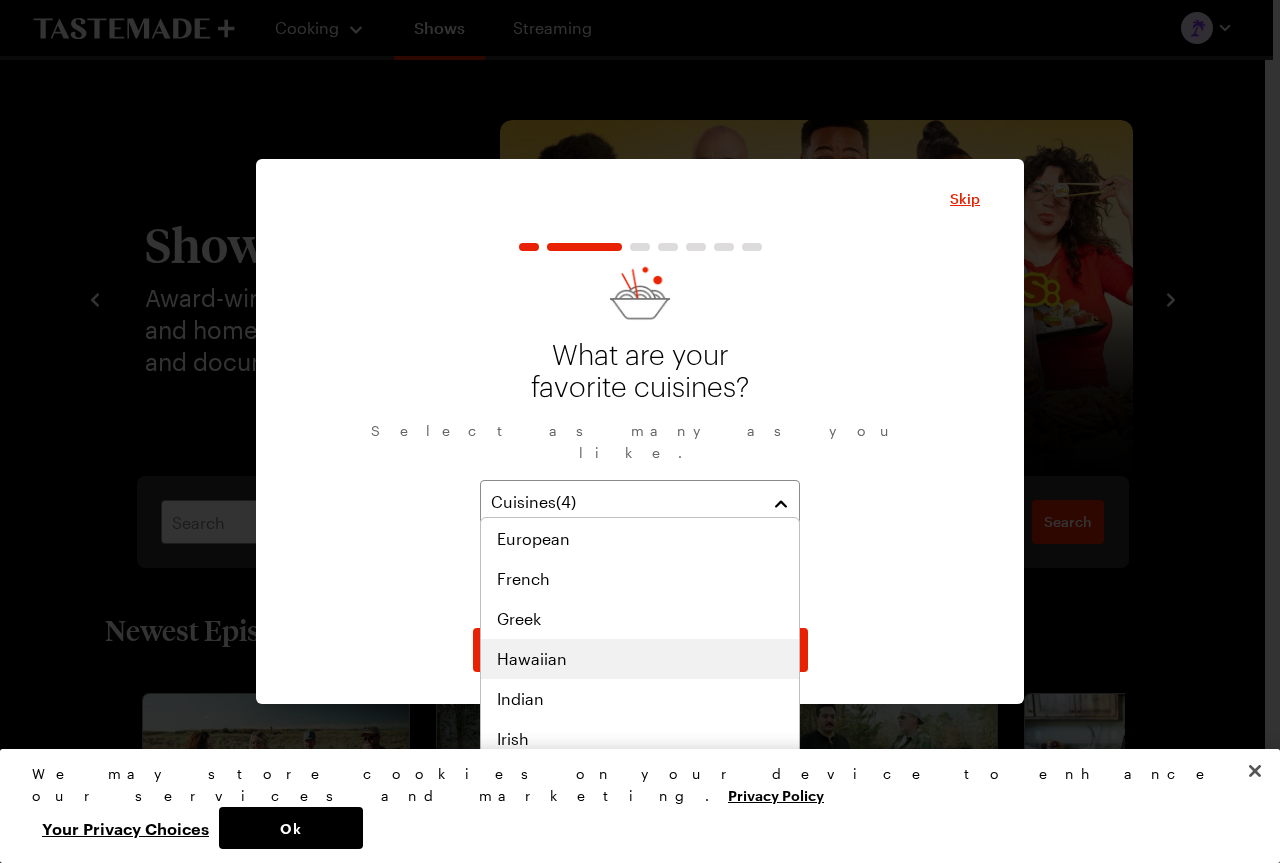 scroll, scrollTop: 580, scrollLeft: 0, axis: vertical 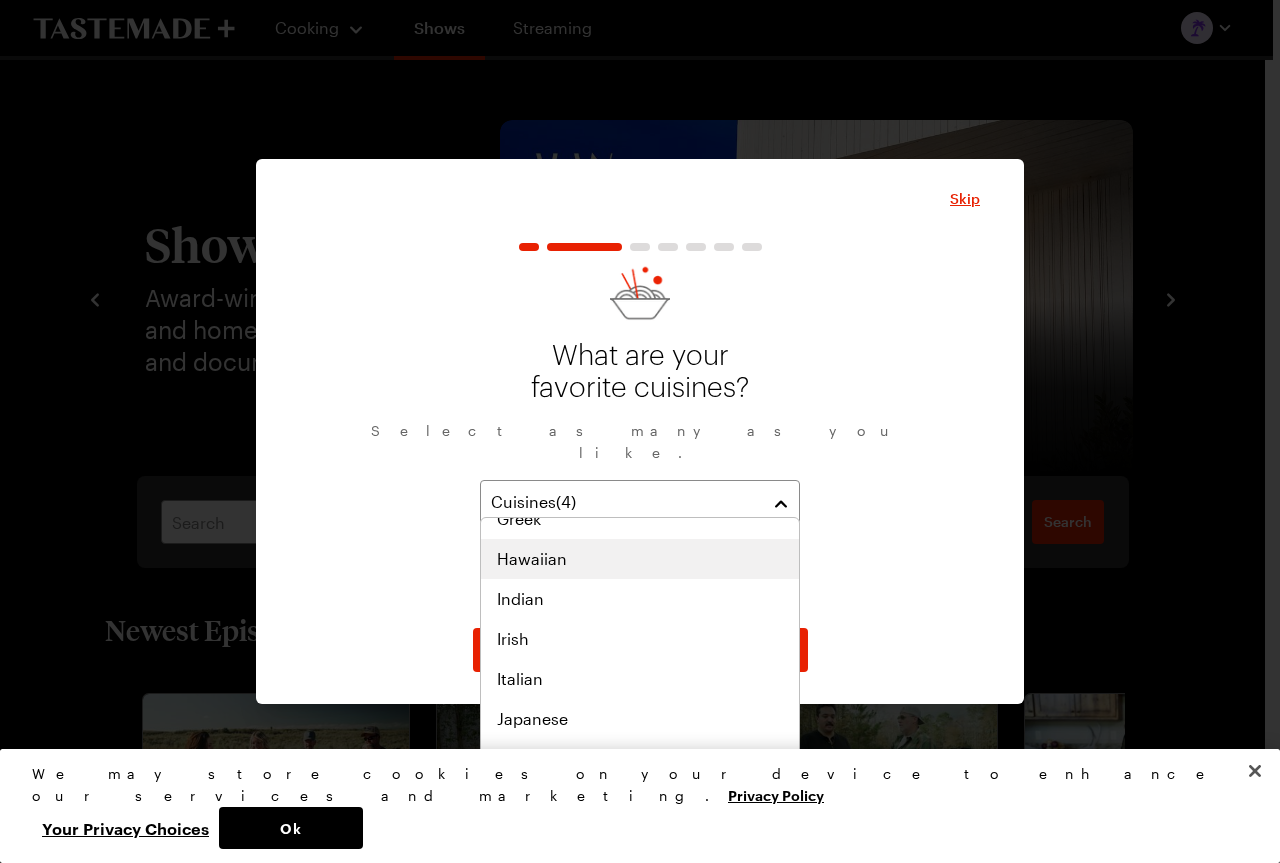 click on "Hawaiian" at bounding box center [532, 559] 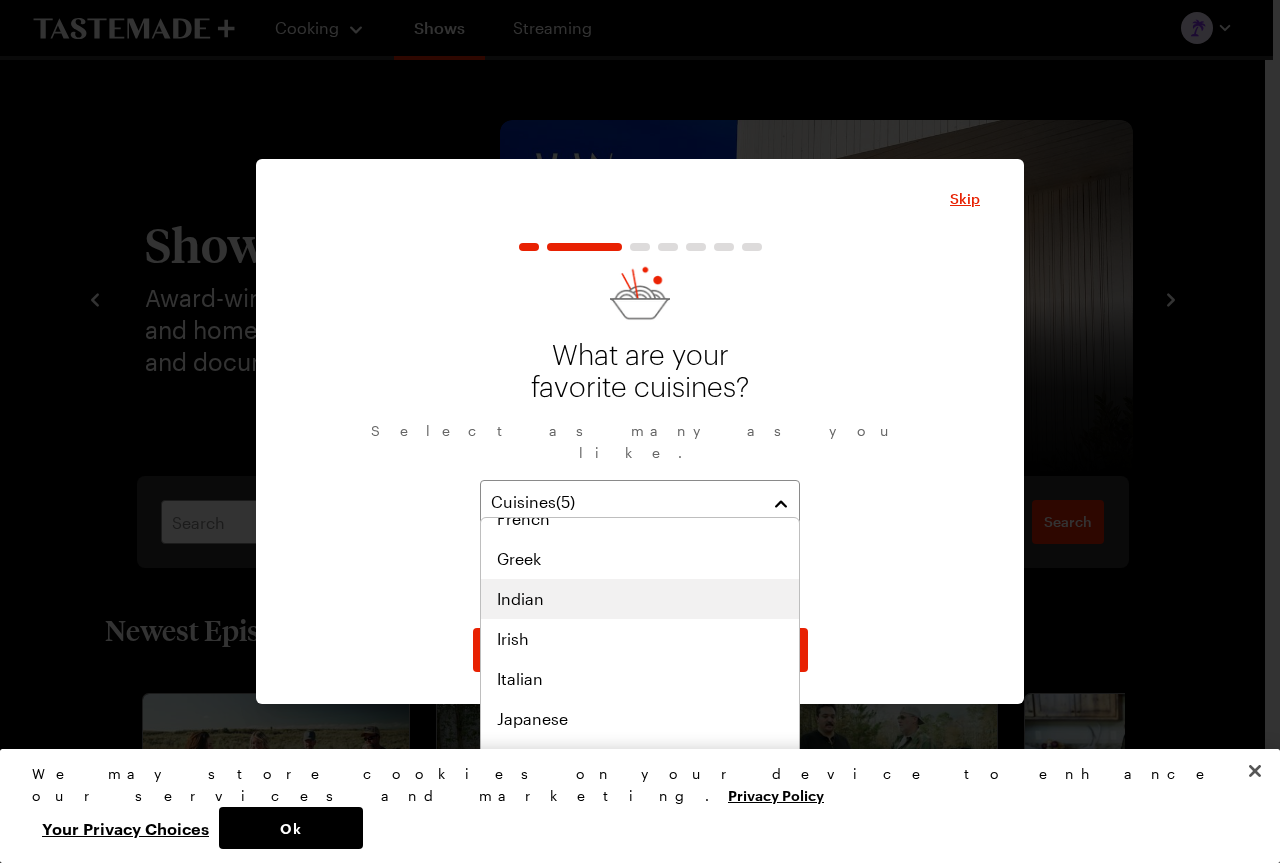 scroll, scrollTop: 620, scrollLeft: 0, axis: vertical 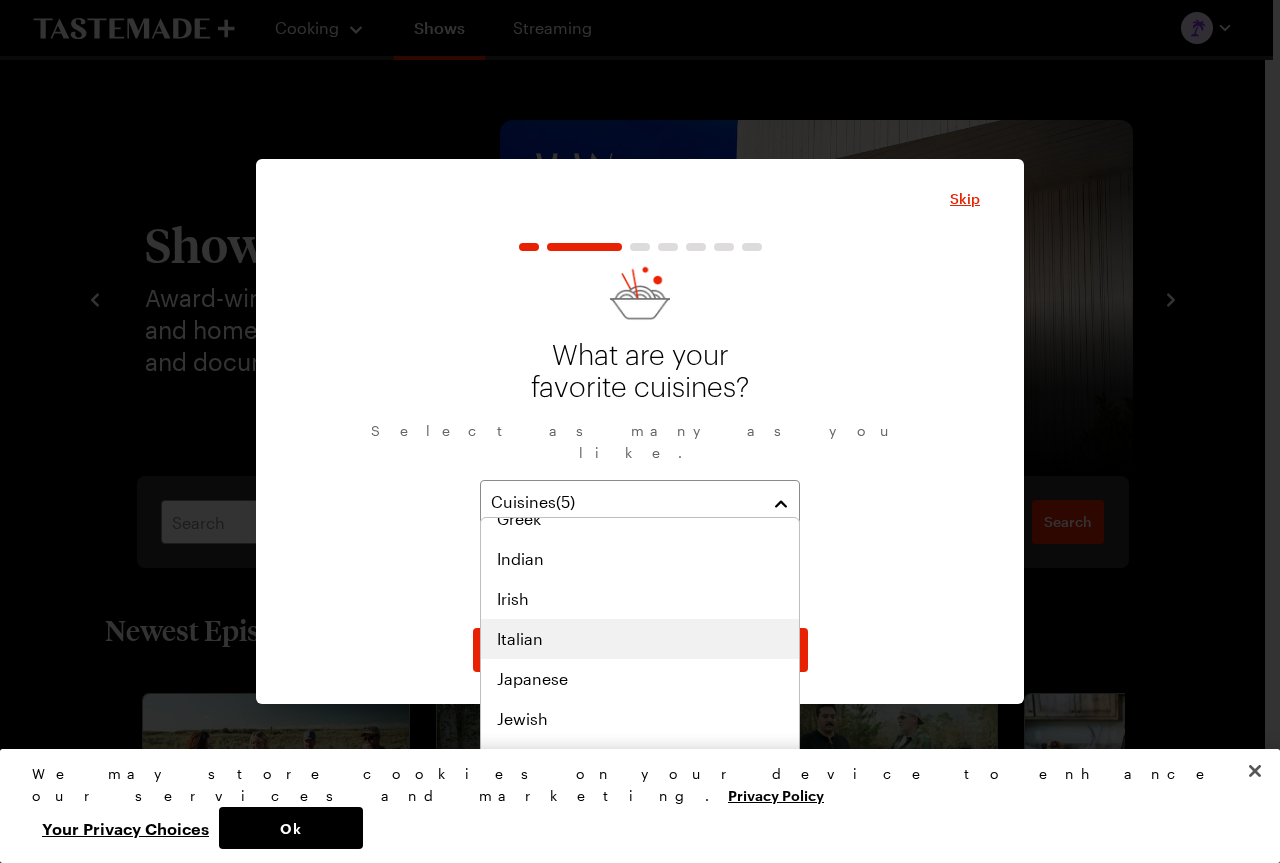 click on "Italian" at bounding box center (640, 639) 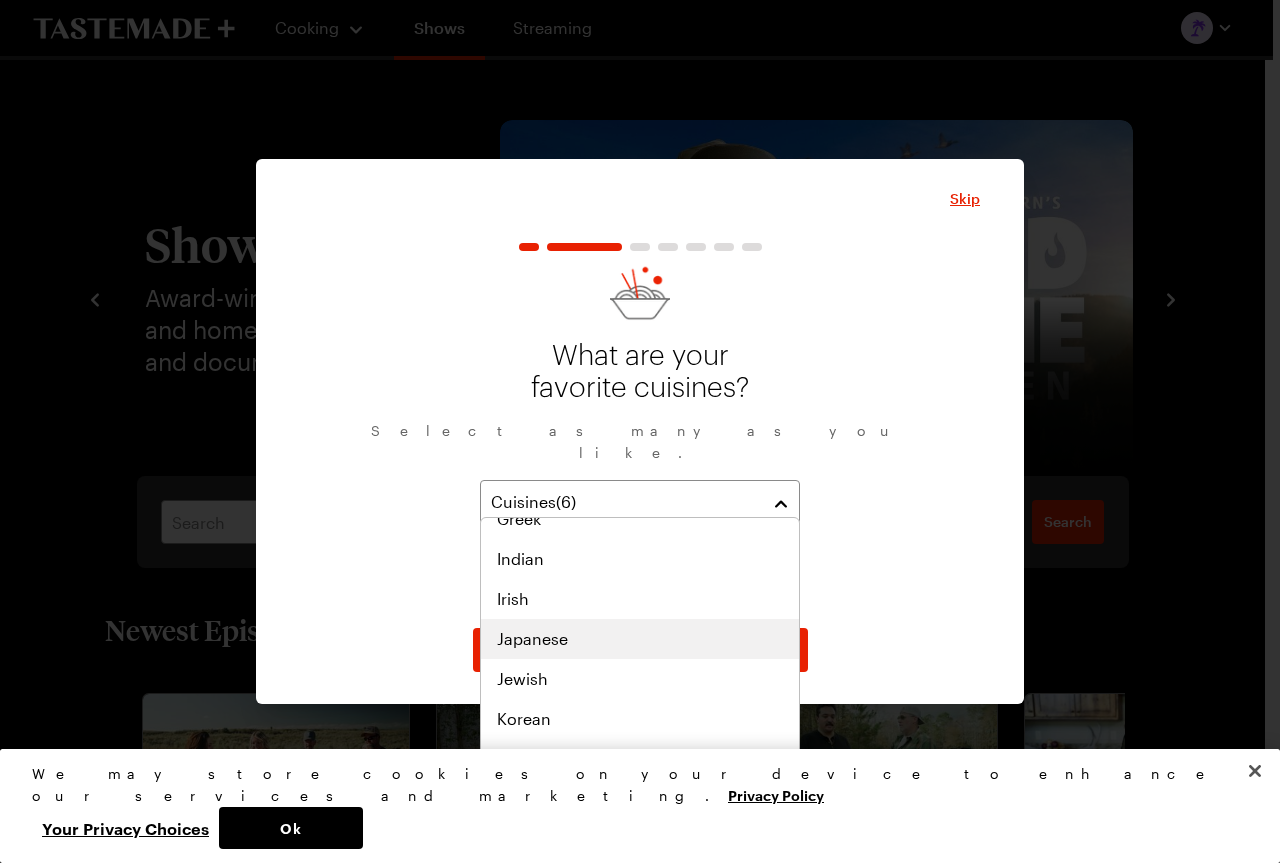 scroll, scrollTop: 760, scrollLeft: 0, axis: vertical 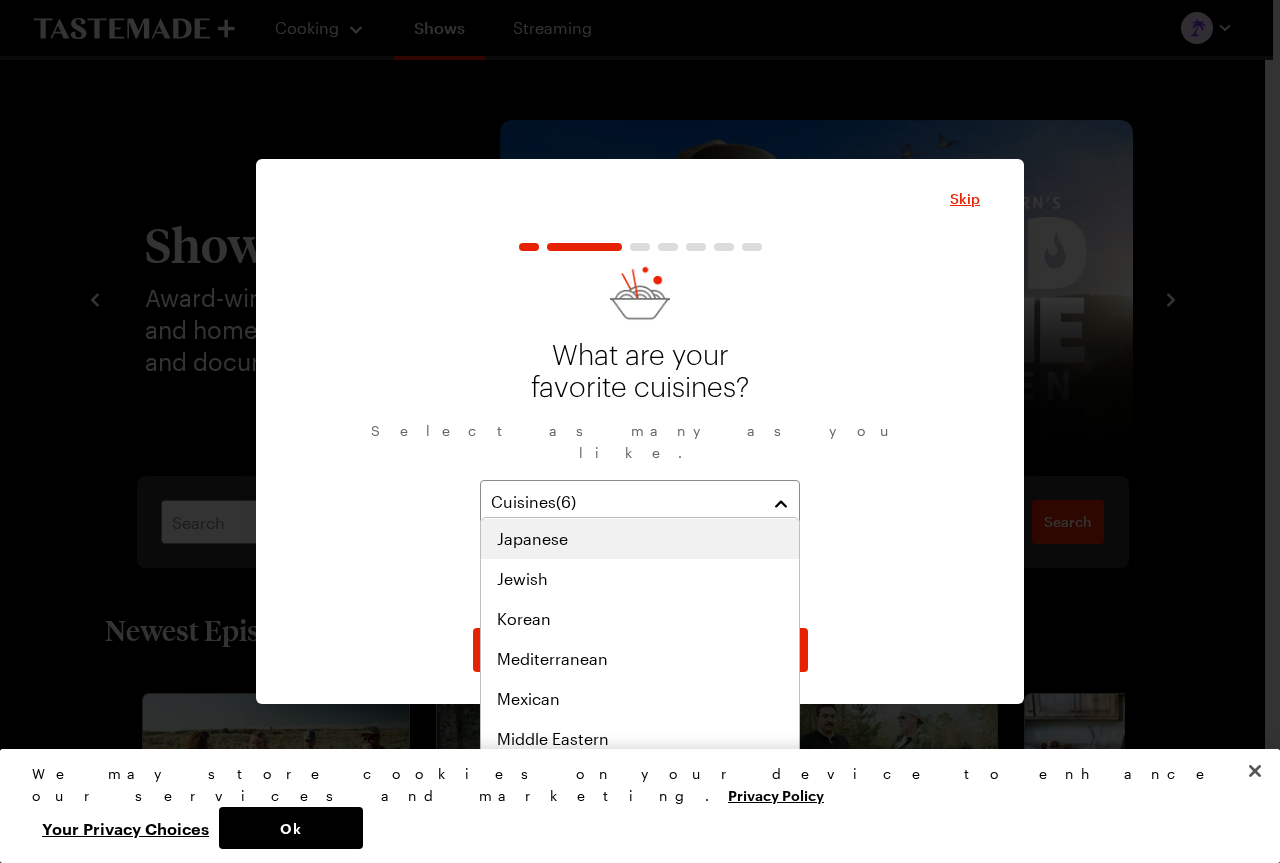 click on "Japanese" at bounding box center [640, 539] 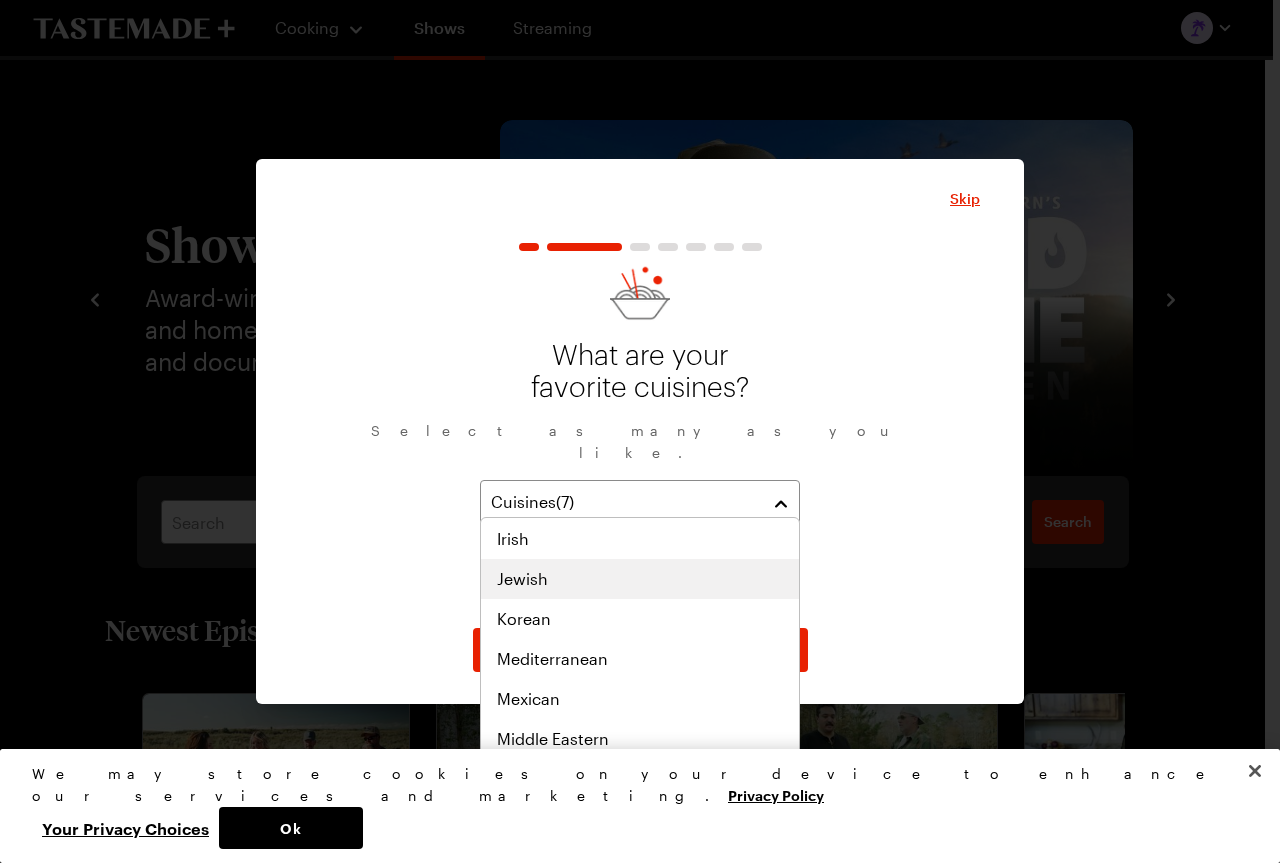 scroll, scrollTop: 800, scrollLeft: 0, axis: vertical 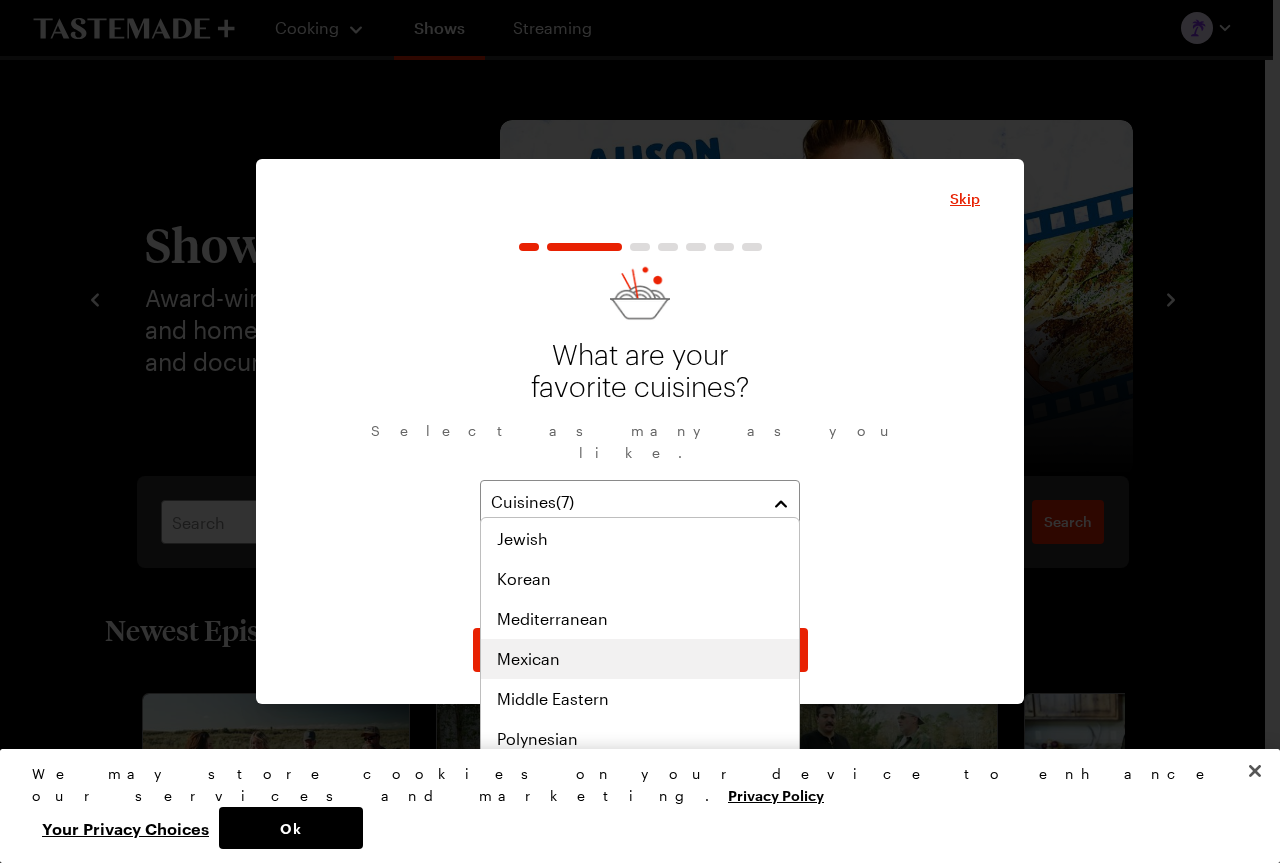 click on "Mexican" at bounding box center (640, 659) 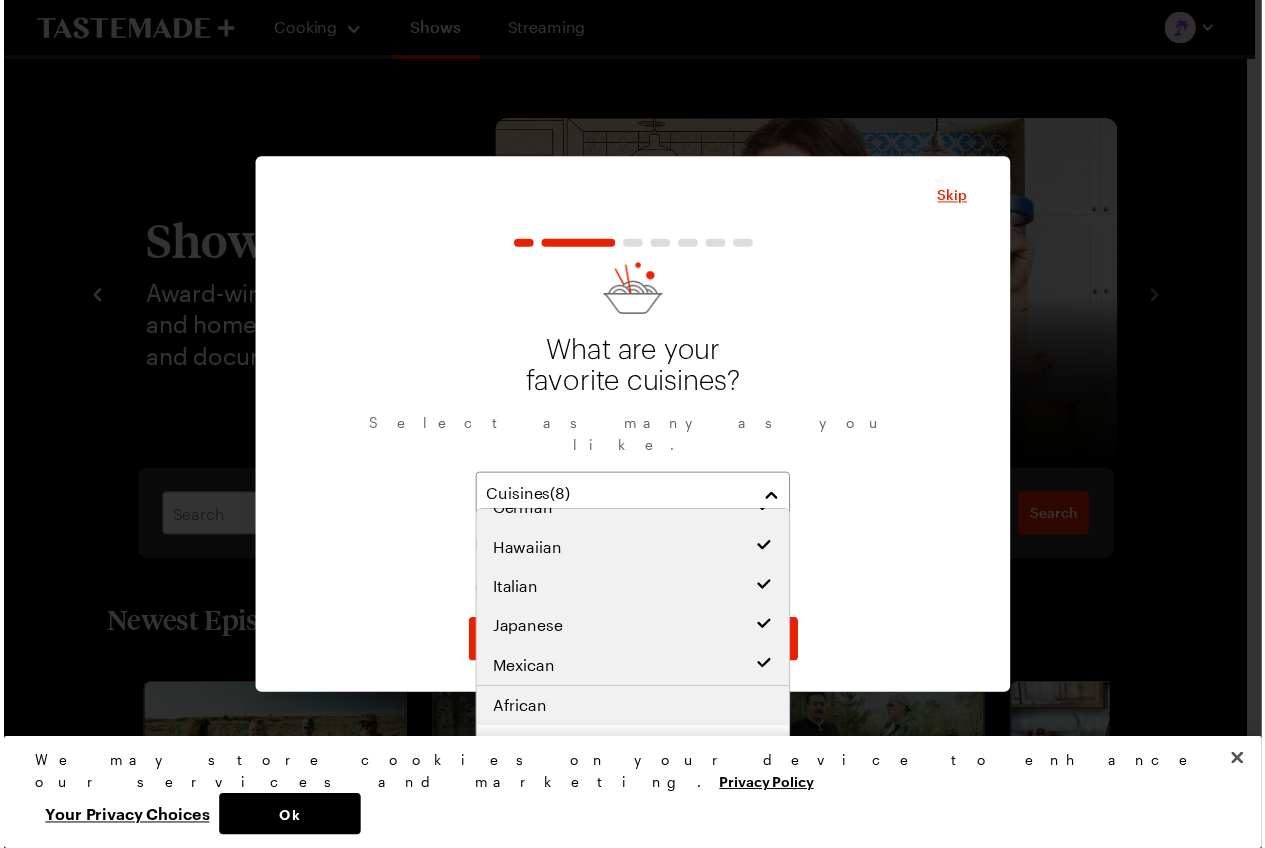 scroll, scrollTop: 0, scrollLeft: 0, axis: both 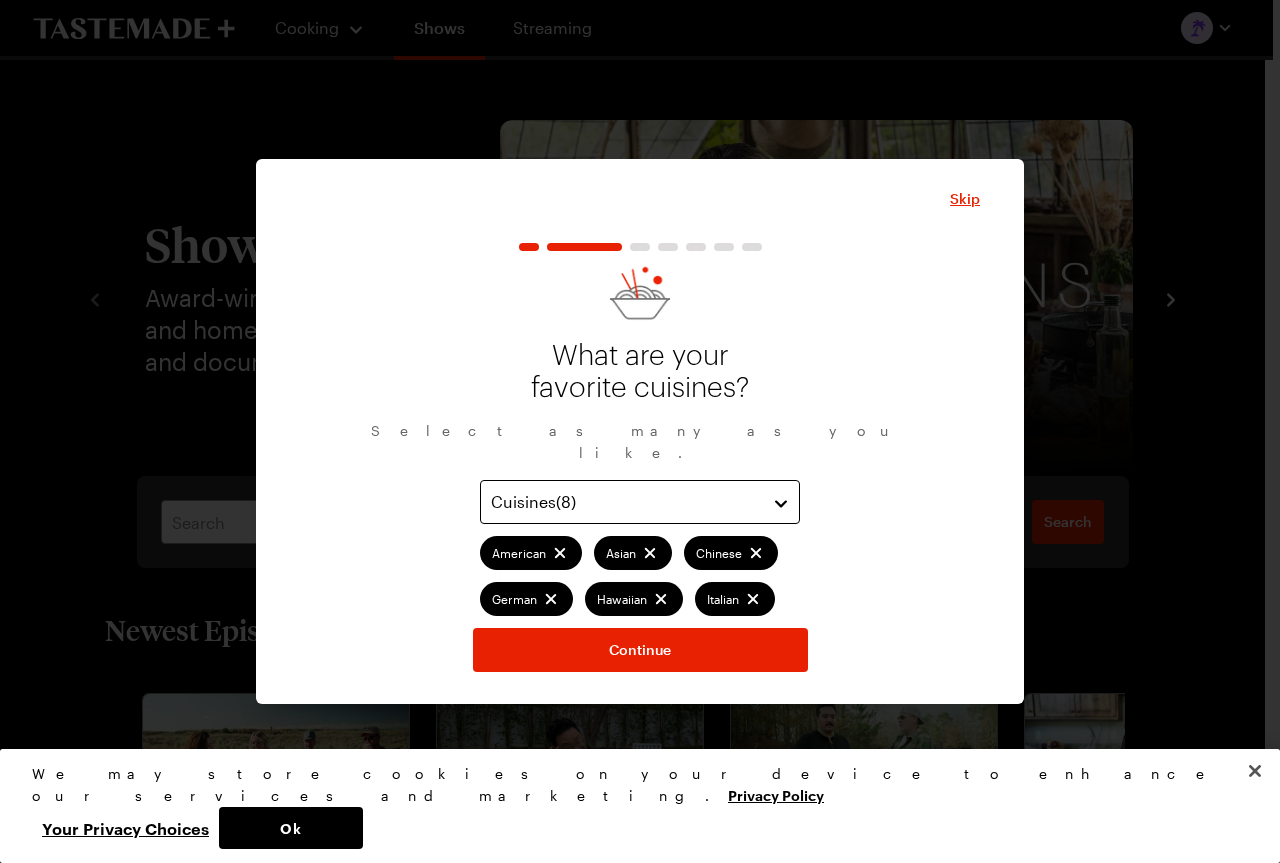 click on "Cuisines ( 8 )" at bounding box center [640, 502] 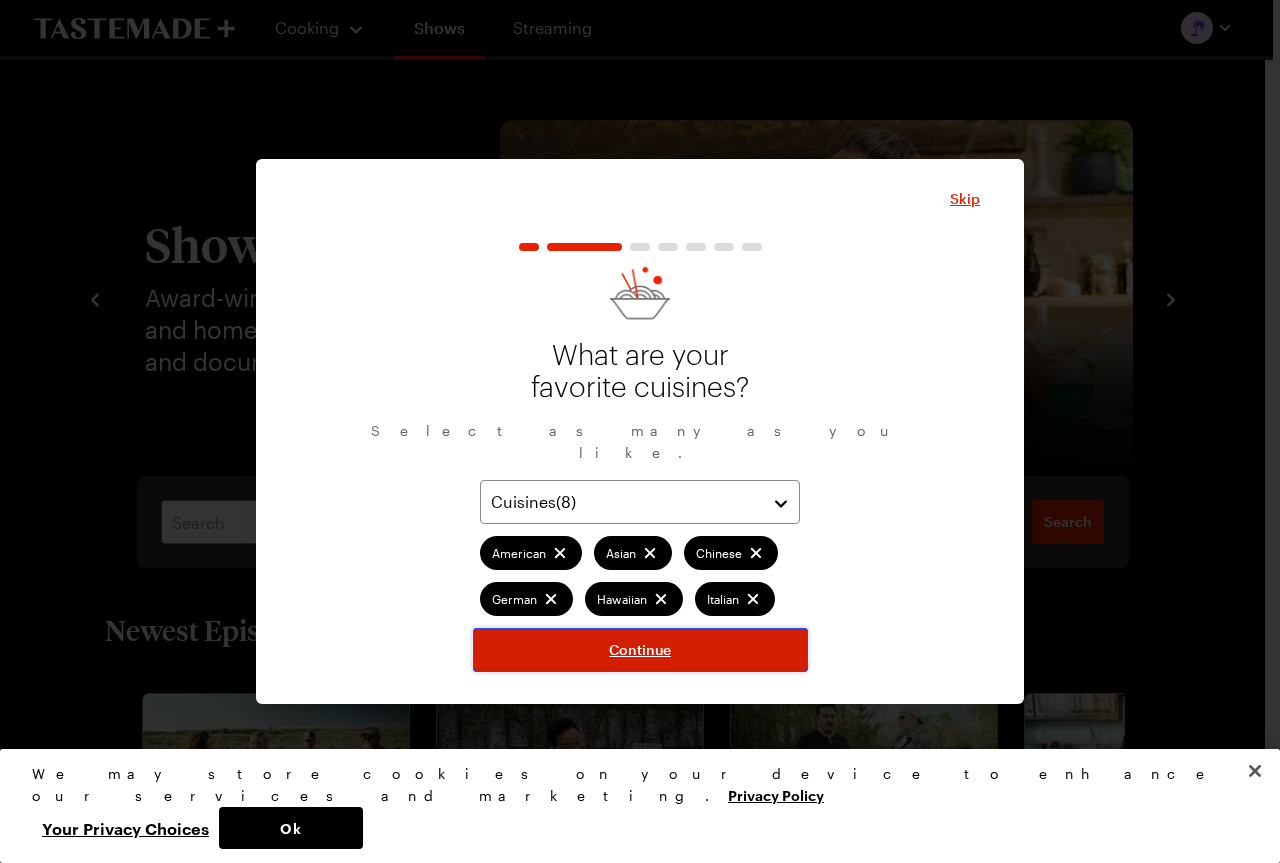 click on "Continue" at bounding box center [640, 650] 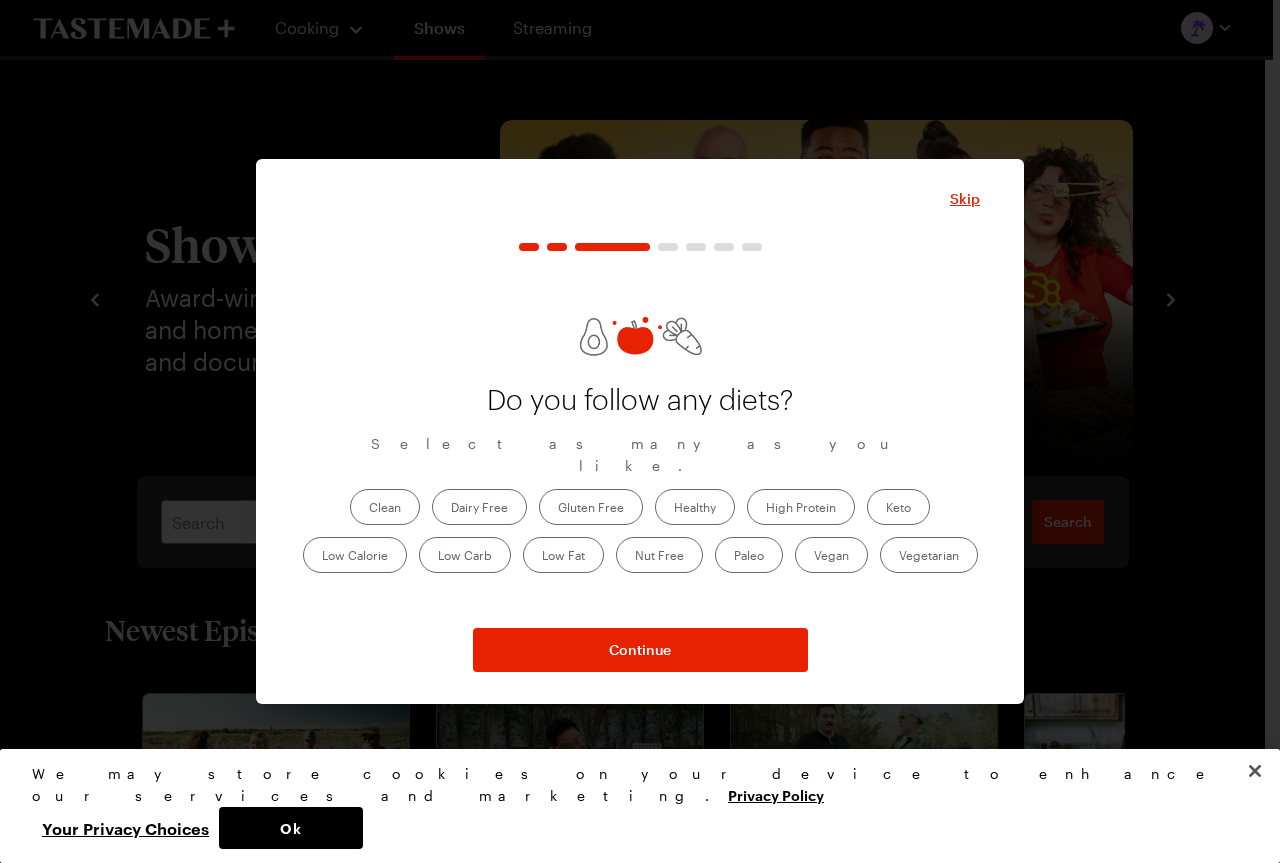 click on "Healthy" at bounding box center [695, 507] 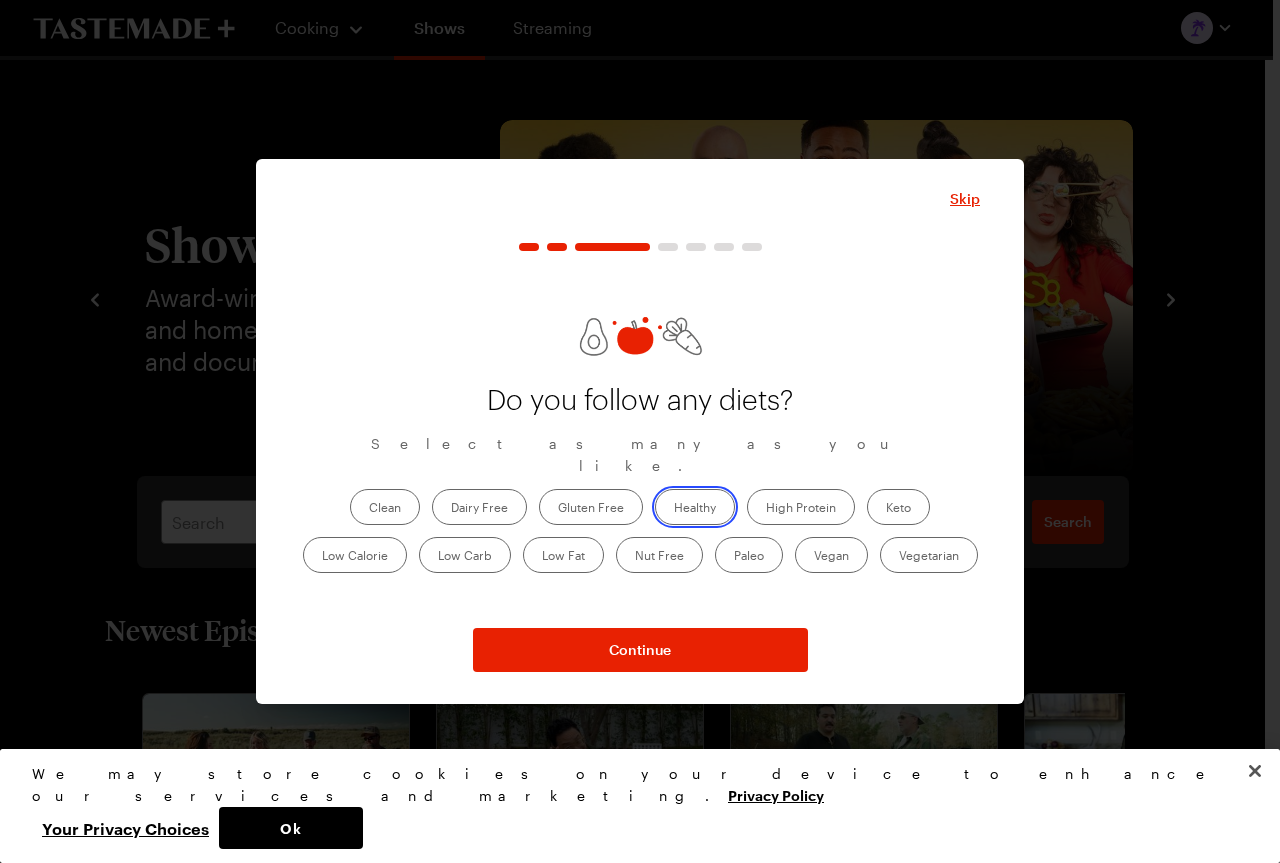 click on "Healthy" at bounding box center (674, 509) 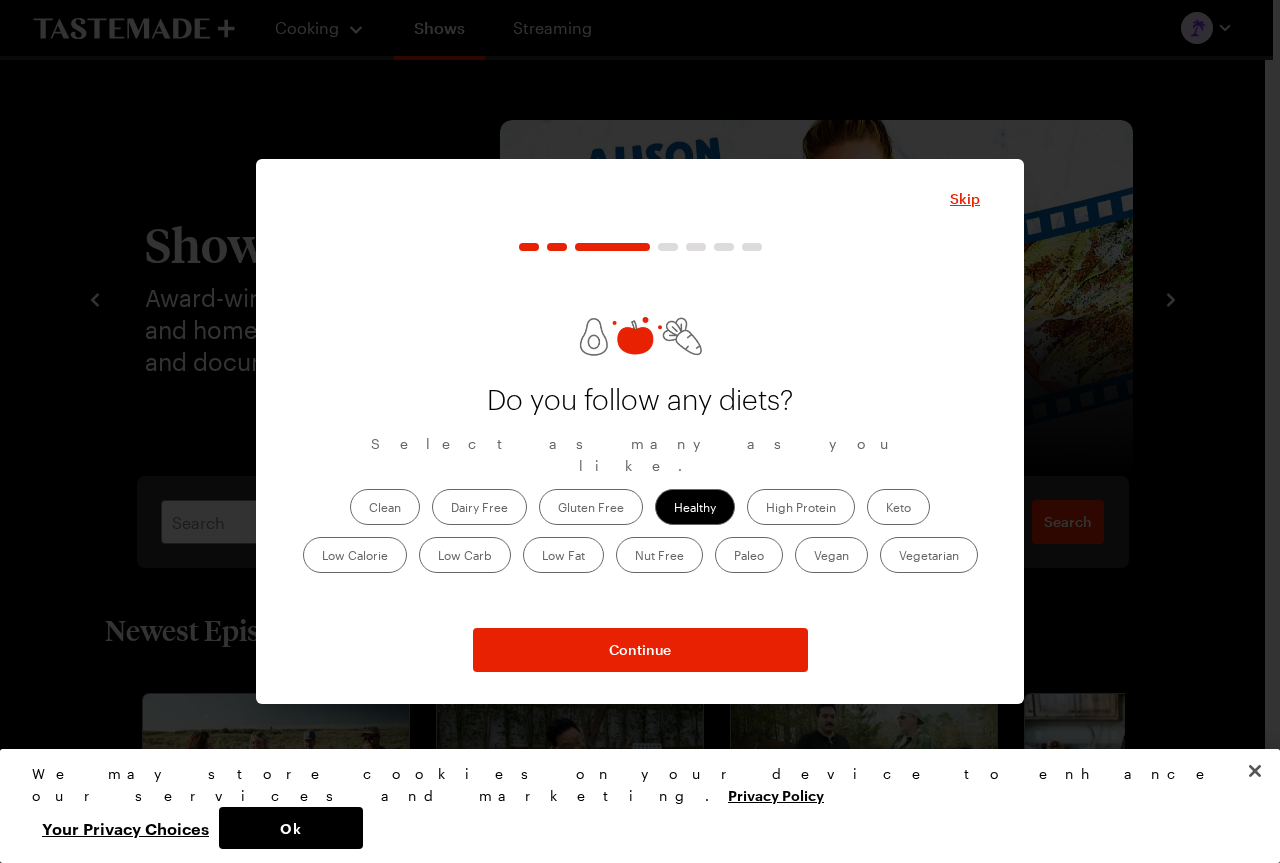 click on "Clean" at bounding box center [385, 507] 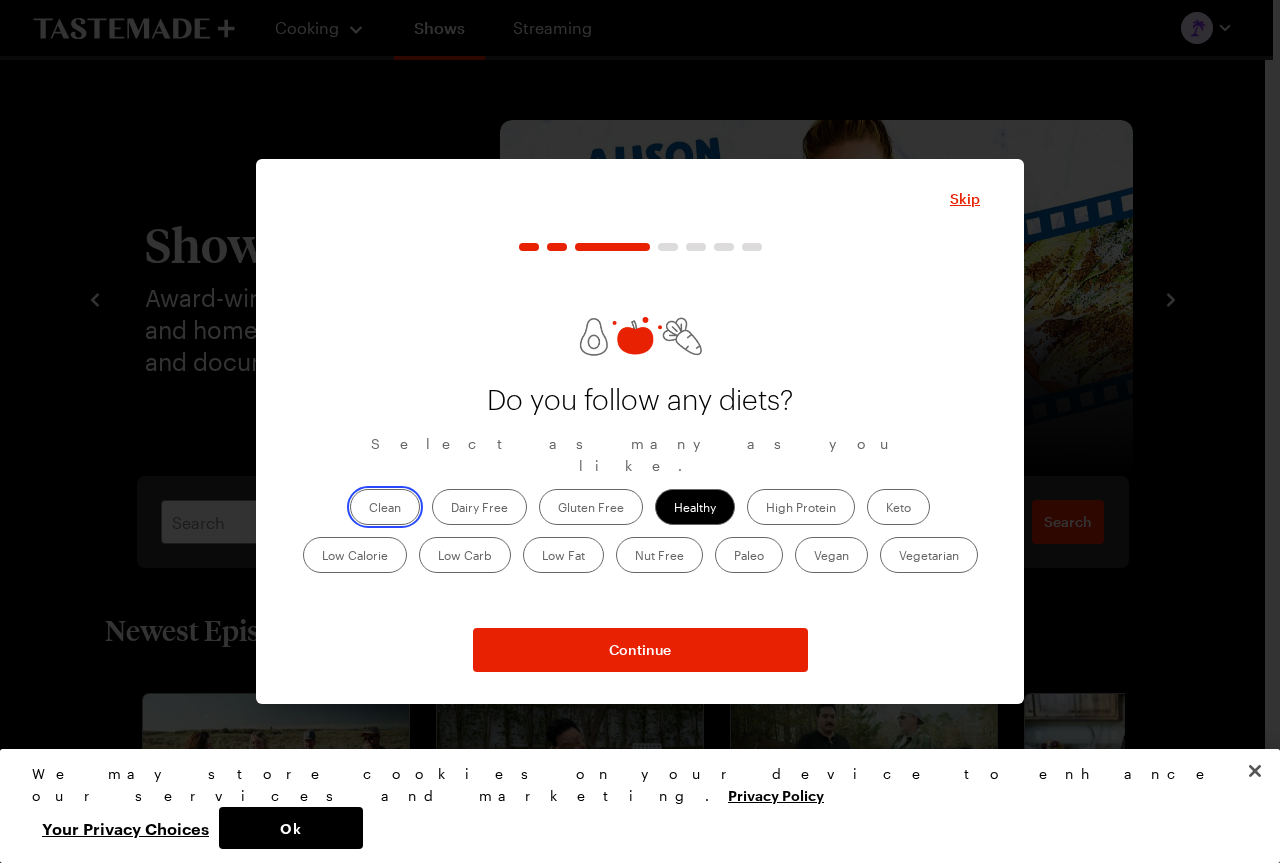click on "Clean" at bounding box center [369, 509] 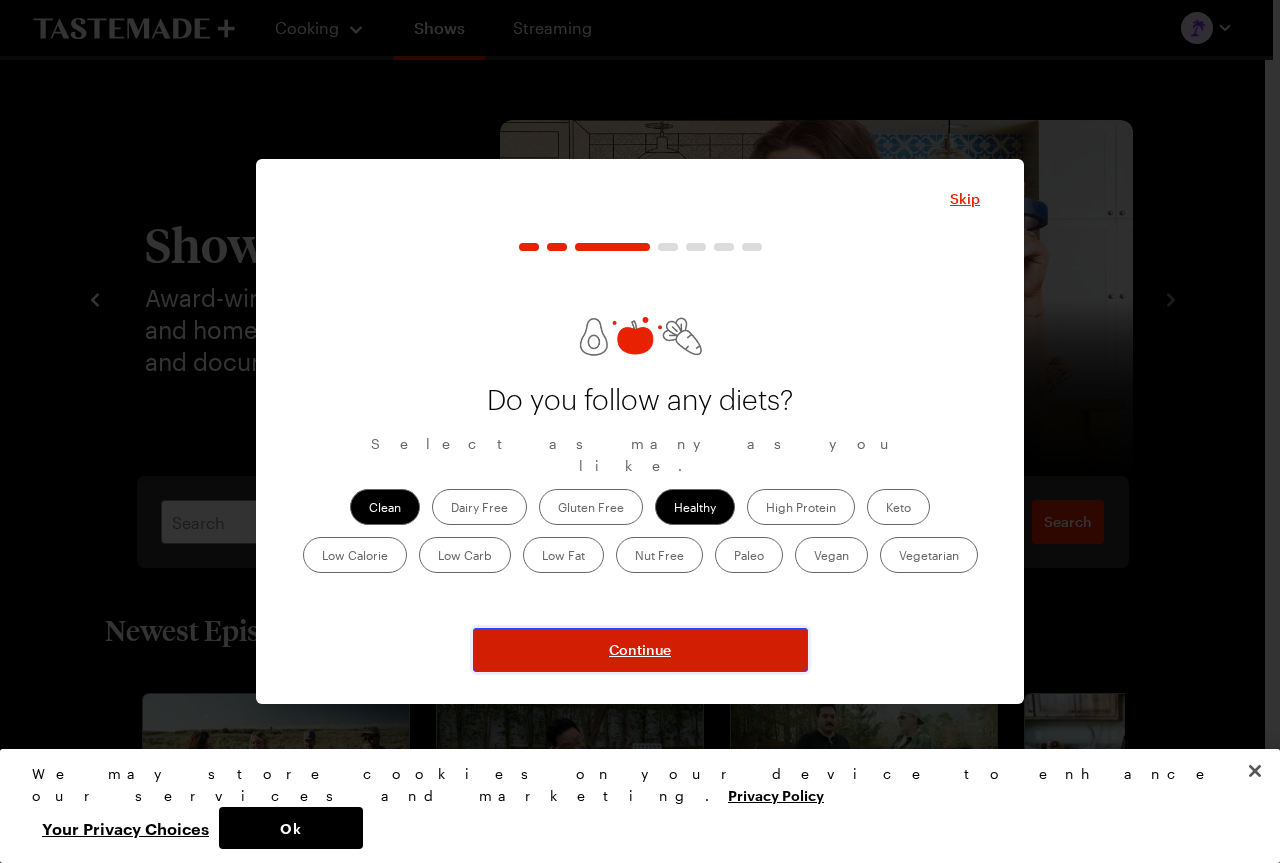 click on "Continue" at bounding box center (640, 650) 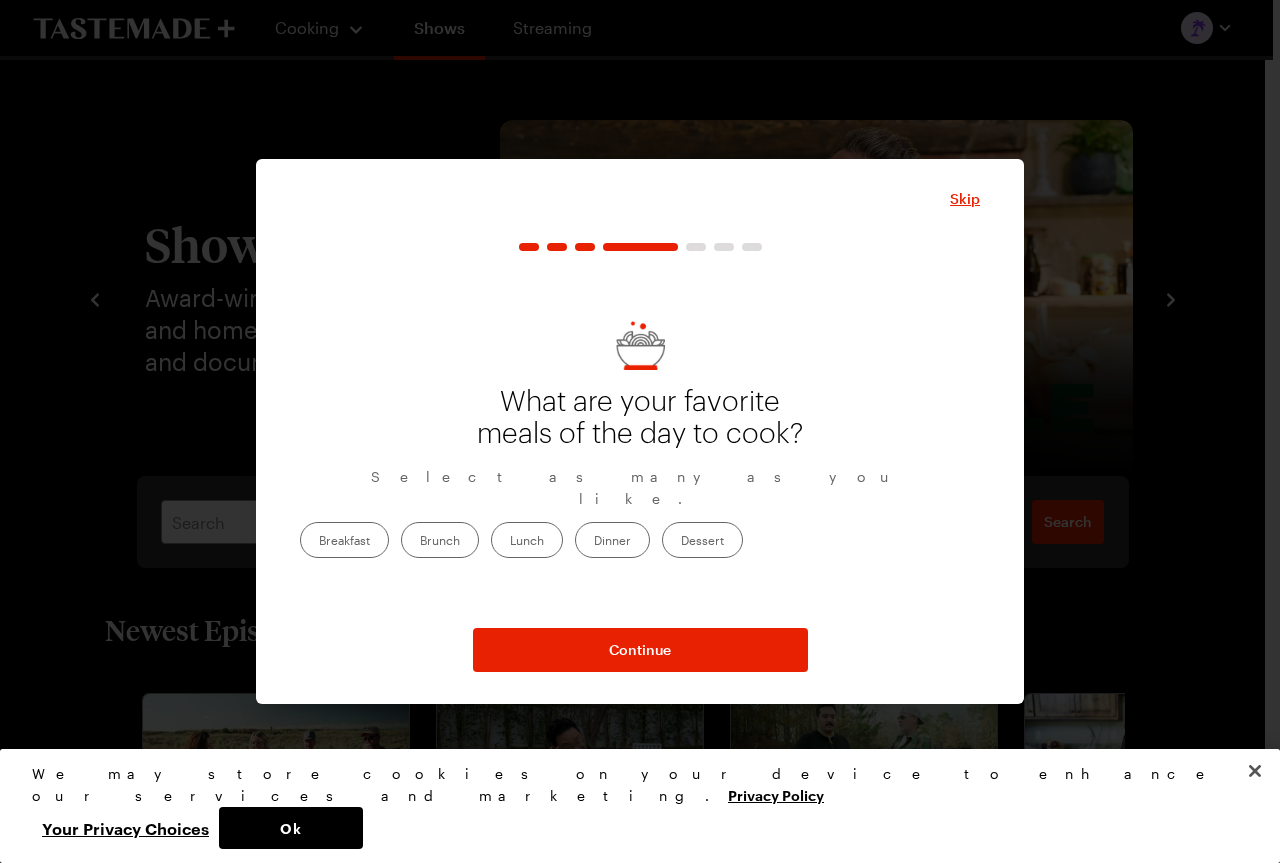 click on "Dinner" at bounding box center (612, 540) 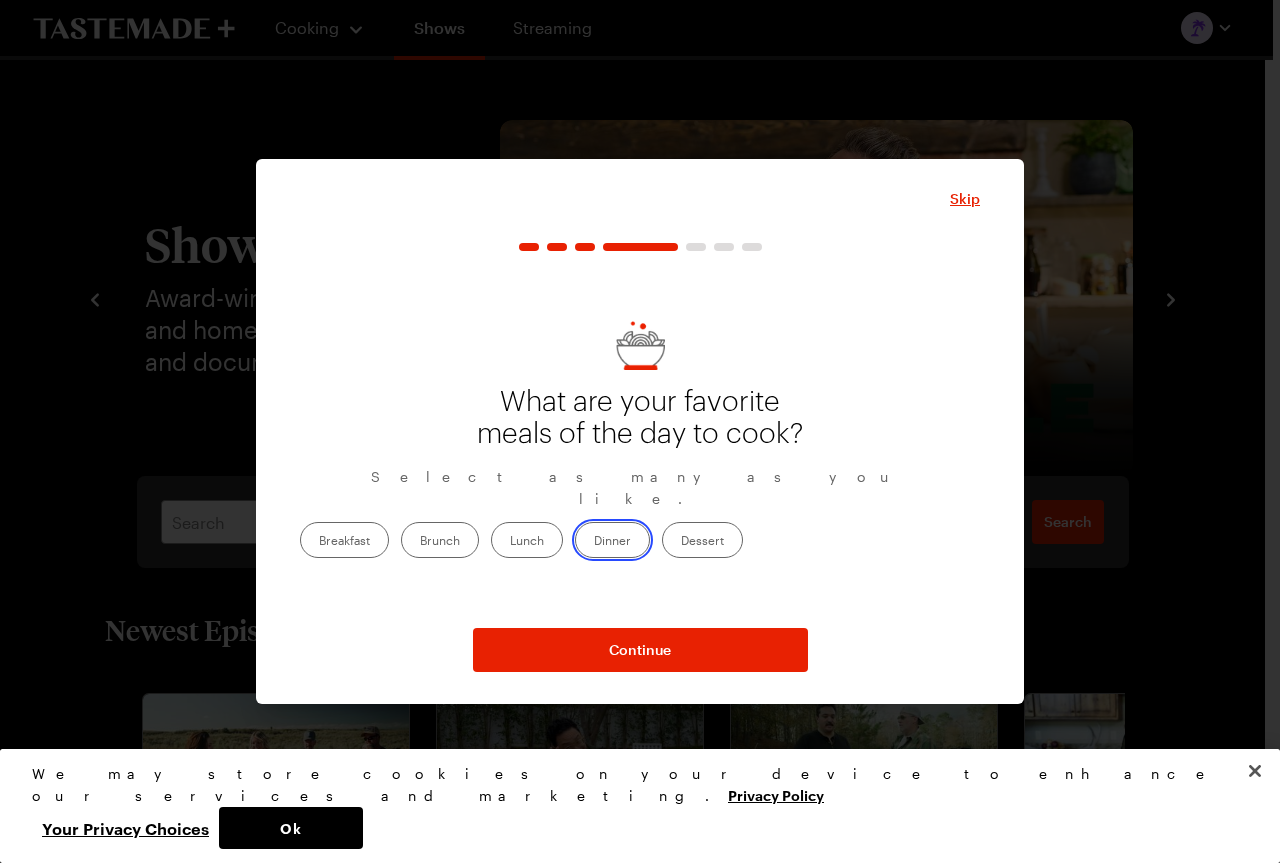 click on "Dinner" at bounding box center [594, 542] 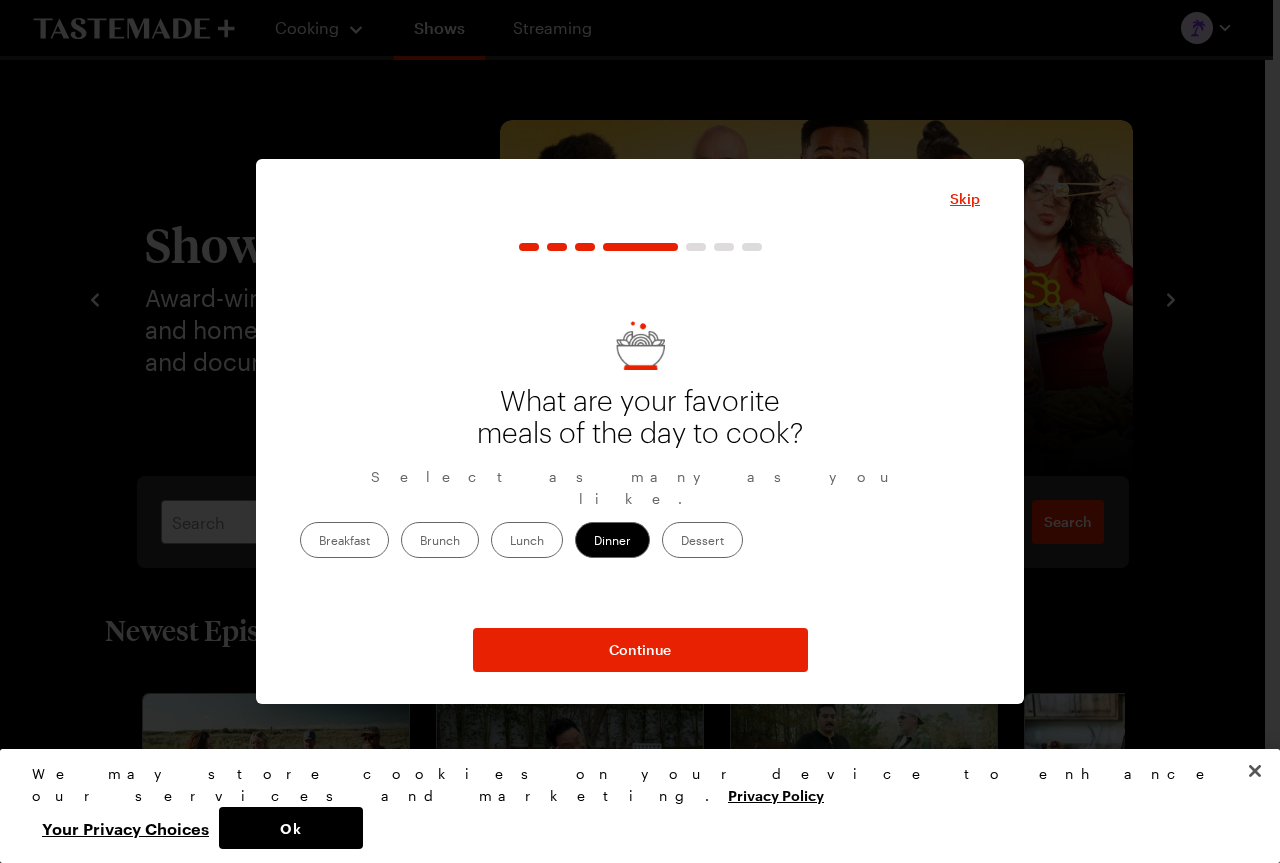 click on "Lunch" at bounding box center (527, 540) 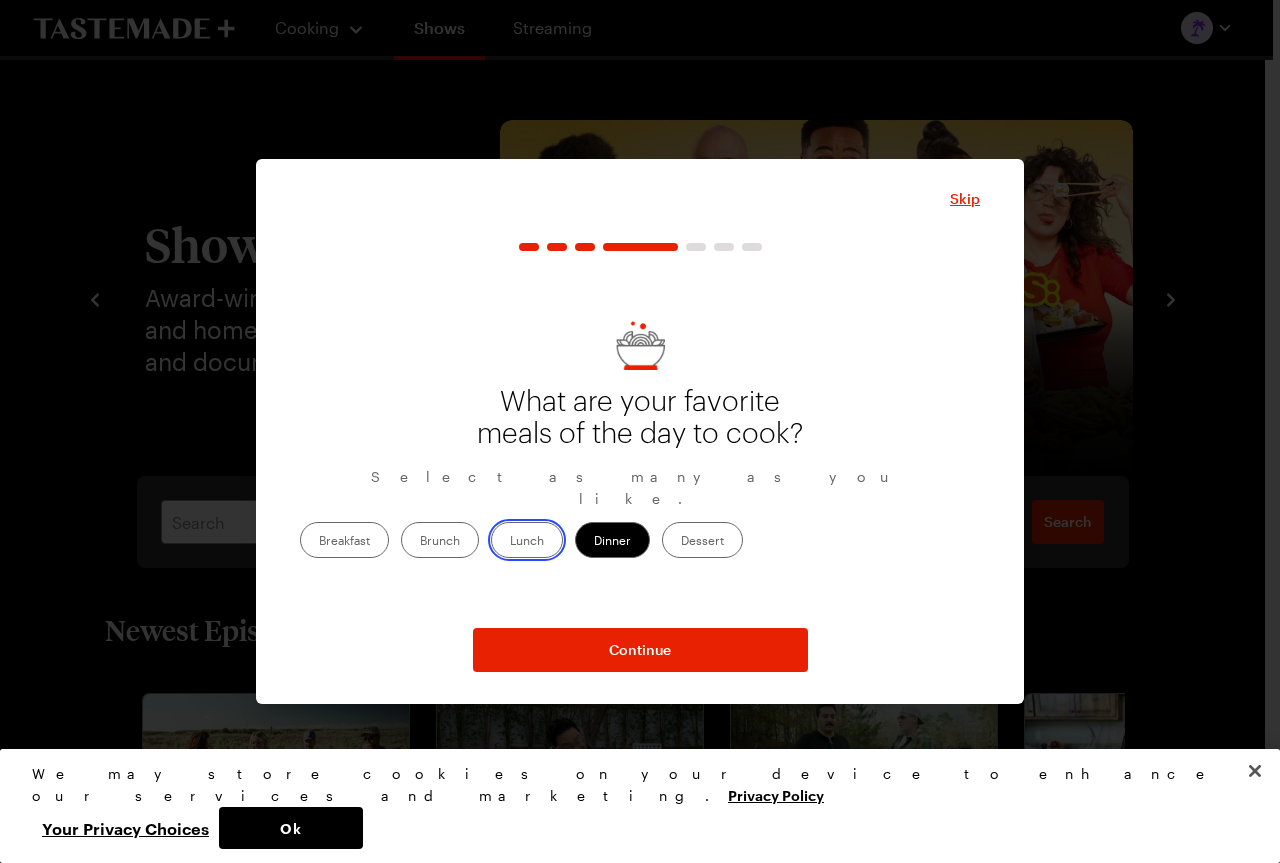 click on "Lunch" at bounding box center [510, 542] 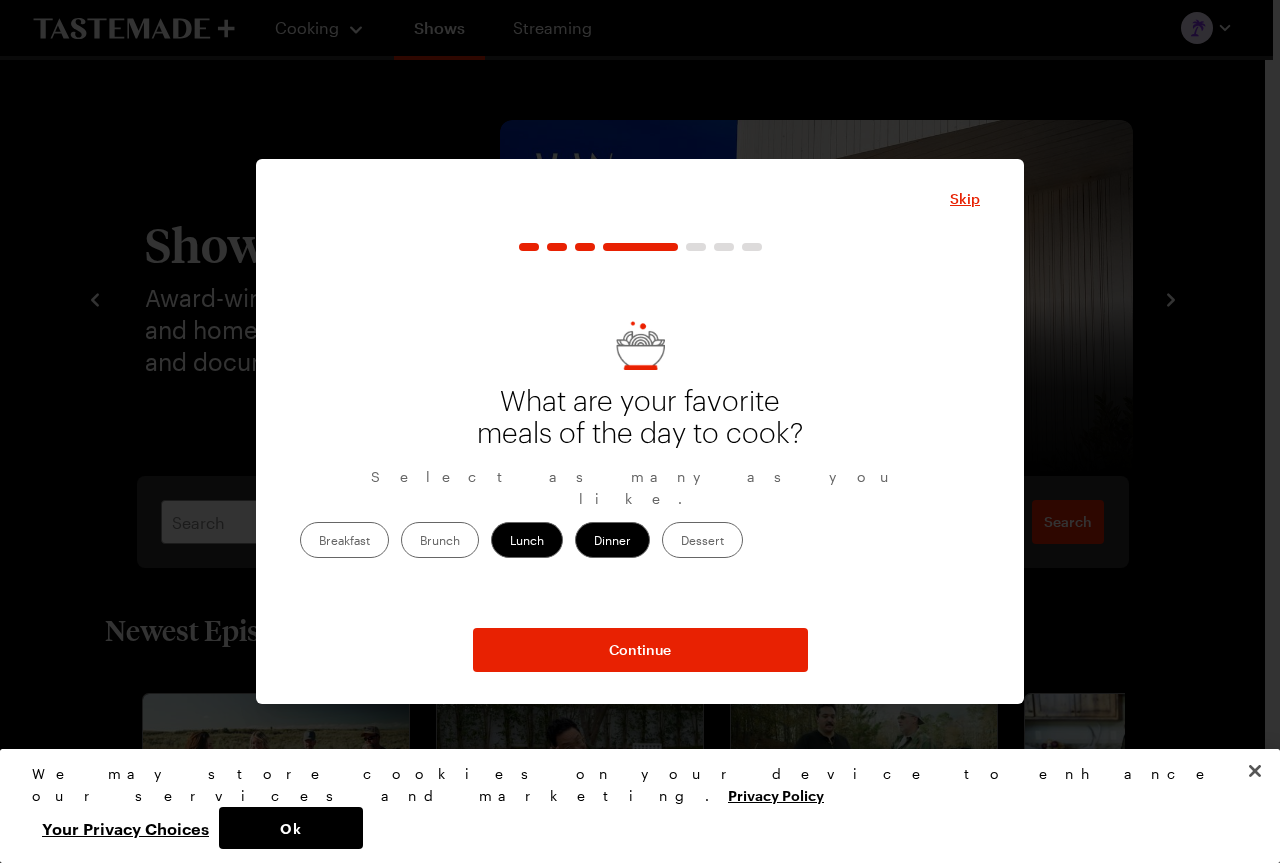 click on "Dessert" at bounding box center (702, 540) 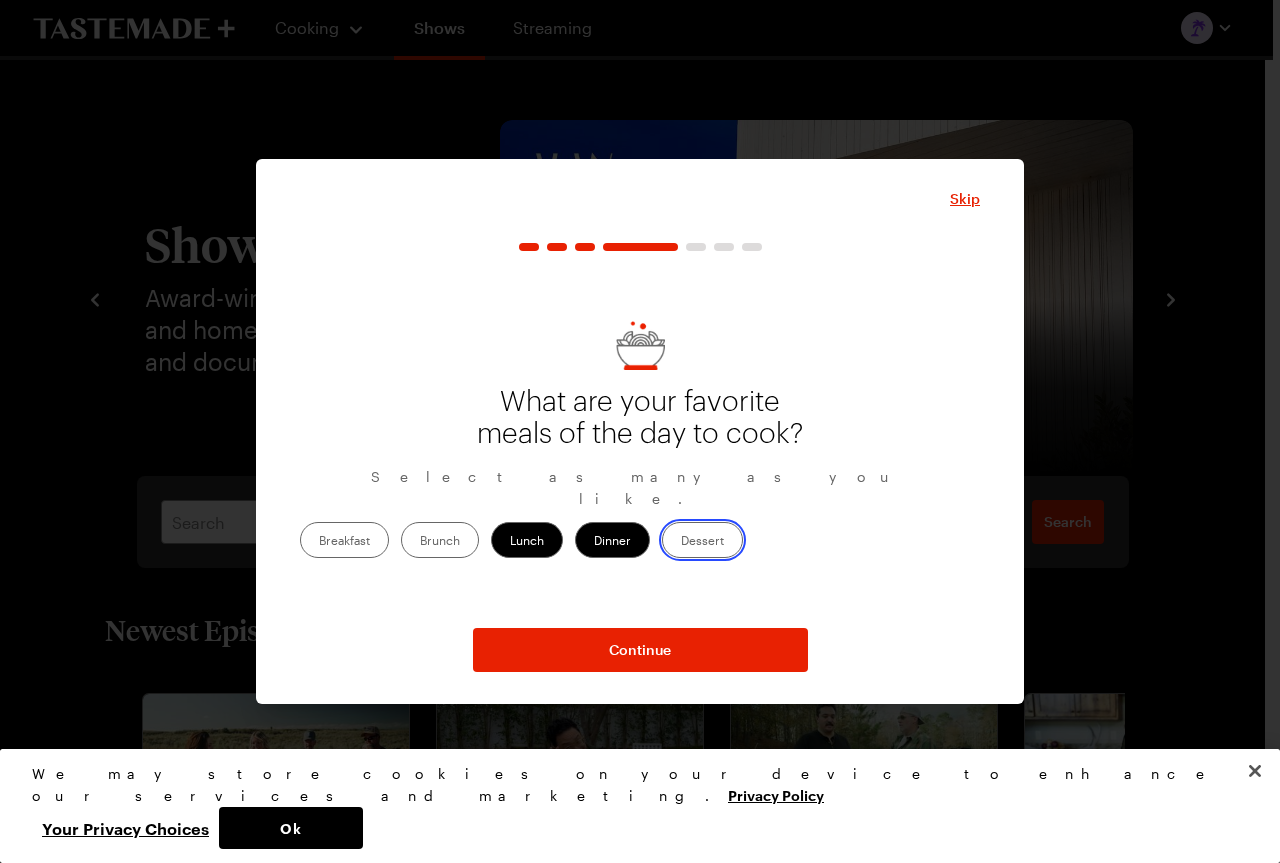 click on "Dessert" at bounding box center (681, 542) 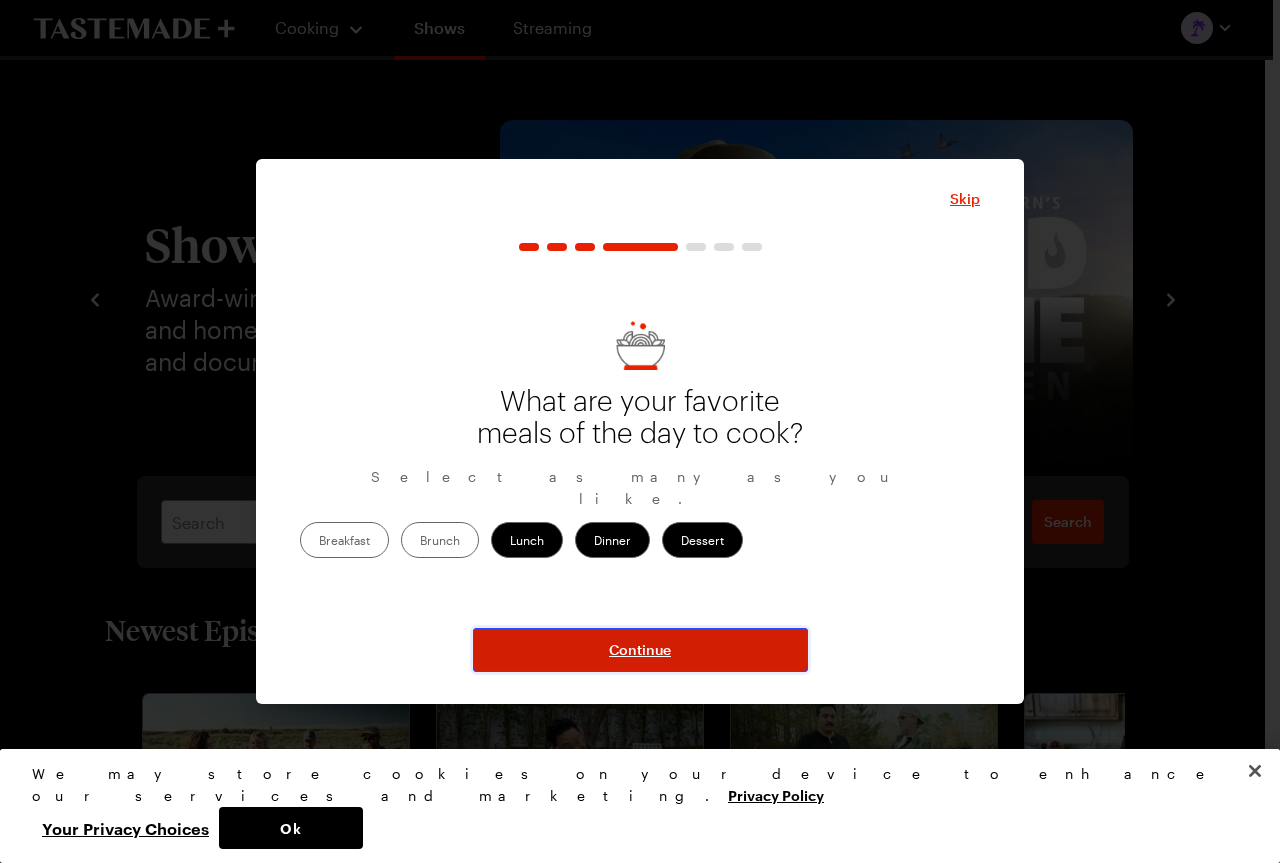 click on "Continue" at bounding box center (640, 650) 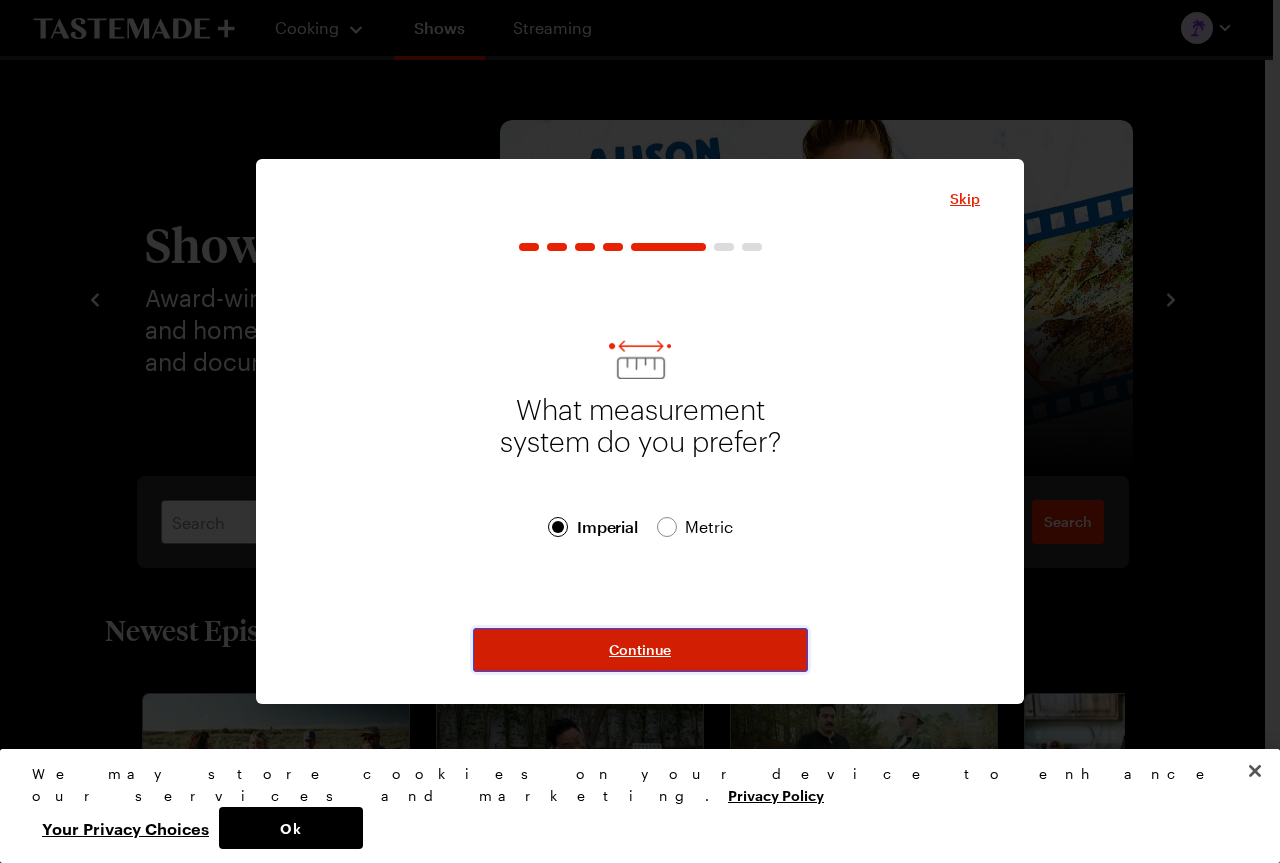 click on "Continue" at bounding box center (640, 650) 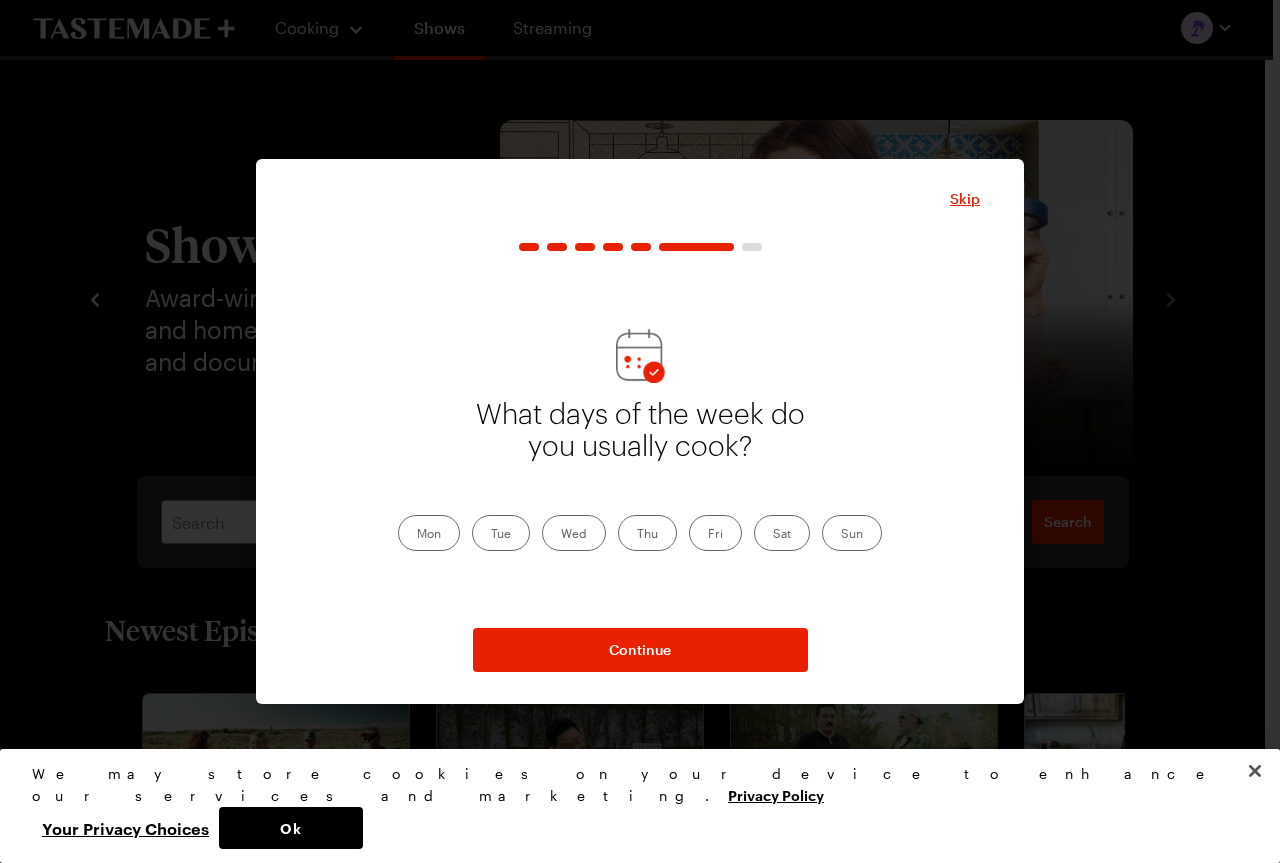 click on "Sat" at bounding box center (782, 533) 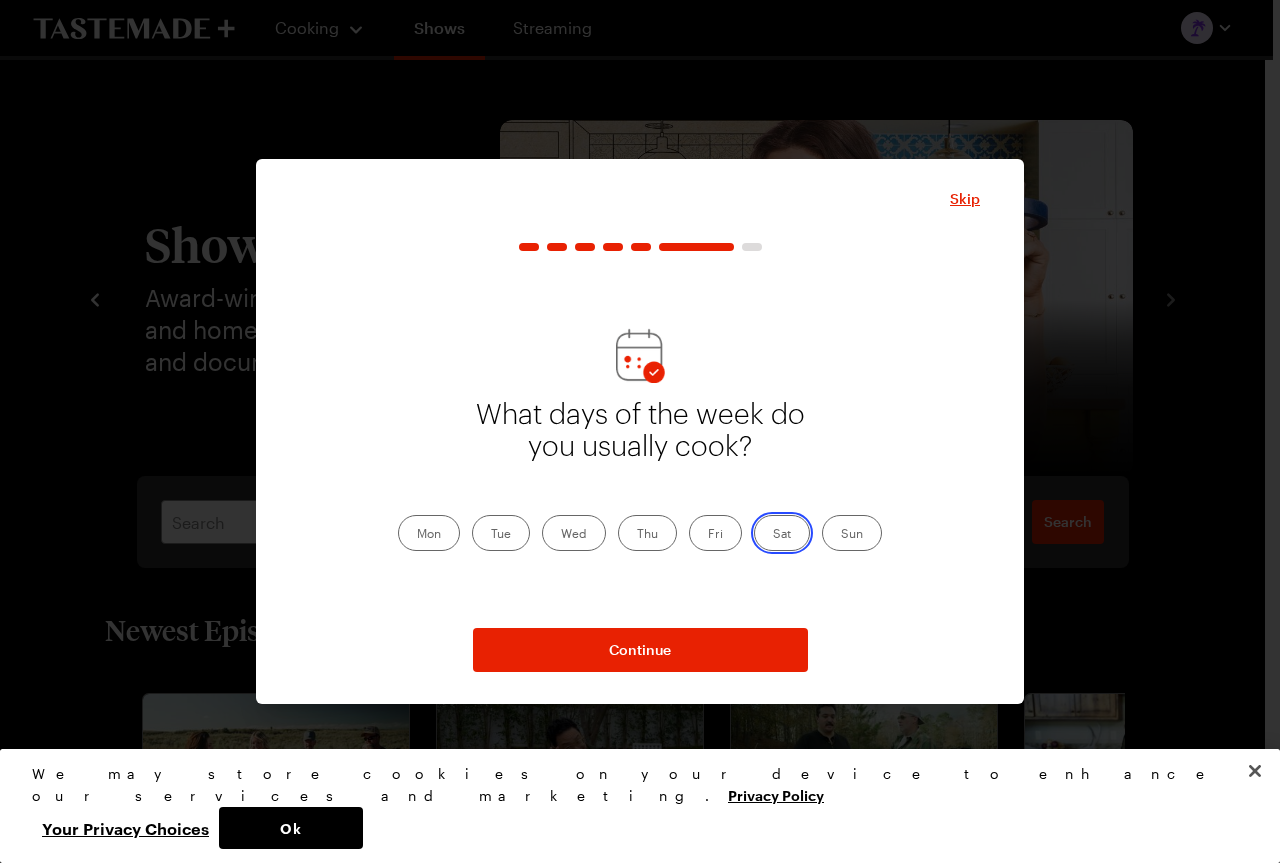 click on "Sat" at bounding box center (773, 535) 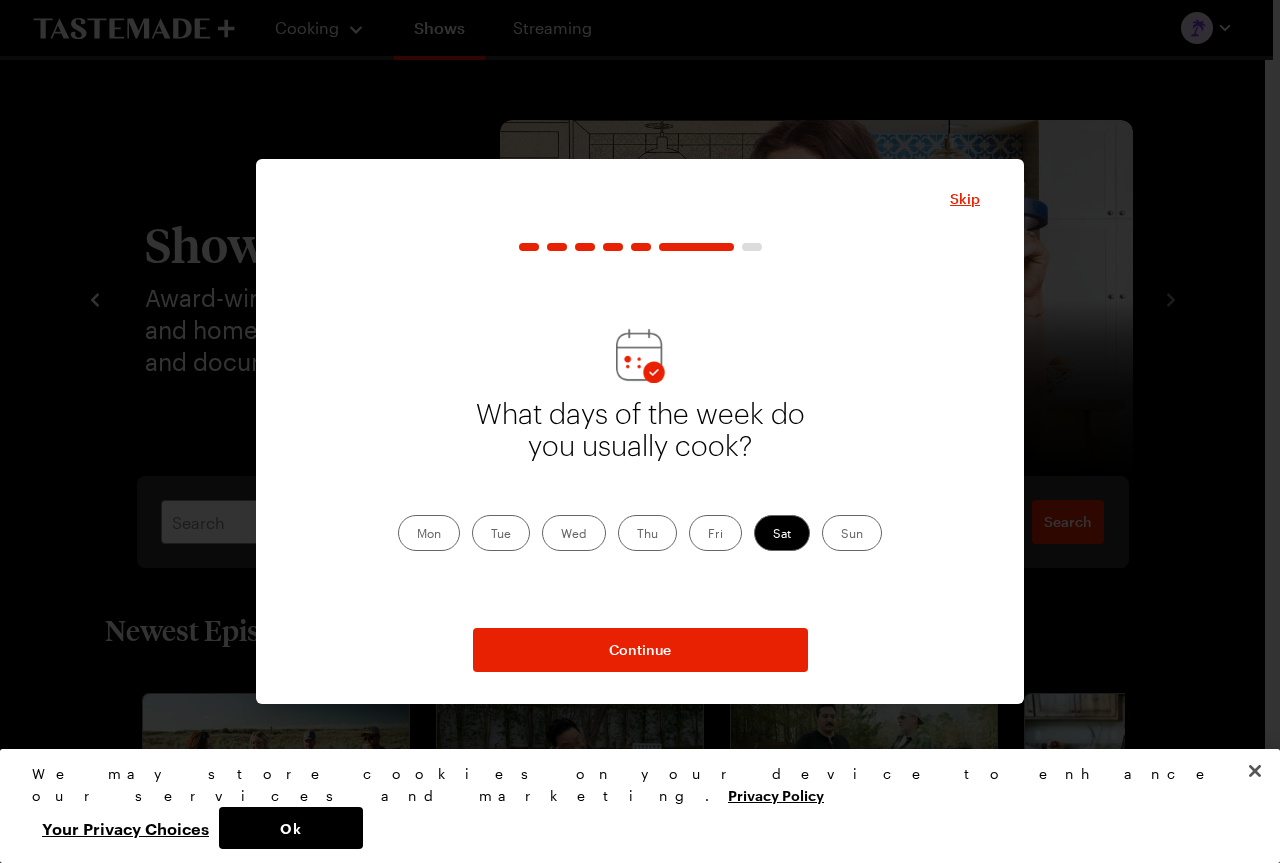 click on "Fri" at bounding box center [715, 533] 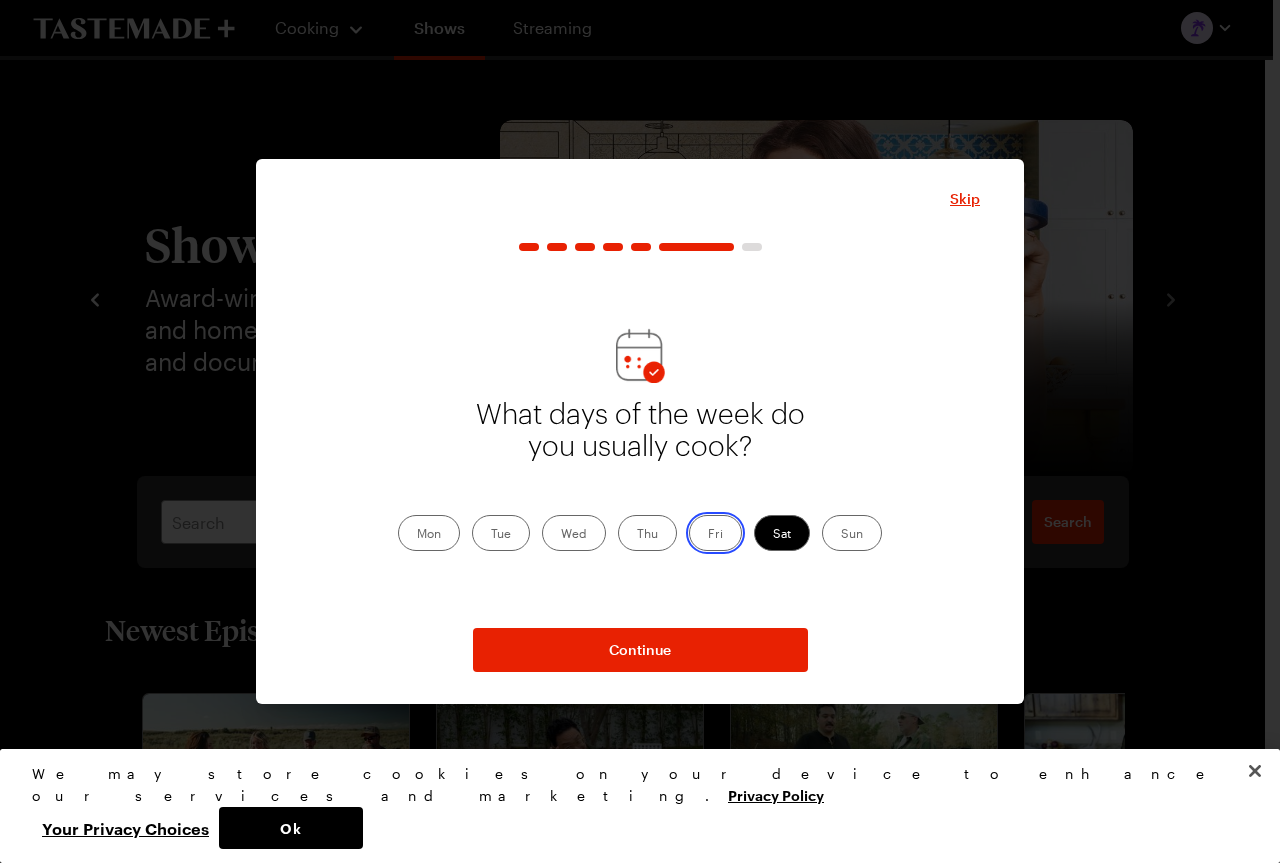click on "Fri" at bounding box center (708, 535) 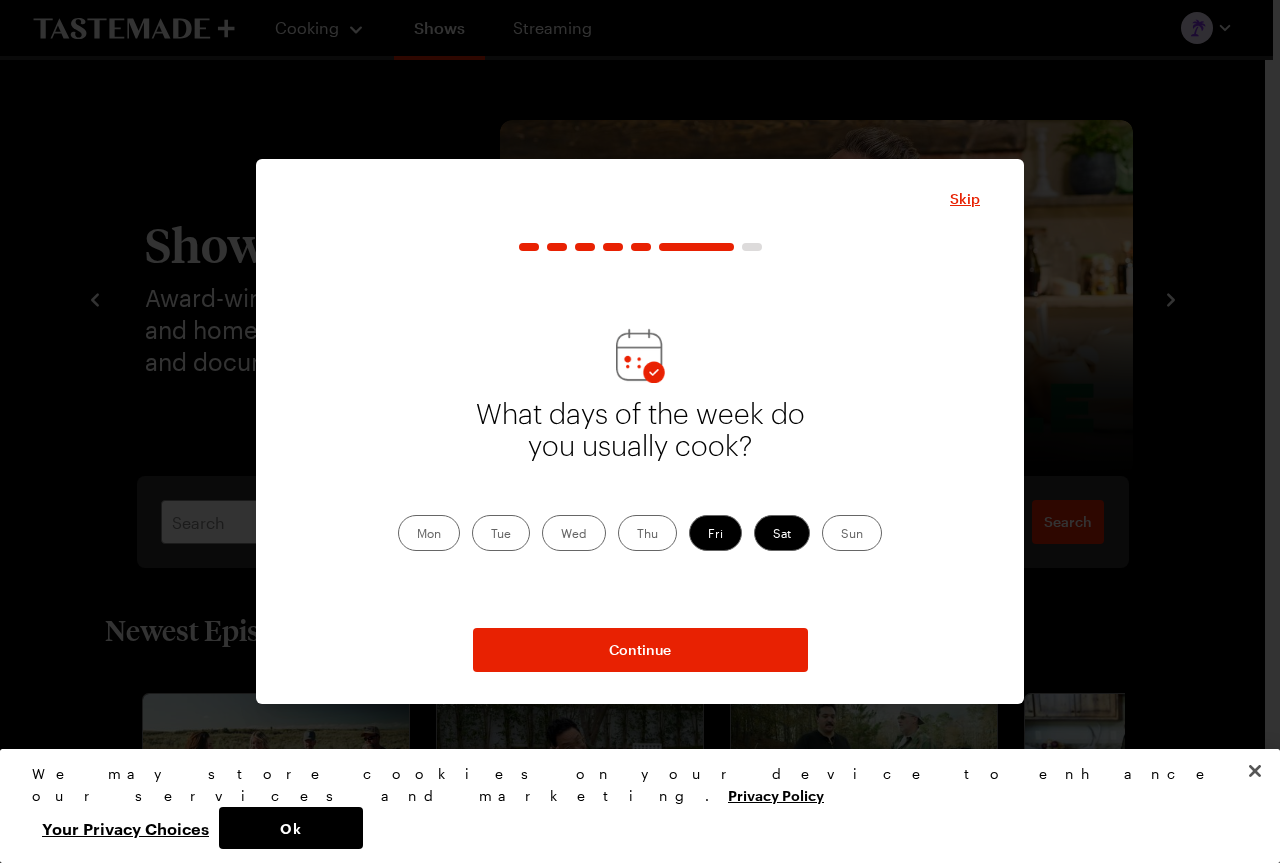 click on "Wed" at bounding box center (574, 533) 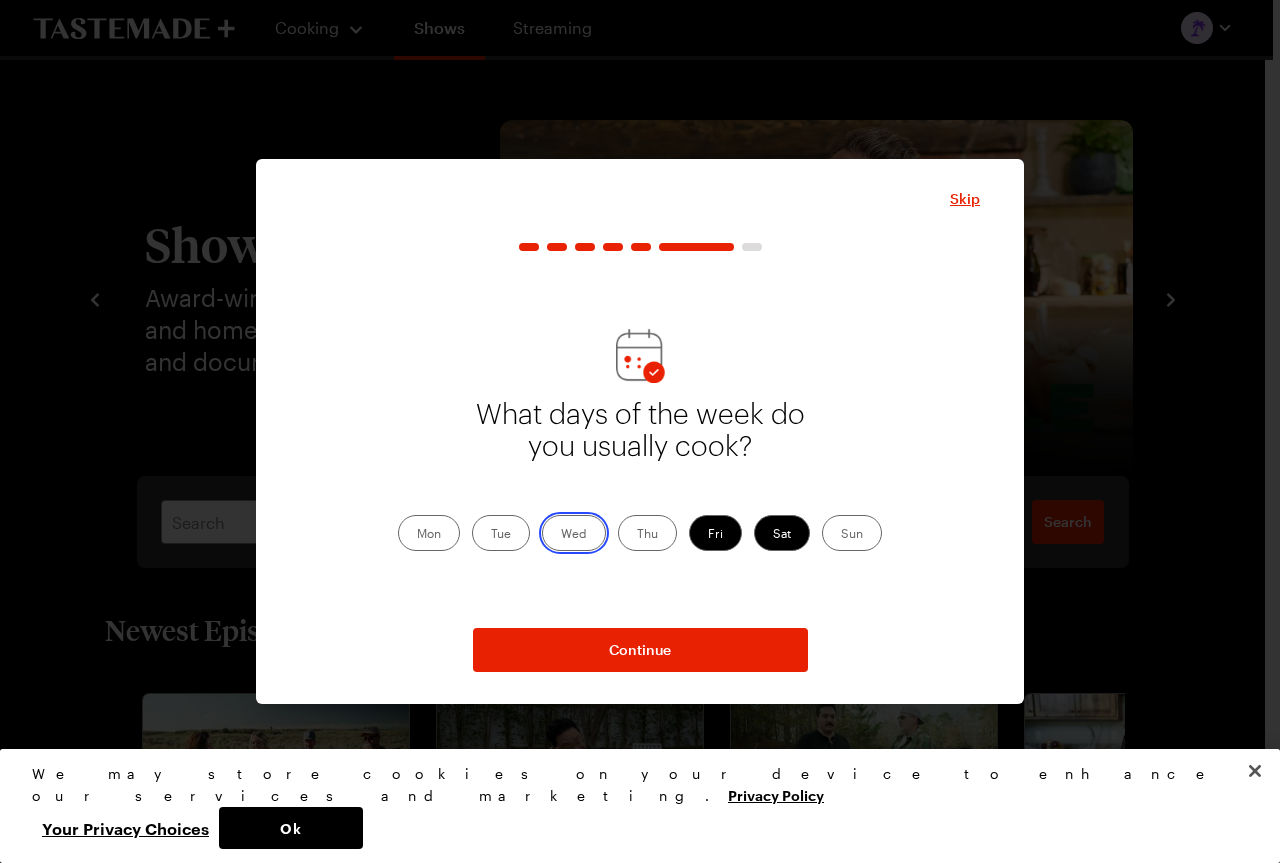 click on "Wed" at bounding box center (561, 535) 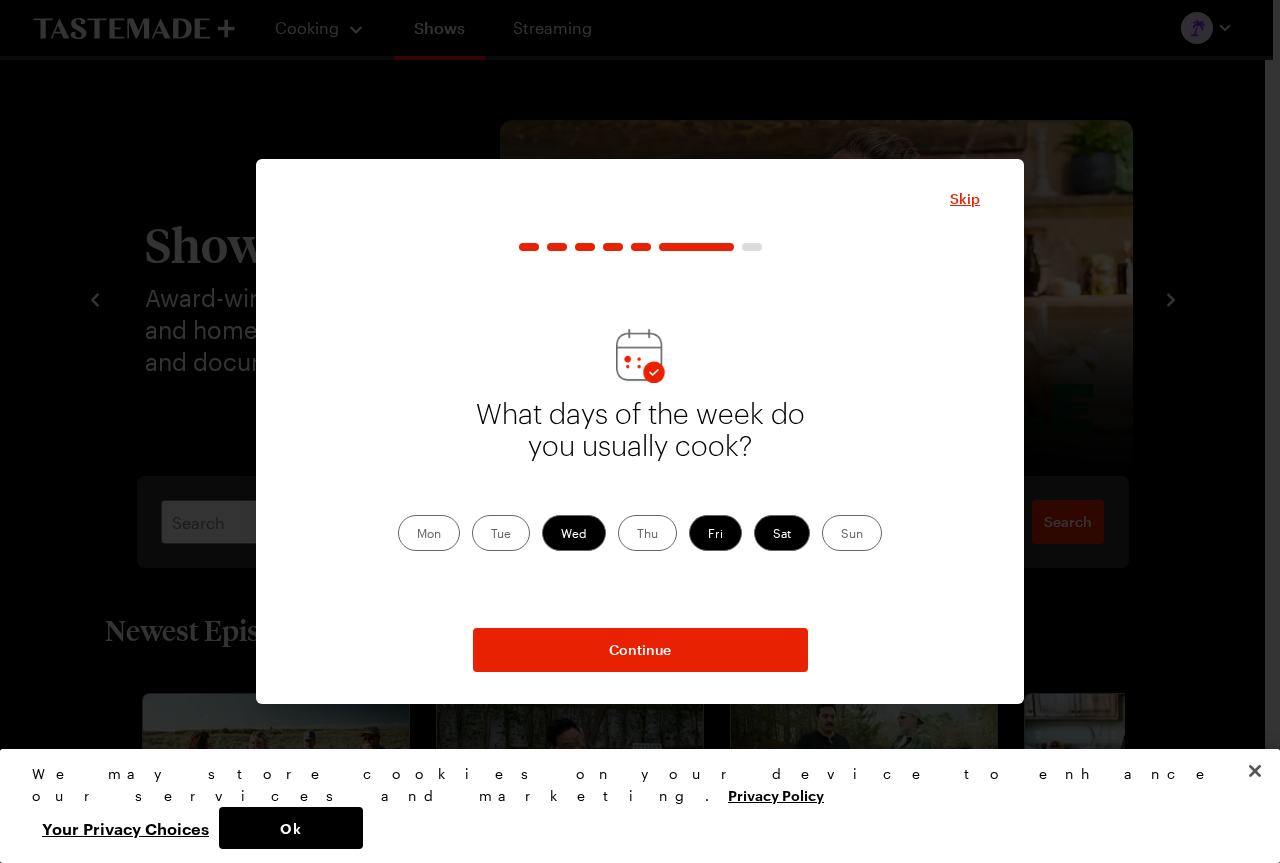 click on "Sun" at bounding box center (852, 533) 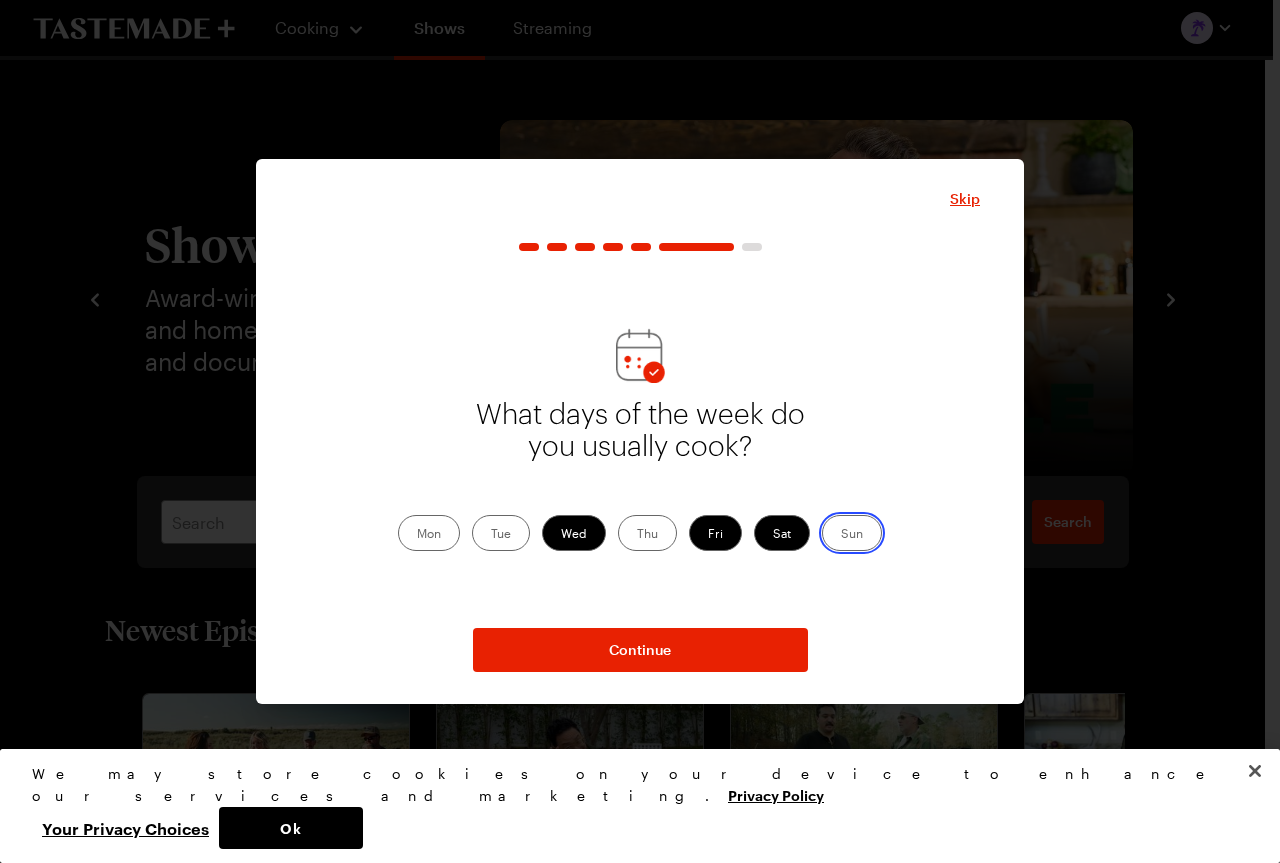 click on "Sun" at bounding box center (841, 535) 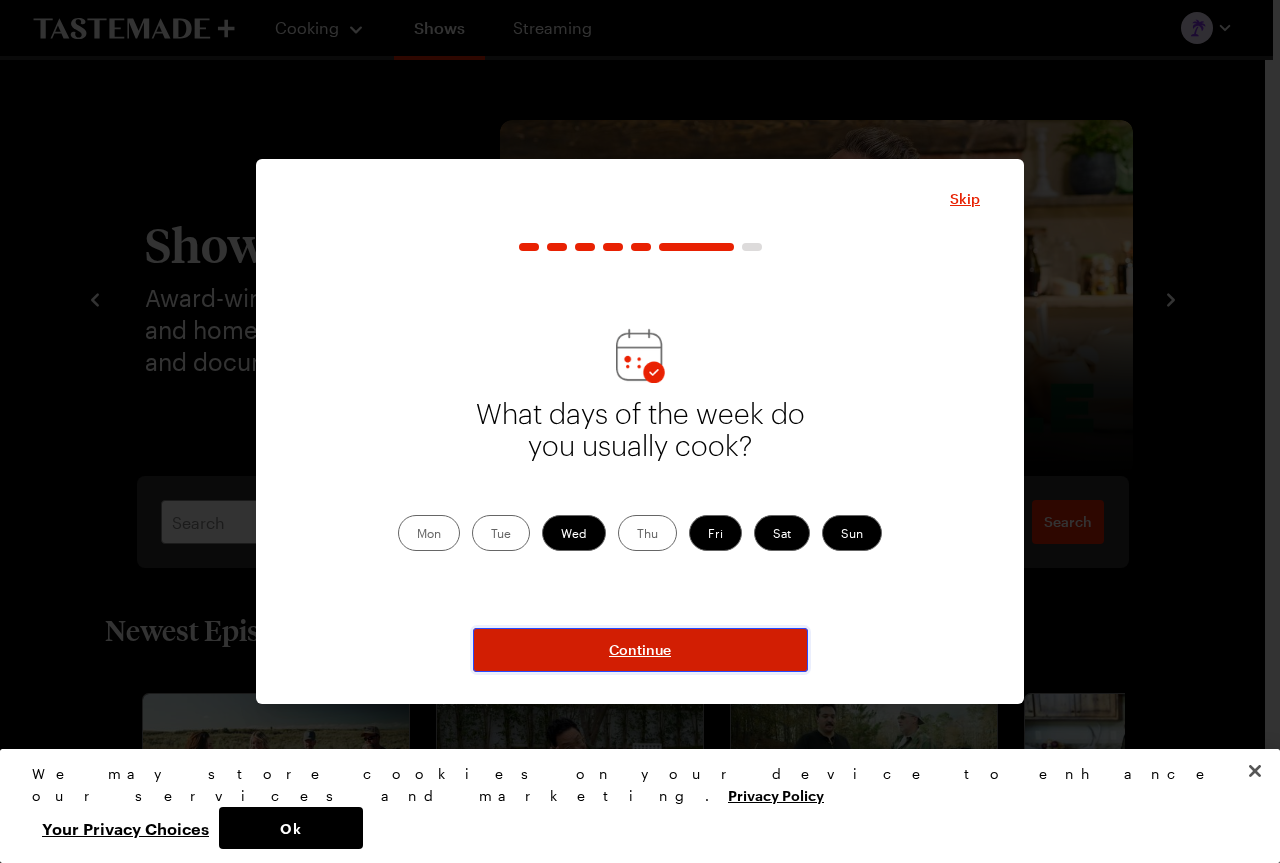 click on "Continue" at bounding box center [640, 650] 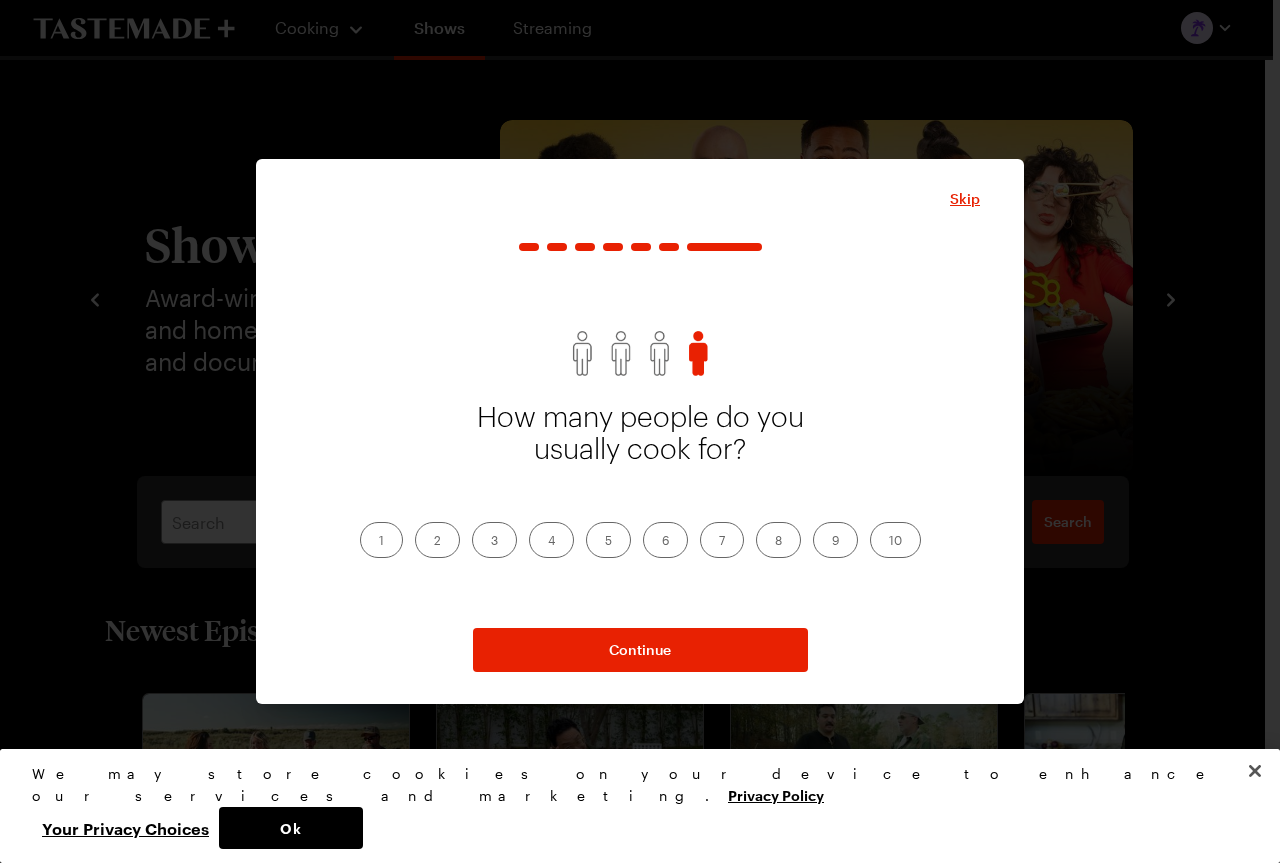 click on "2" at bounding box center [437, 540] 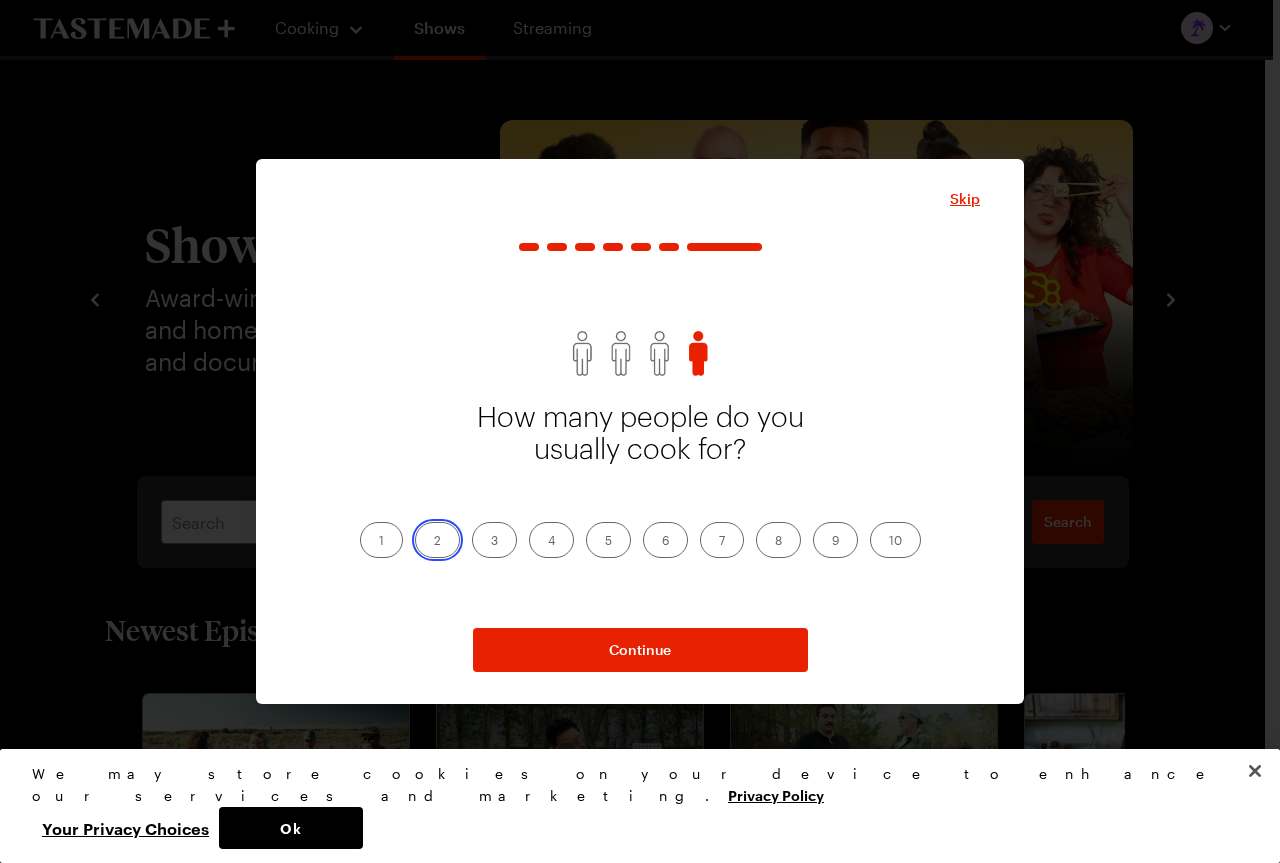 click on "2" at bounding box center [434, 542] 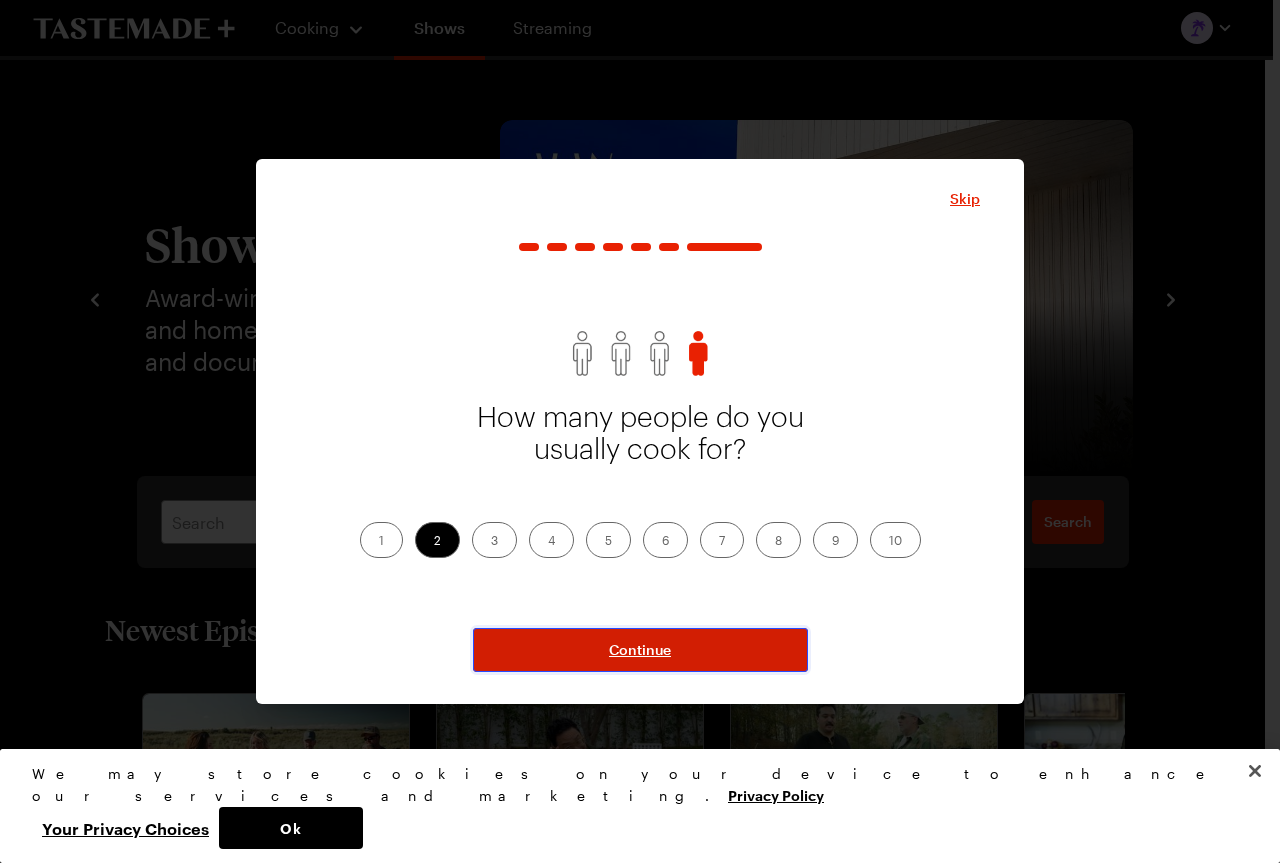 click on "Continue" at bounding box center [640, 650] 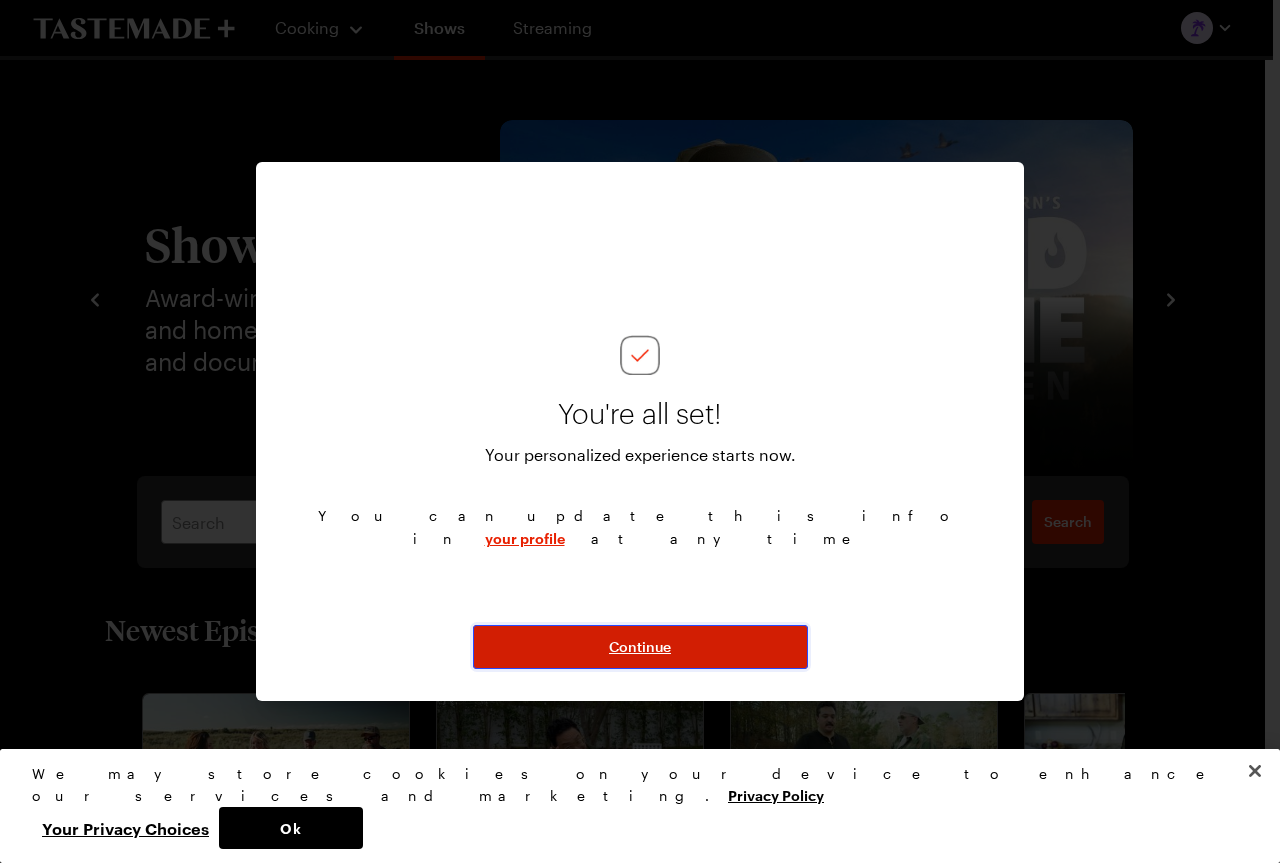 click on "Continue" at bounding box center [640, 647] 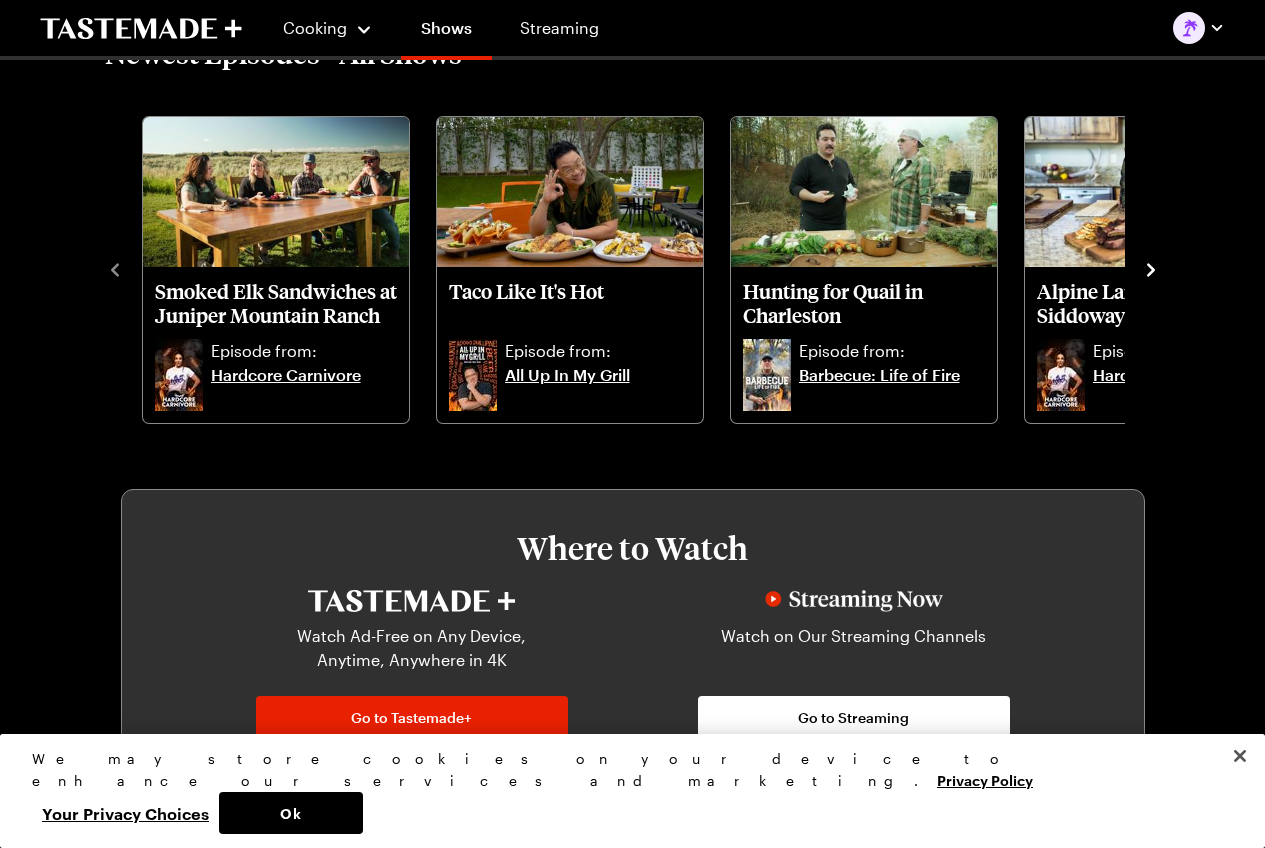 scroll, scrollTop: 500, scrollLeft: 0, axis: vertical 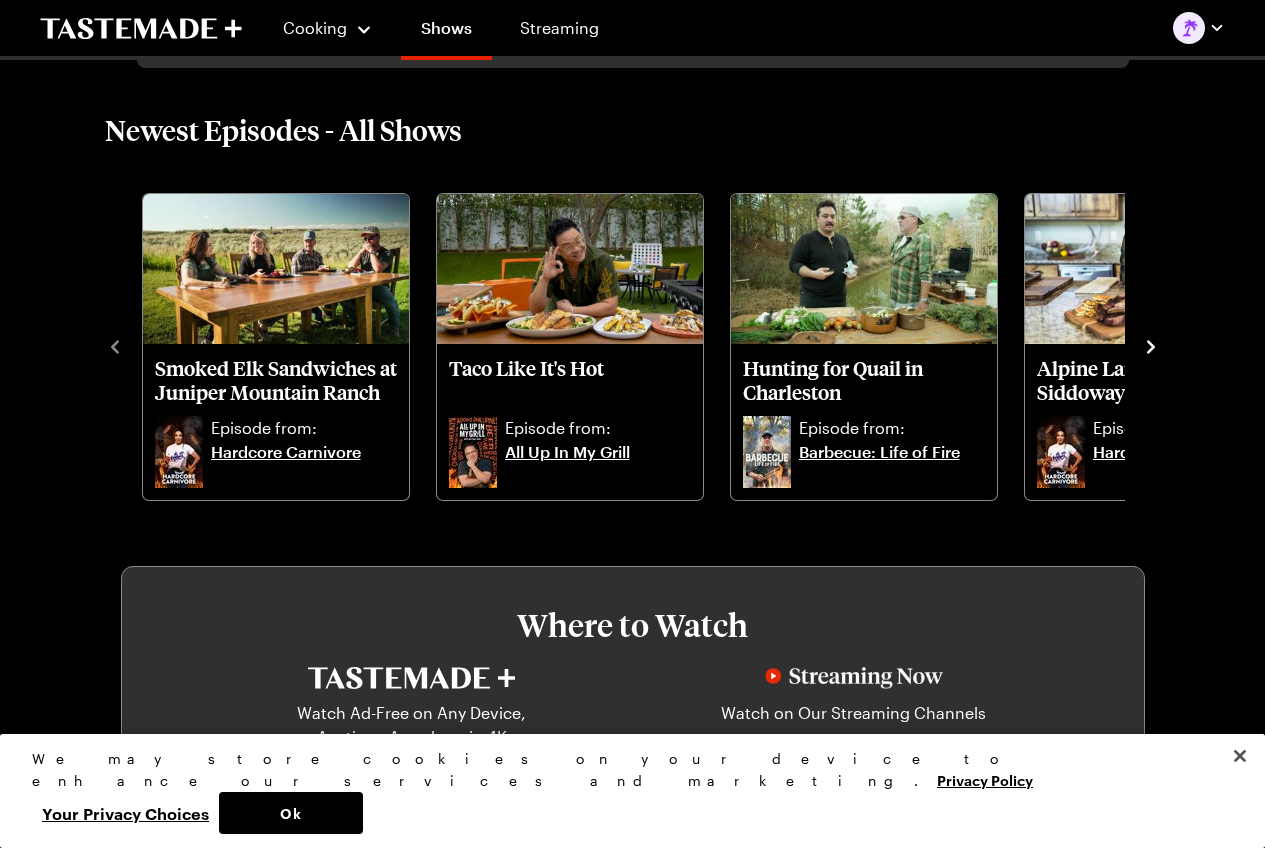 click 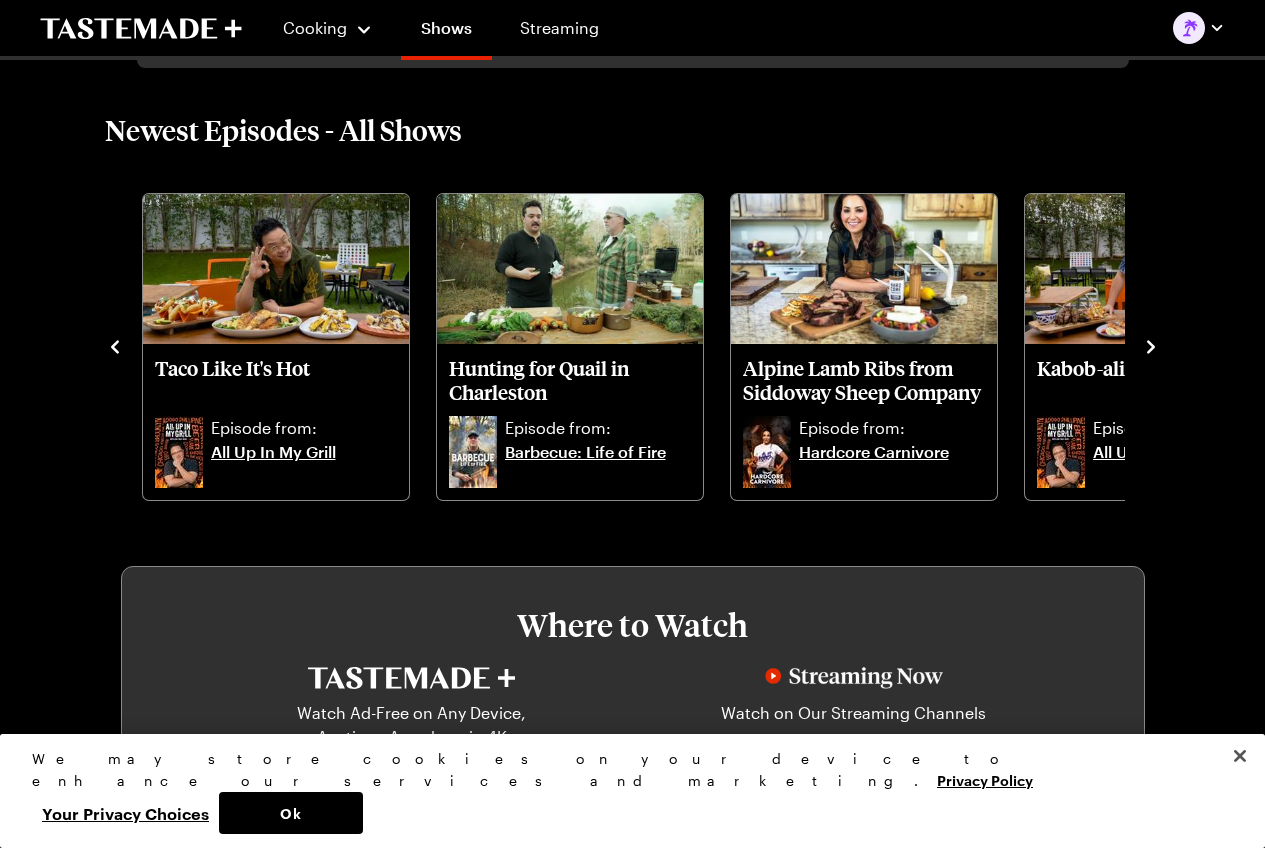 click 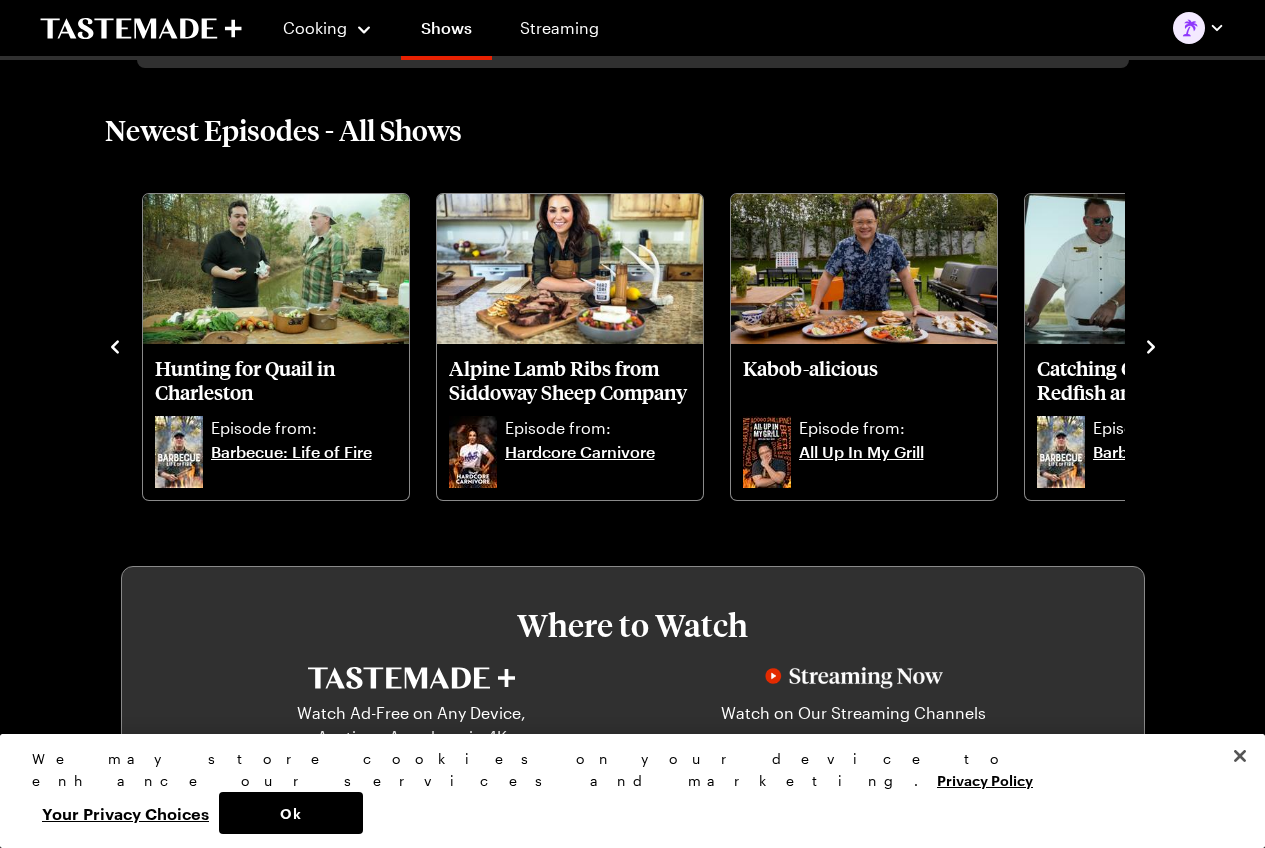 click 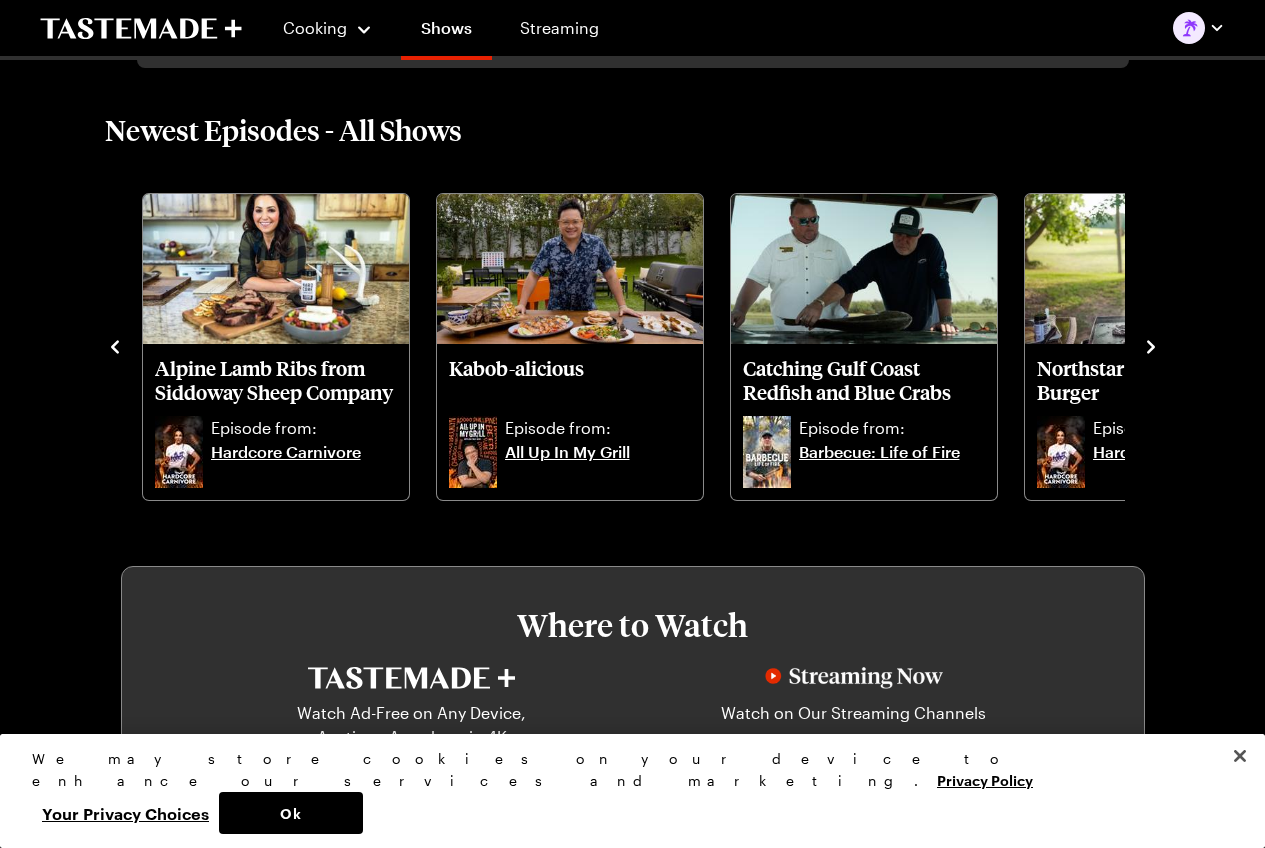 click 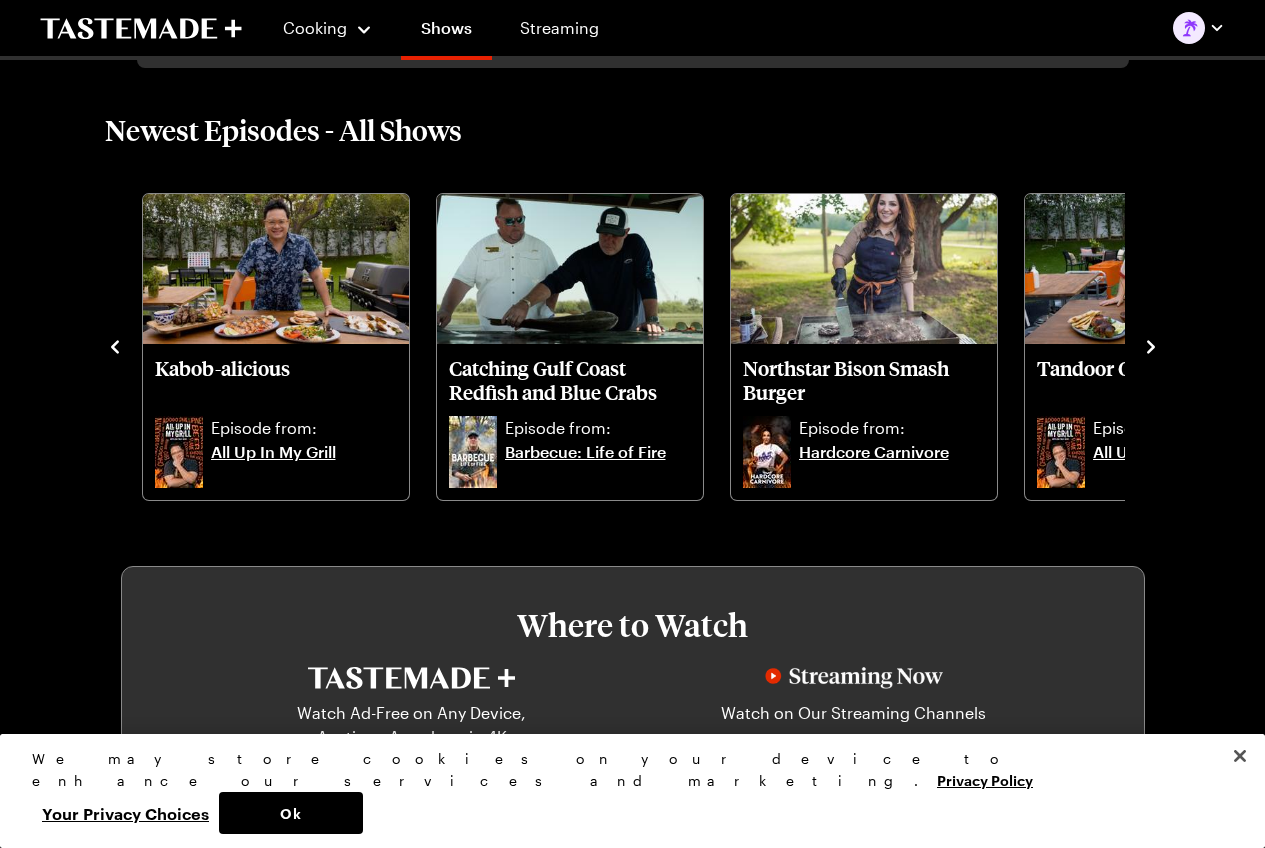 click 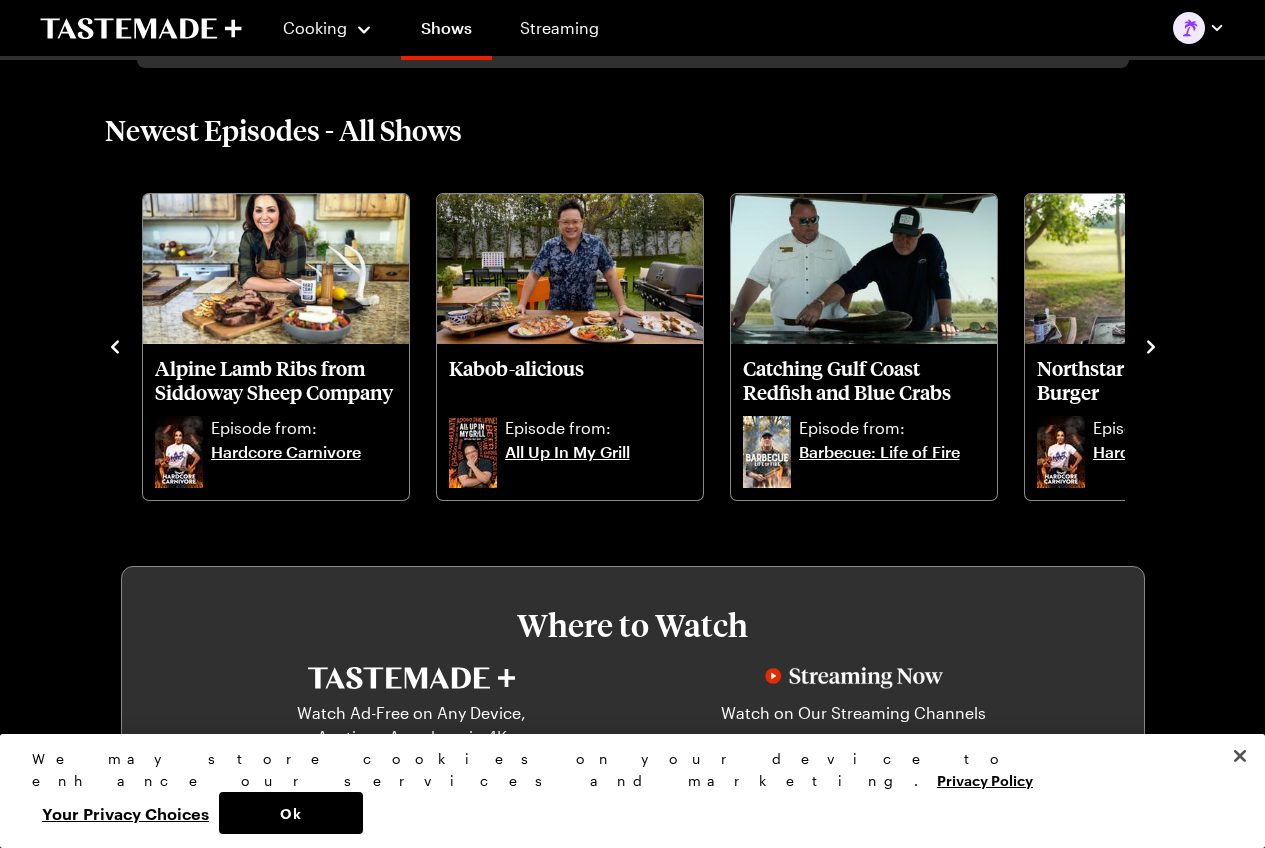 click 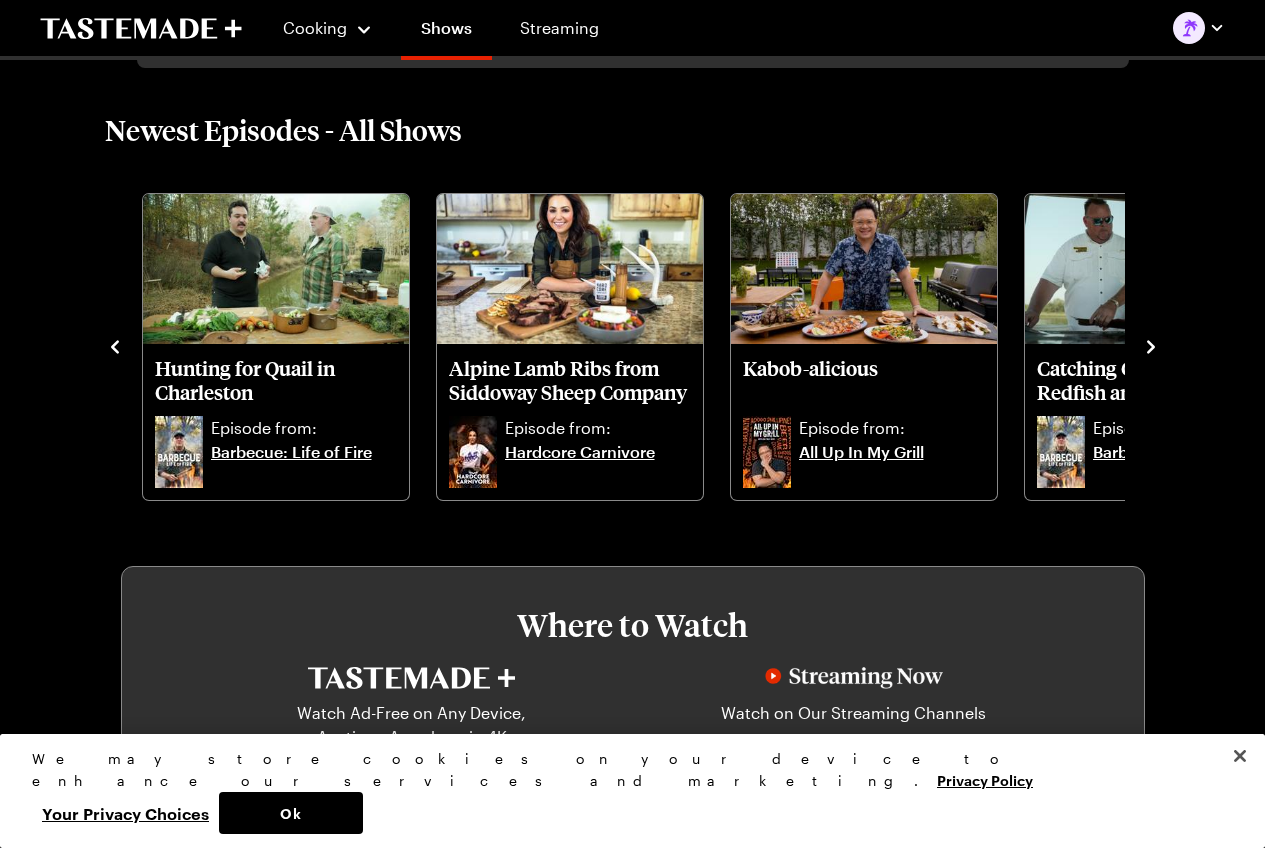 click 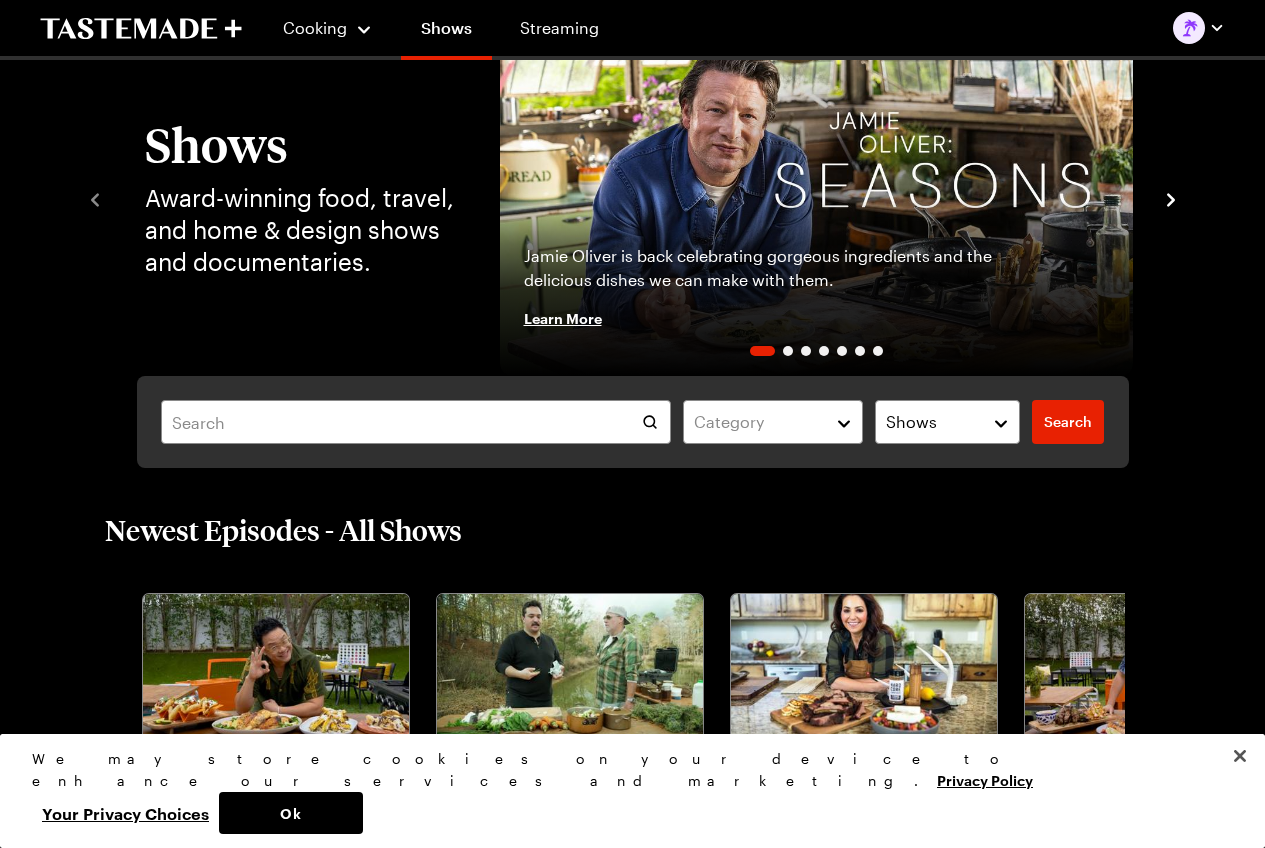 scroll, scrollTop: 0, scrollLeft: 0, axis: both 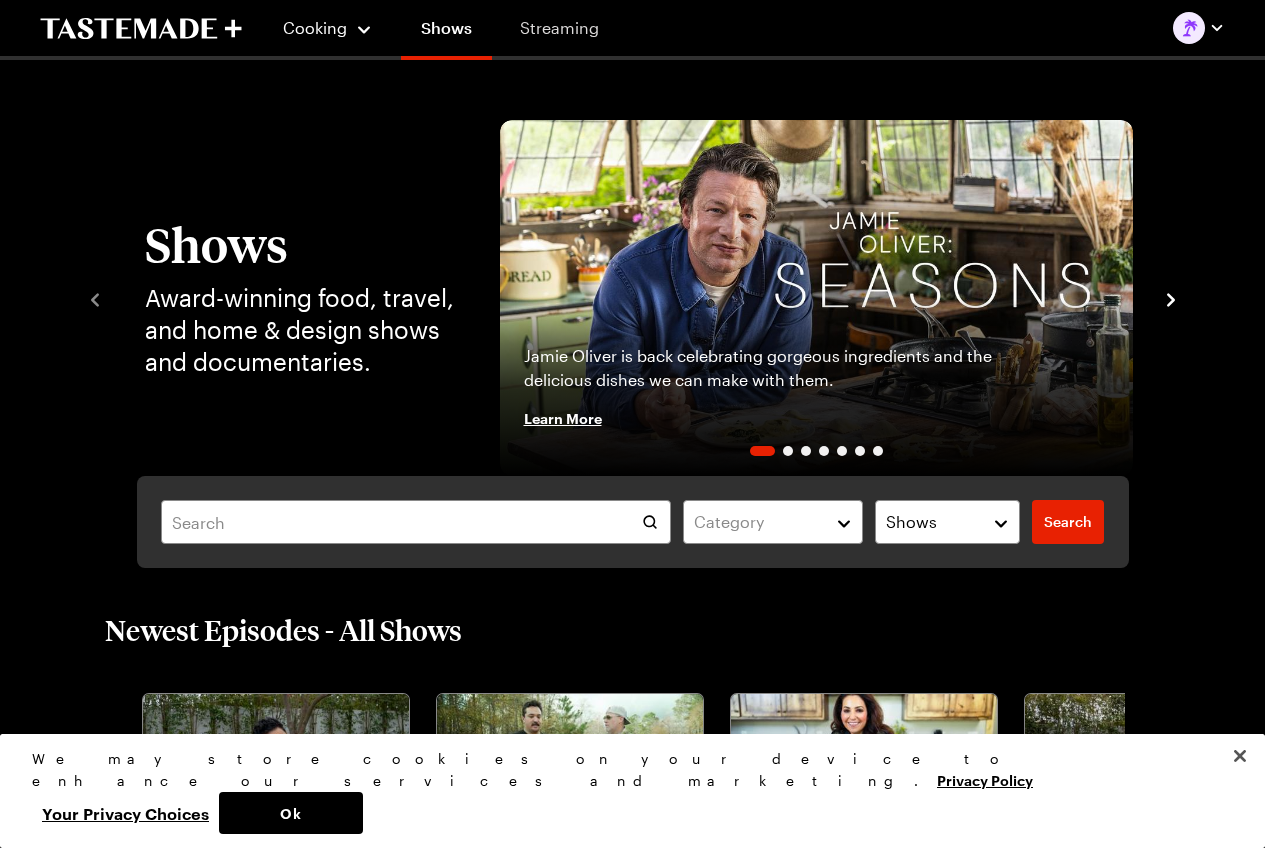 click on "Streaming" at bounding box center [559, 28] 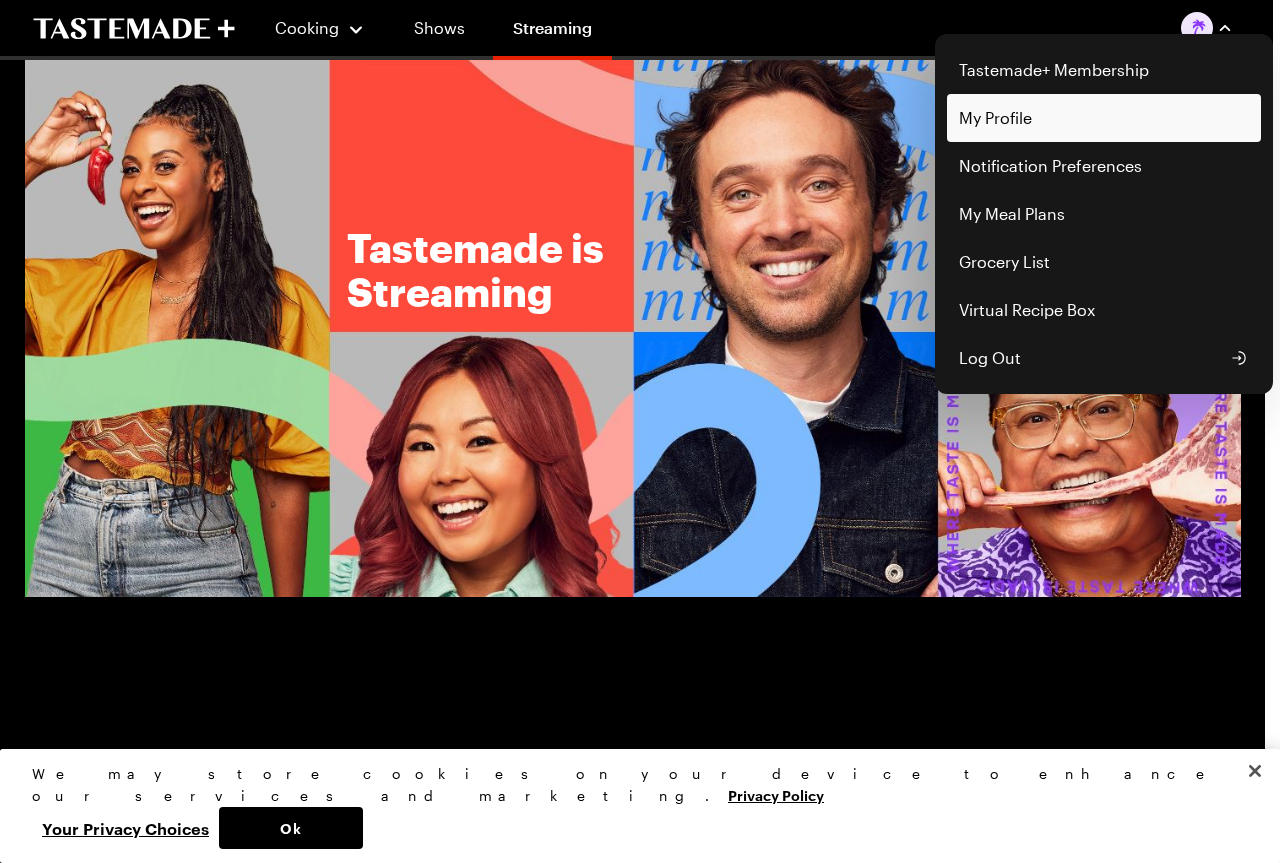 click on "My Profile" at bounding box center (1104, 118) 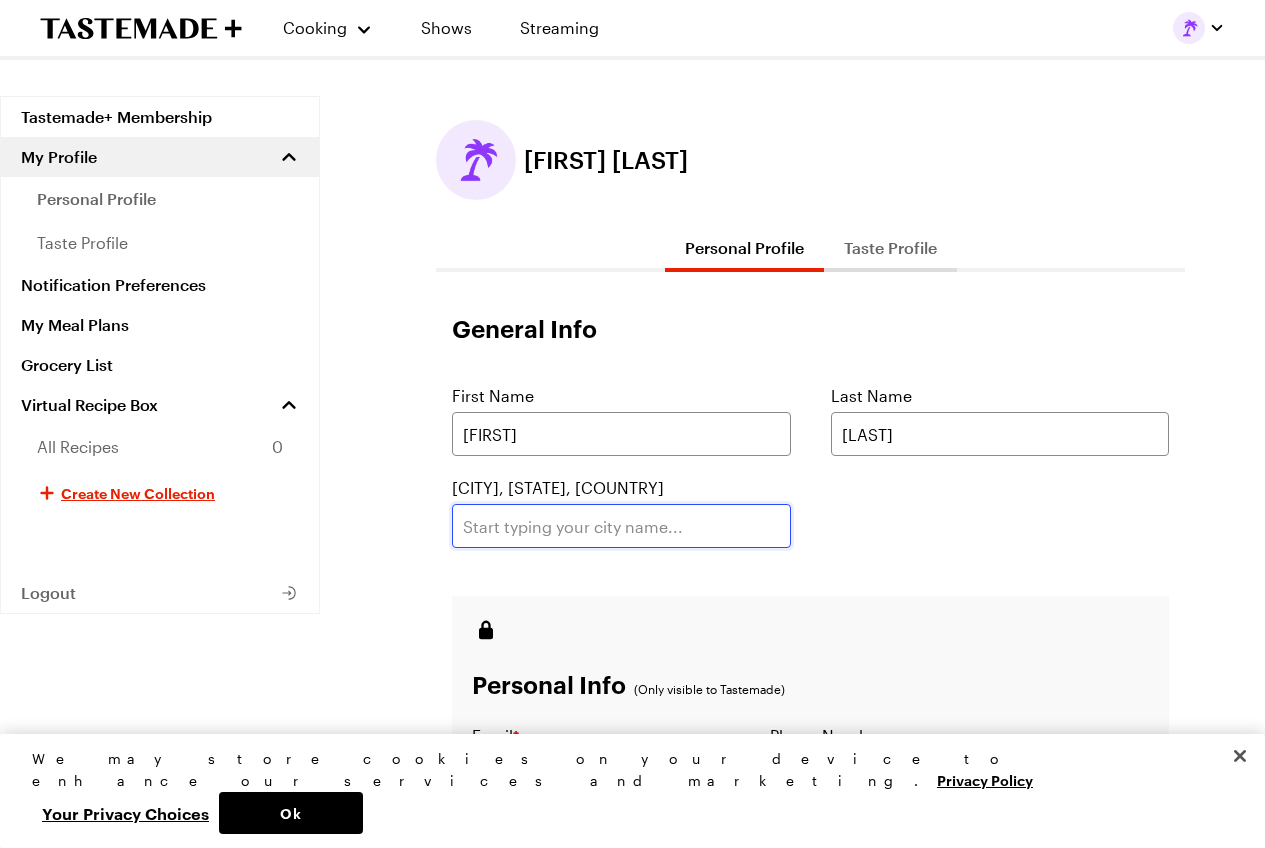 click at bounding box center [621, 526] 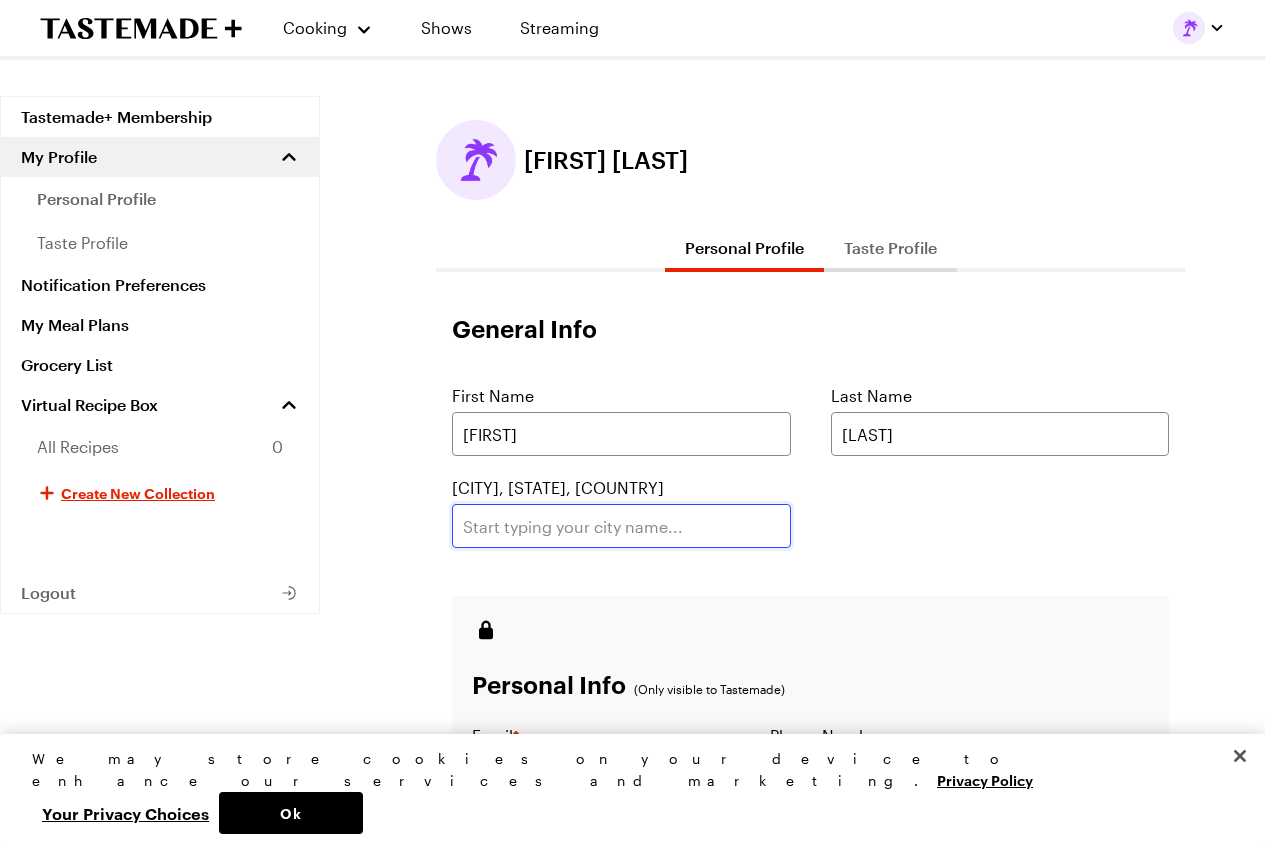 type on "[CITY]" 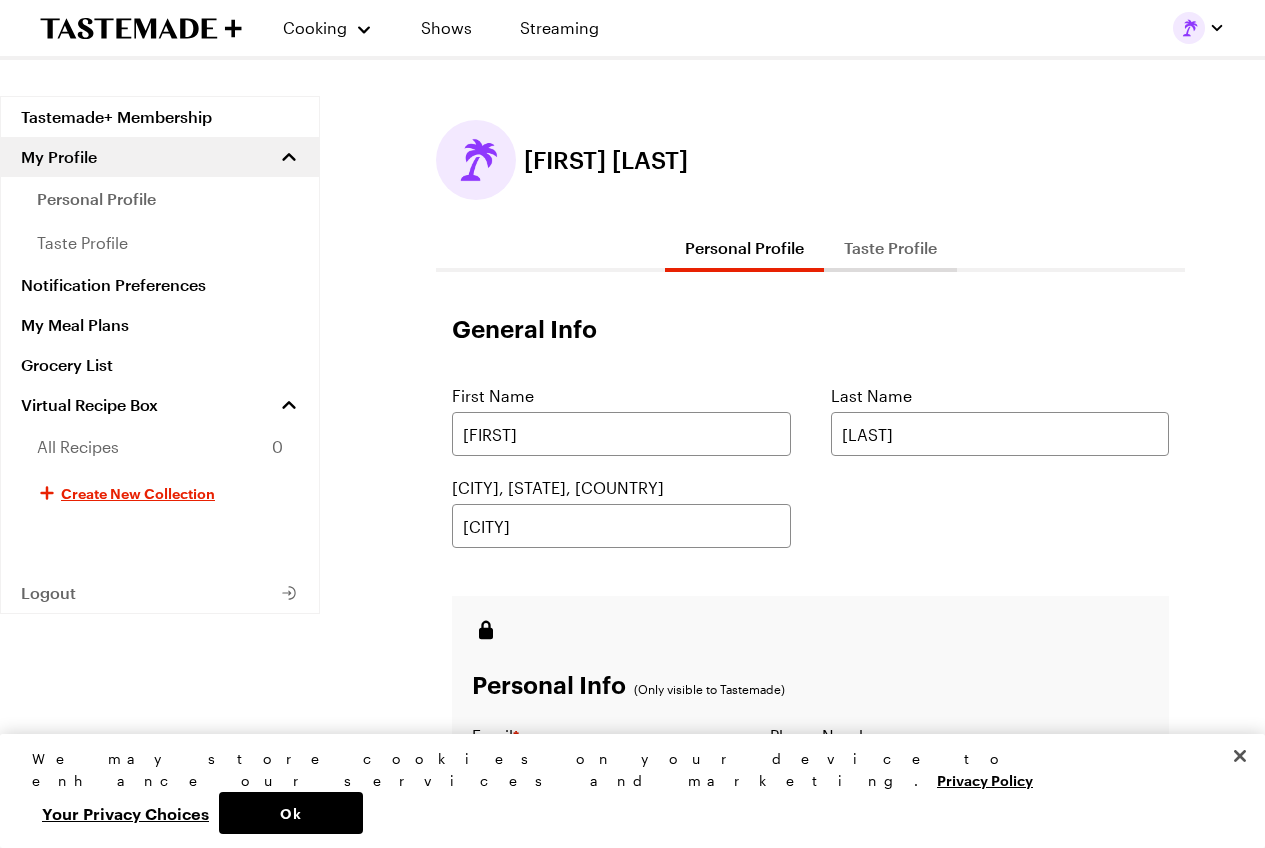 type on "[PHONE]" 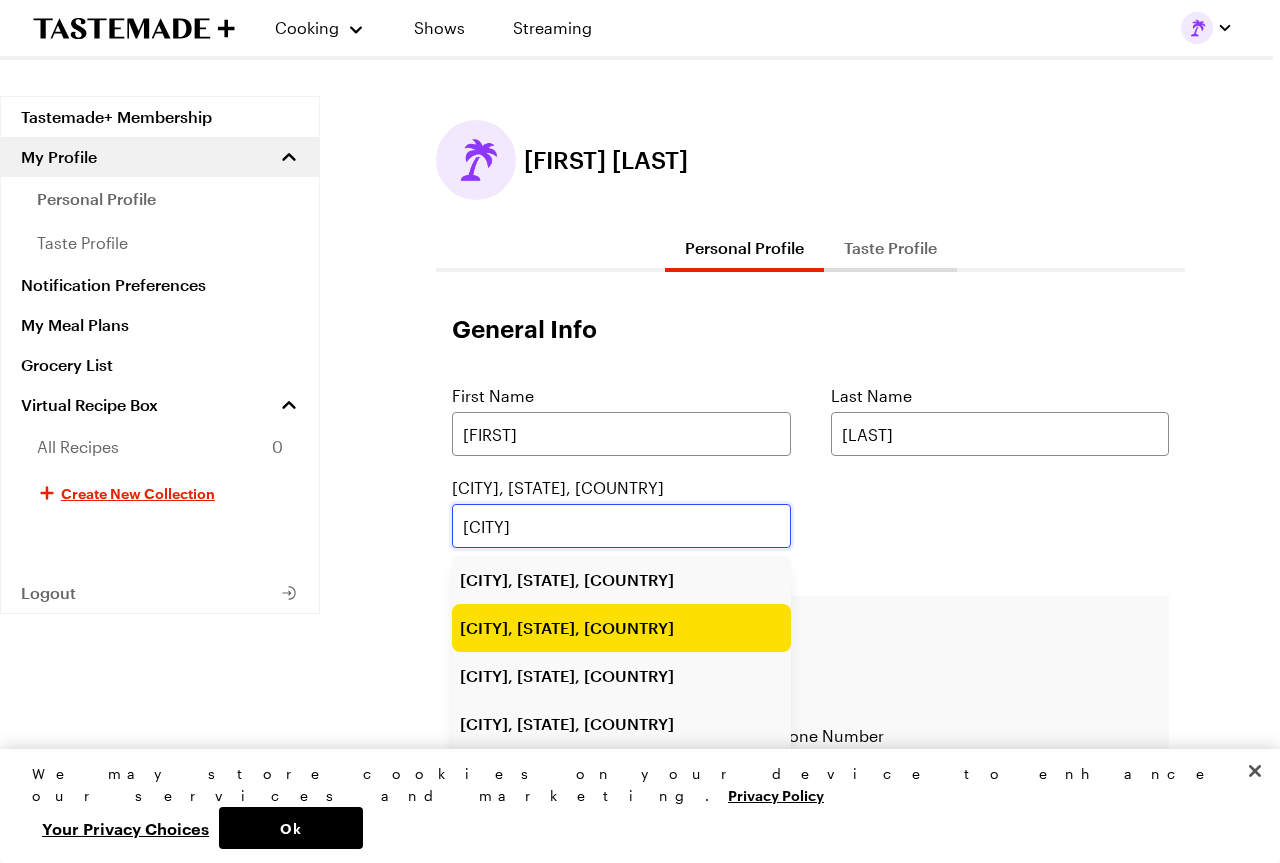 type on "[CITY], [STATE], [COUNTRY]" 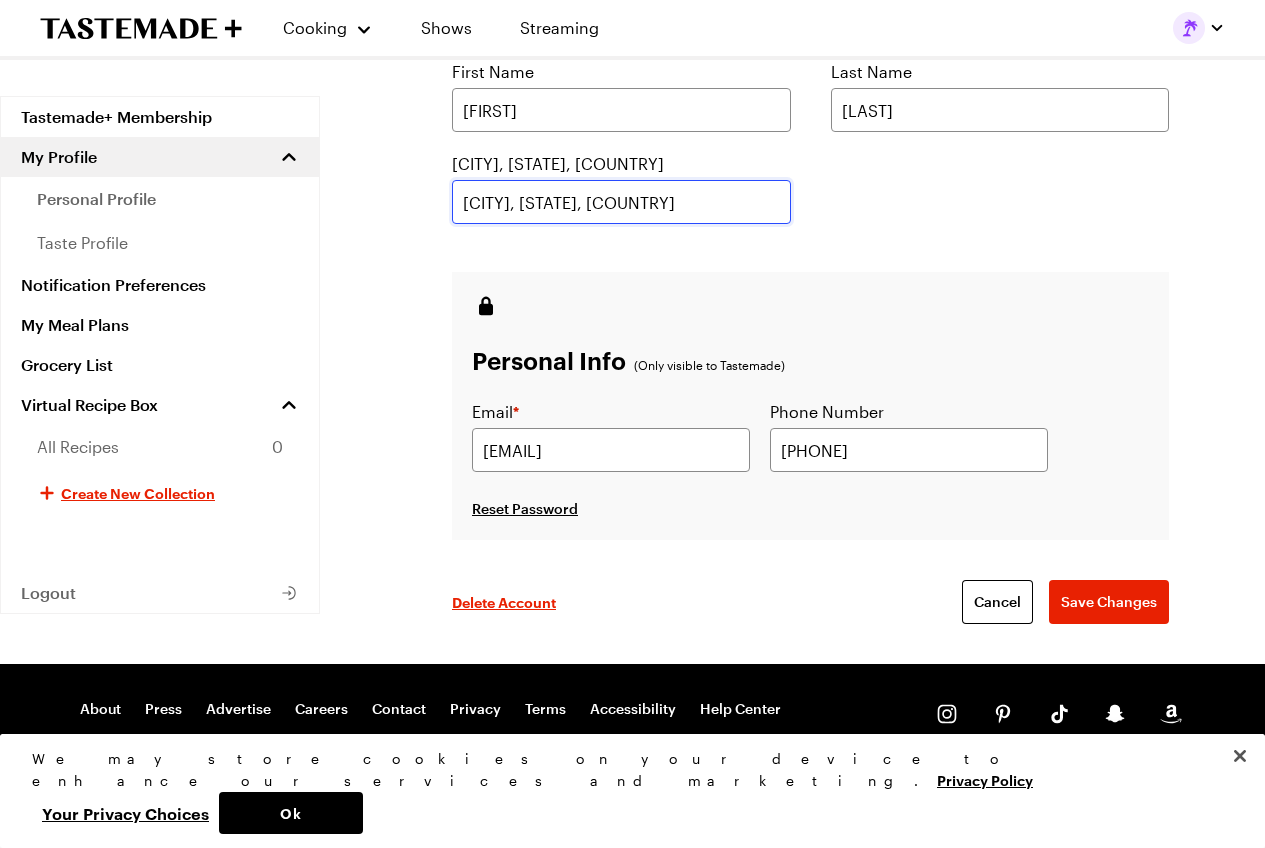 scroll, scrollTop: 372, scrollLeft: 0, axis: vertical 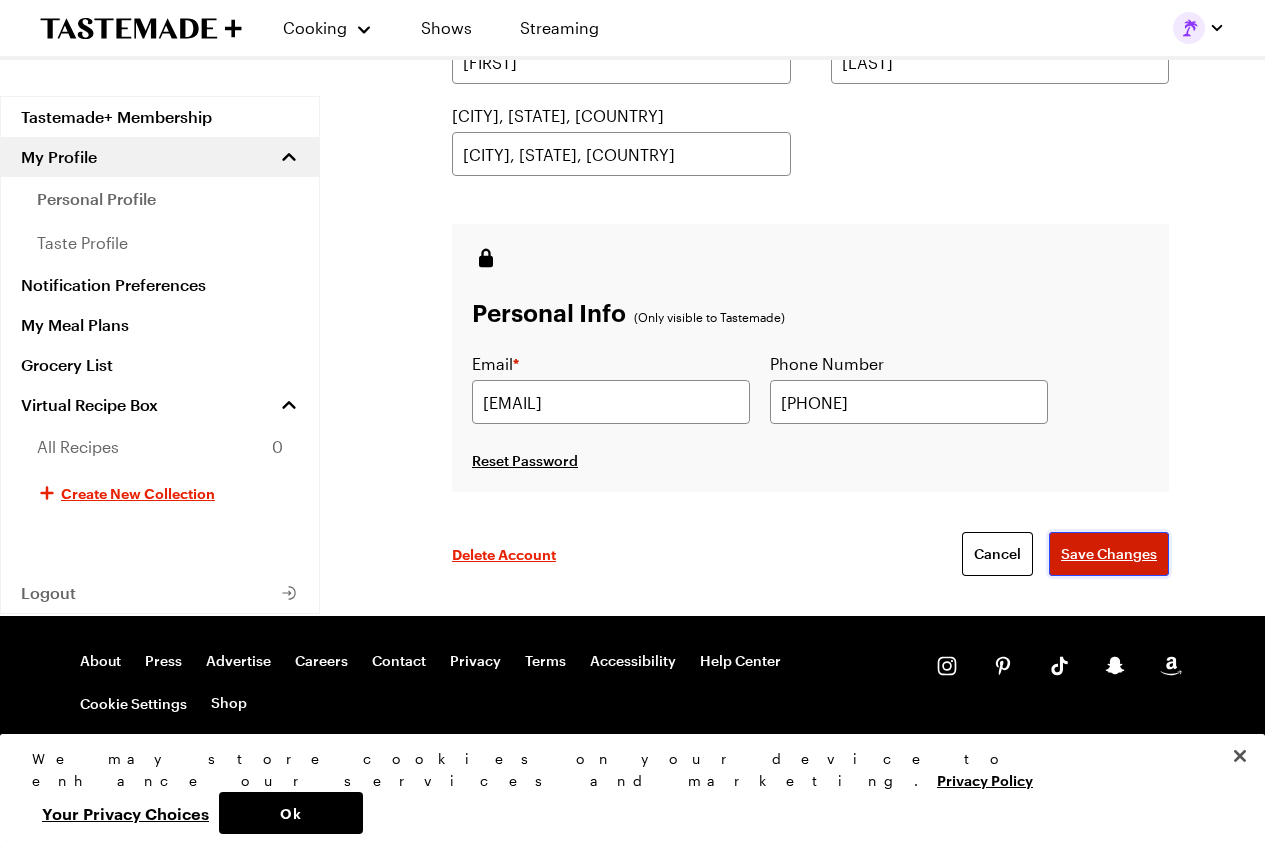 click on "Save Changes" at bounding box center [1109, 554] 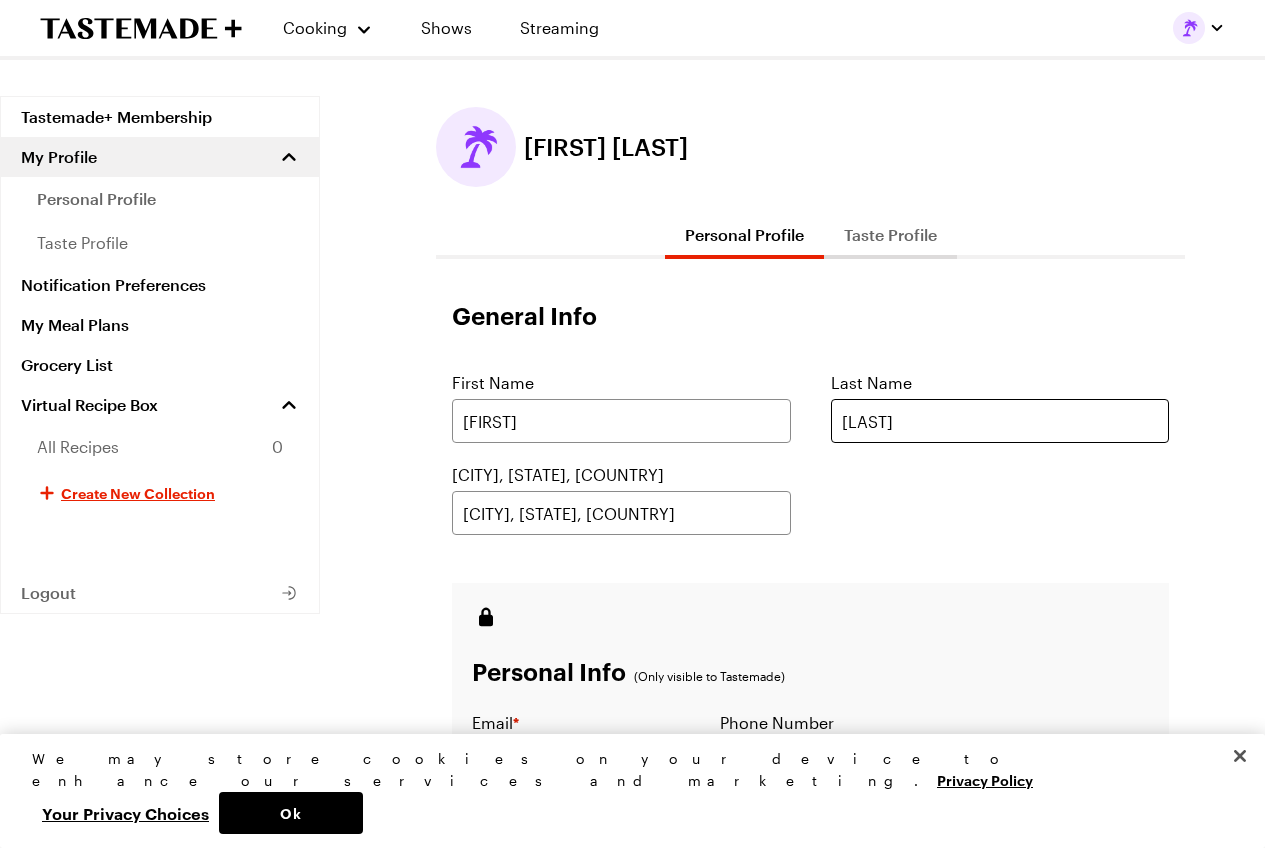 scroll, scrollTop: 0, scrollLeft: 0, axis: both 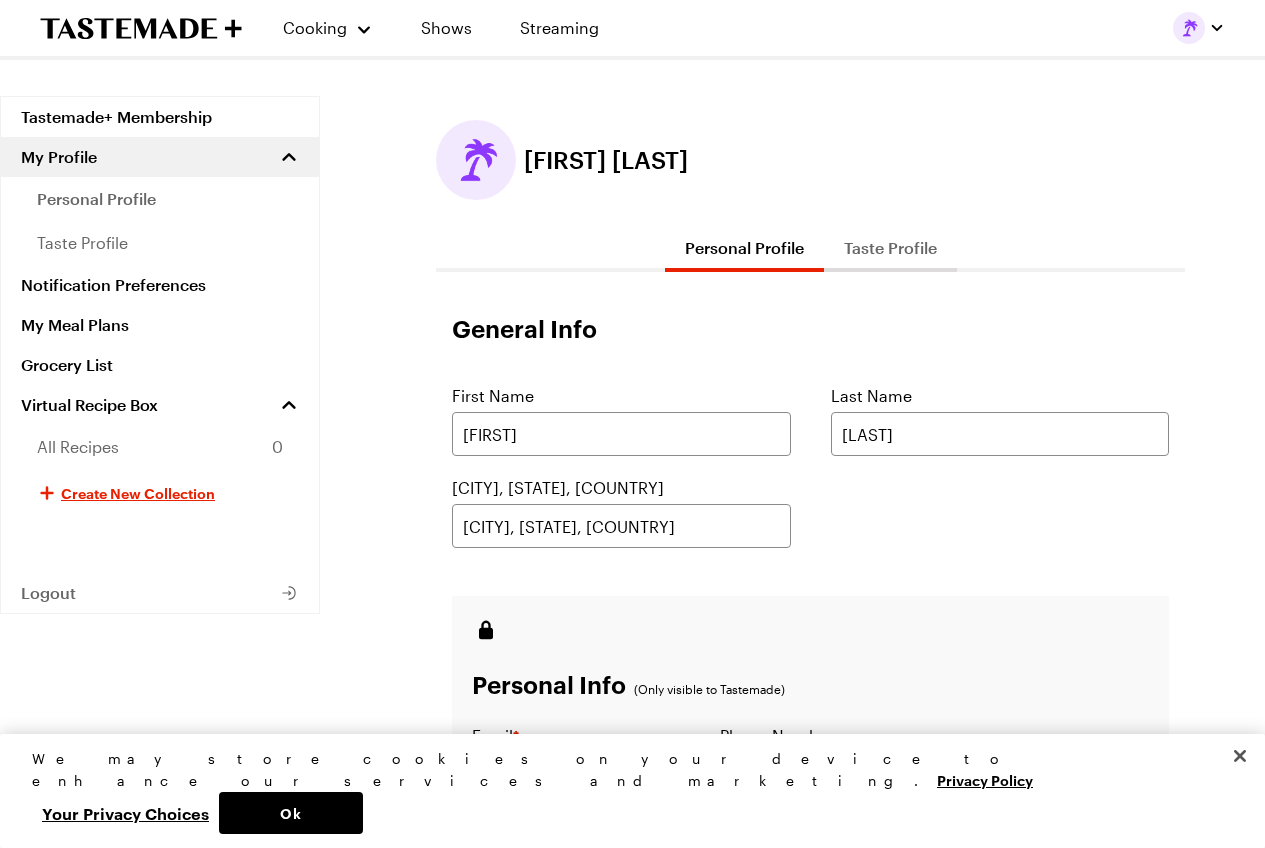 click on "Taste Profile" at bounding box center (890, 248) 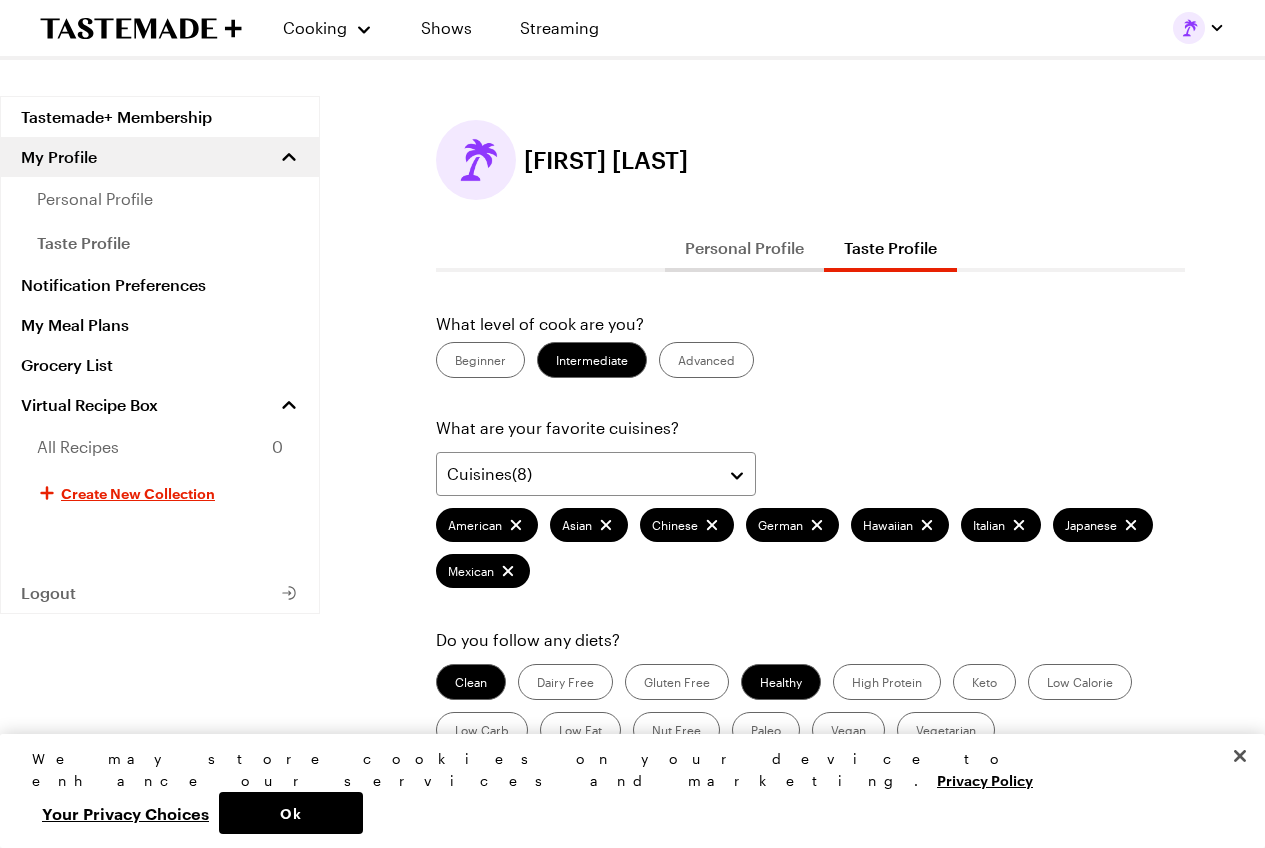 click on "Personal Profile" at bounding box center (744, 248) 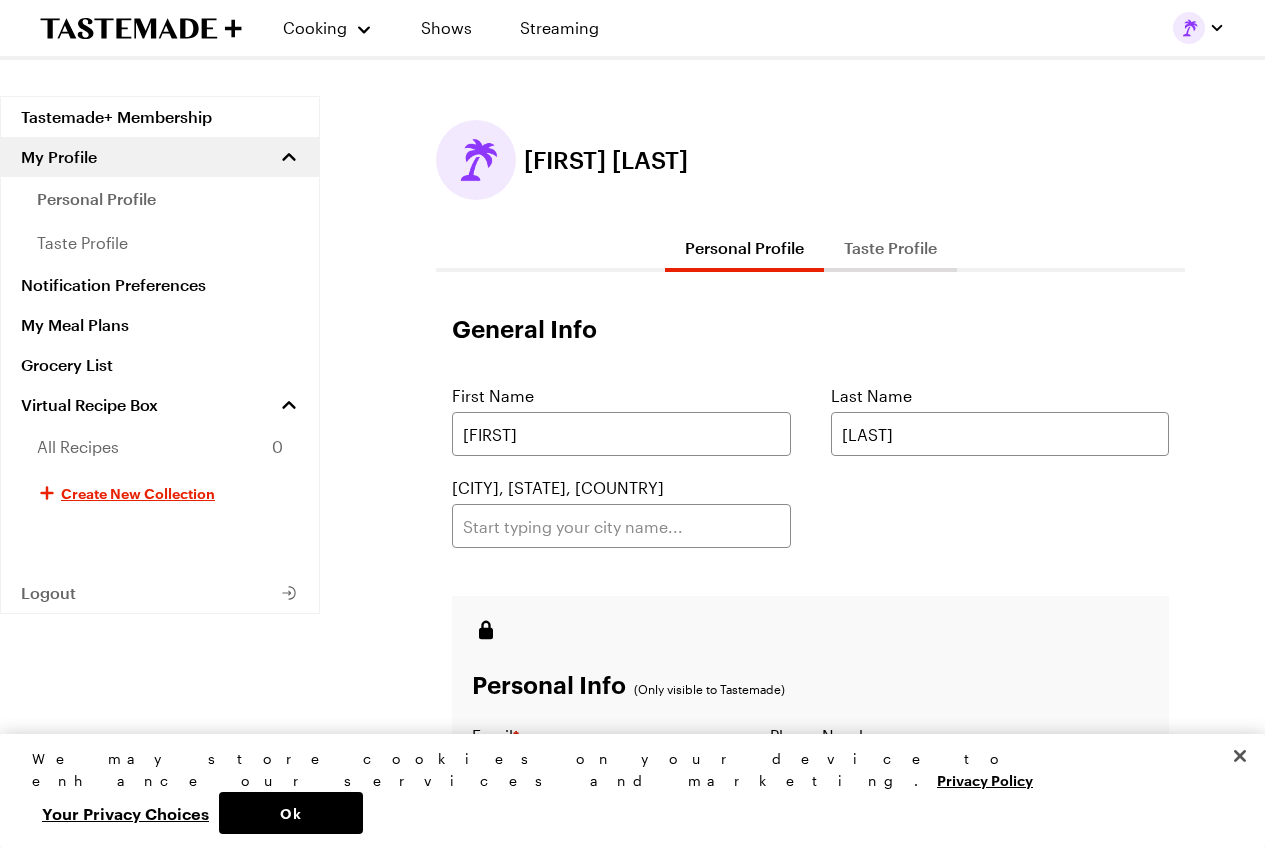 drag, startPoint x: 349, startPoint y: 0, endPoint x: 672, endPoint y: 94, distance: 336.40005 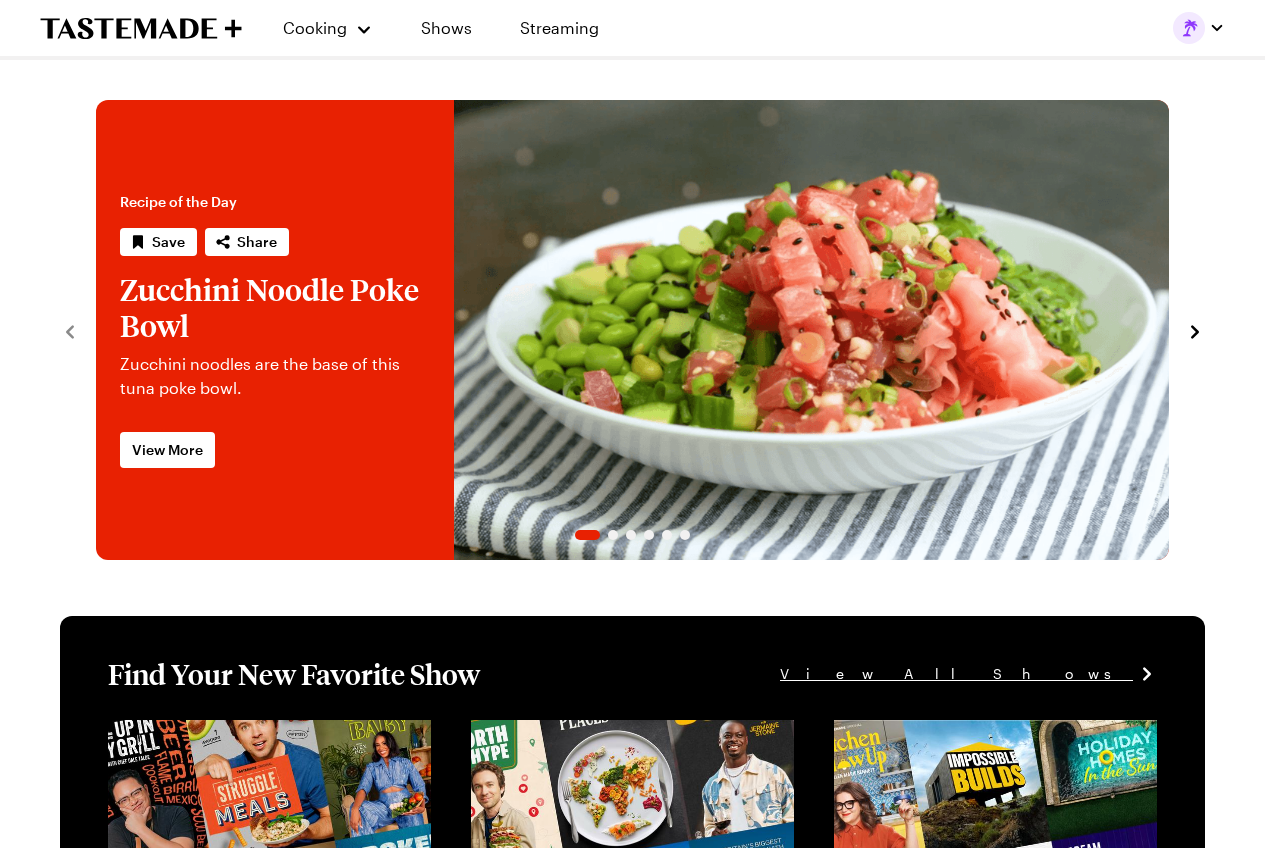 scroll, scrollTop: 0, scrollLeft: 0, axis: both 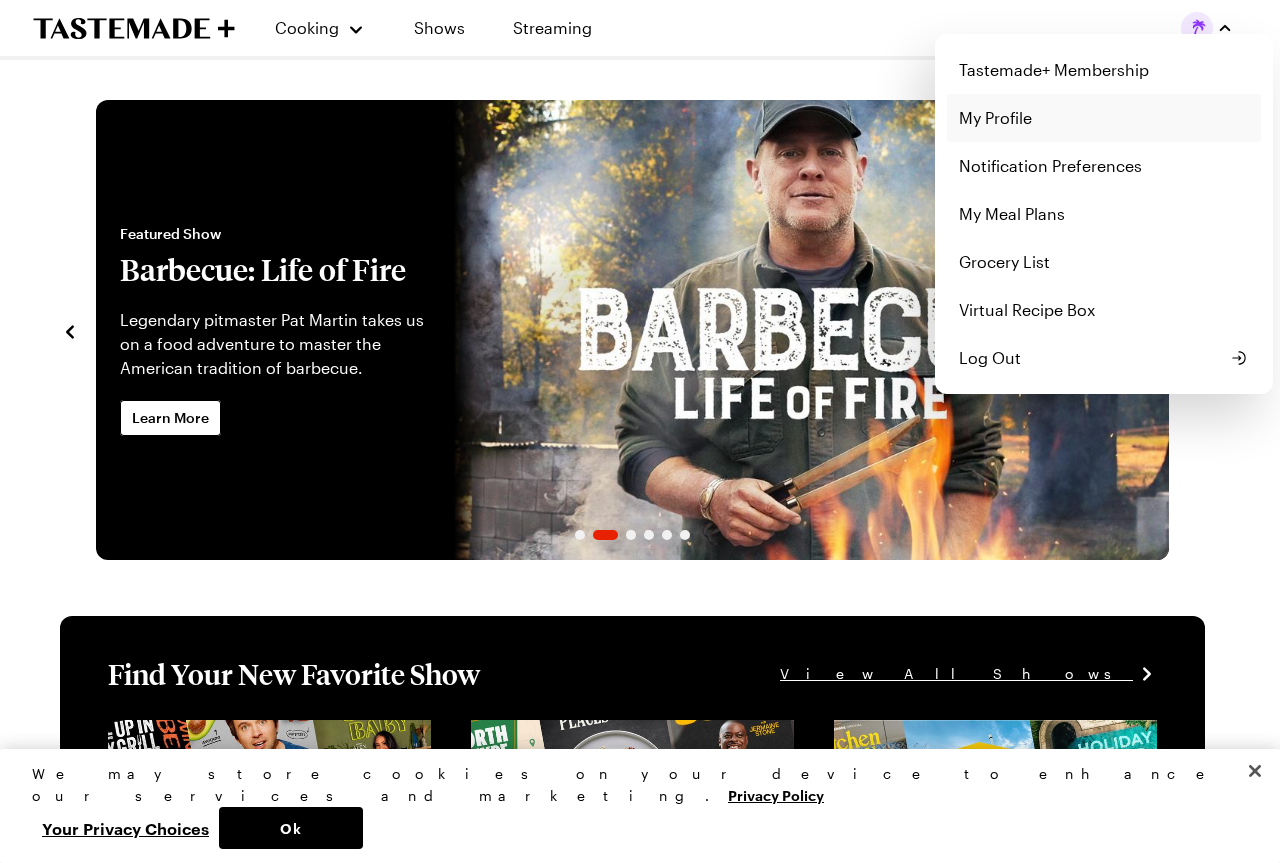 click on "My Profile" at bounding box center [1104, 118] 